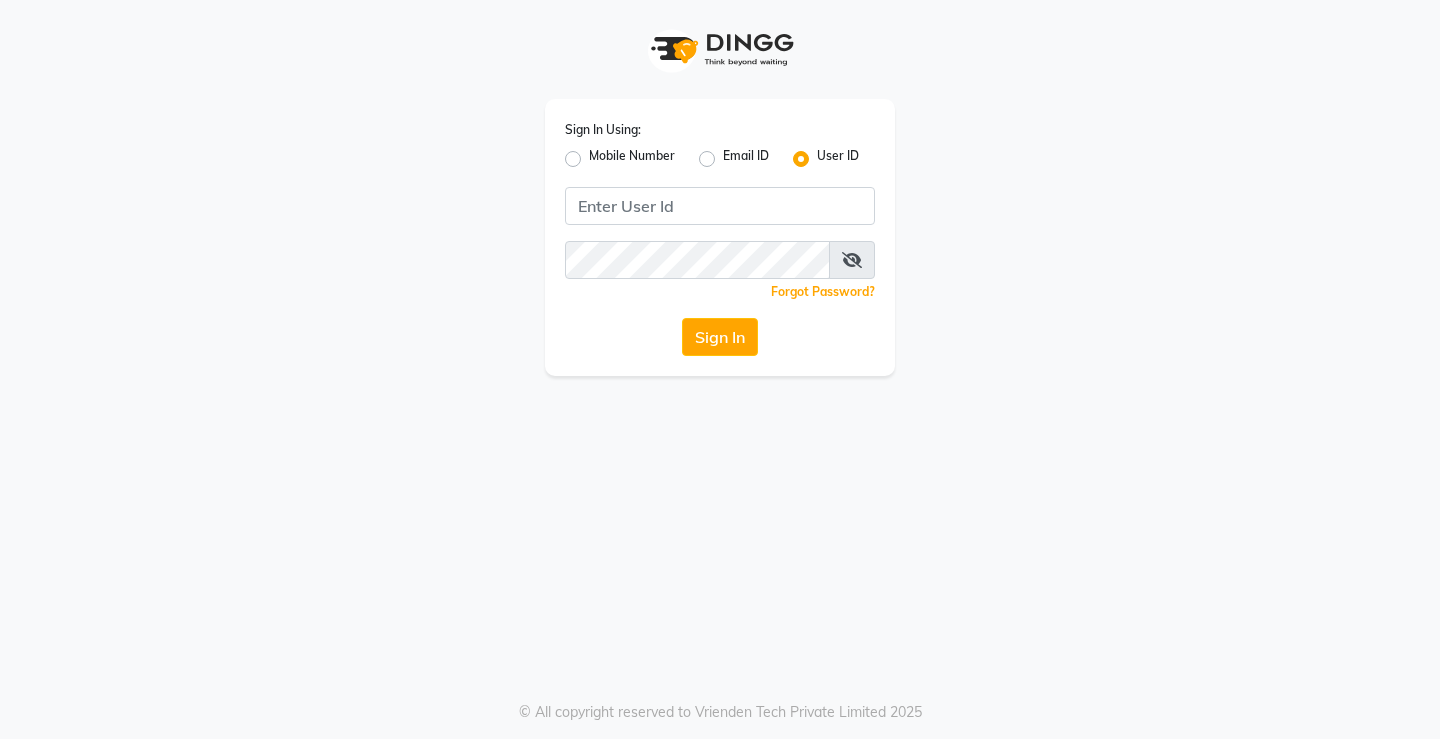 scroll, scrollTop: 0, scrollLeft: 0, axis: both 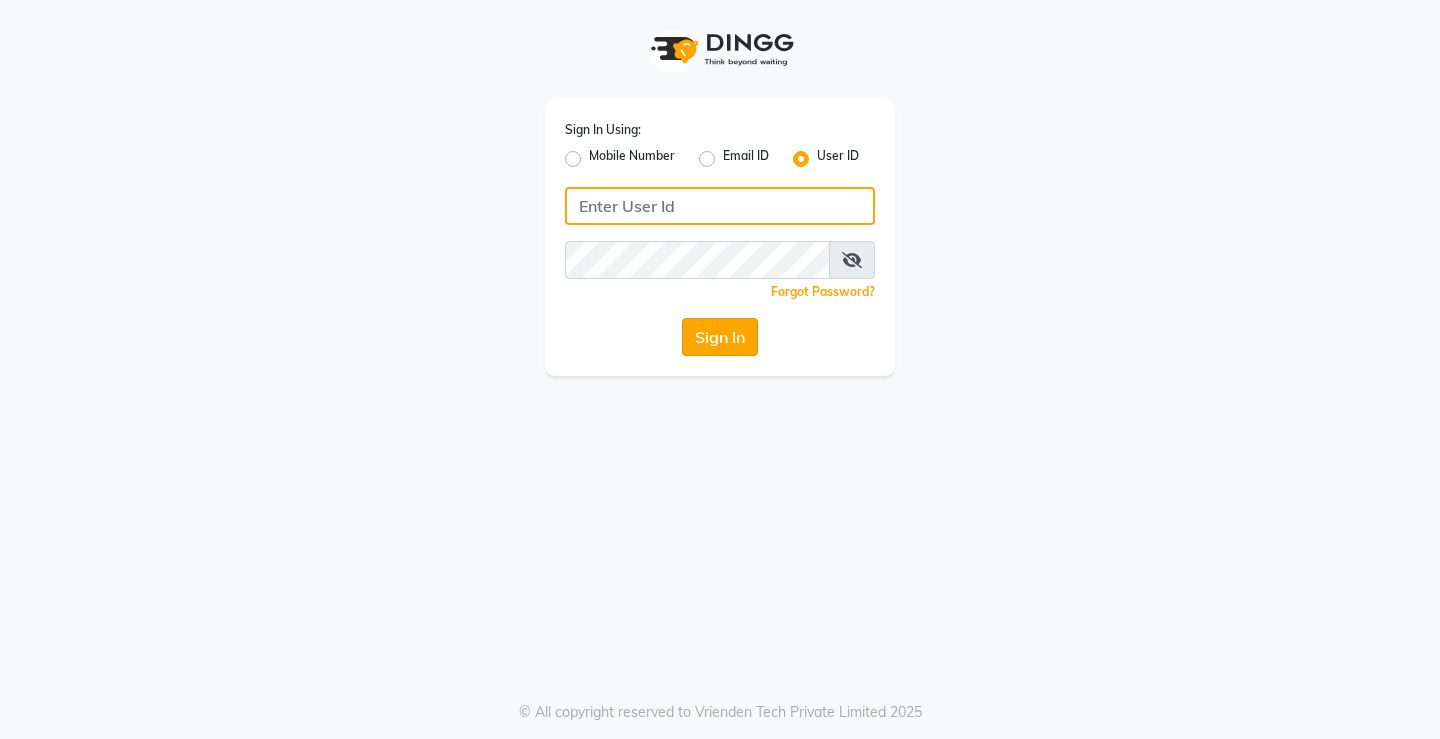 type on "snobsalon" 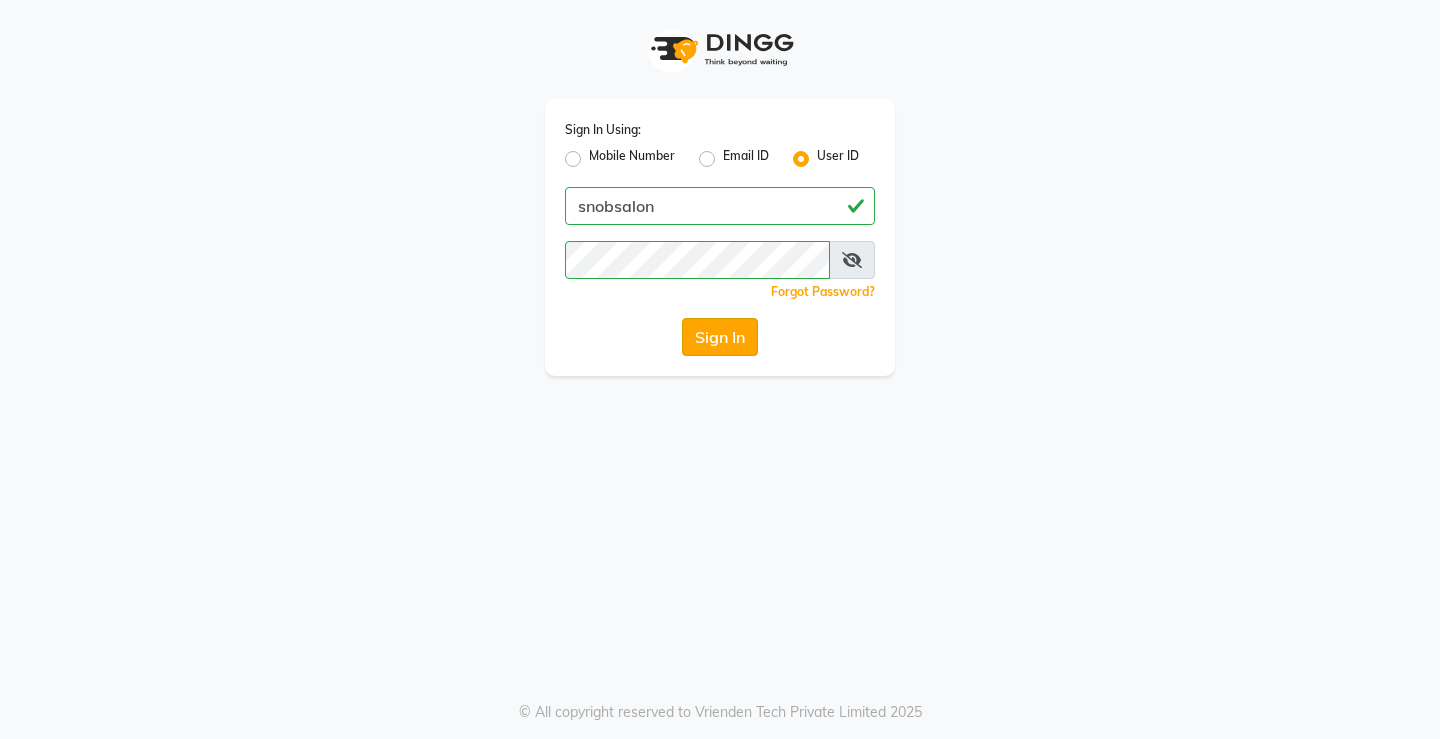 click on "Sign In" 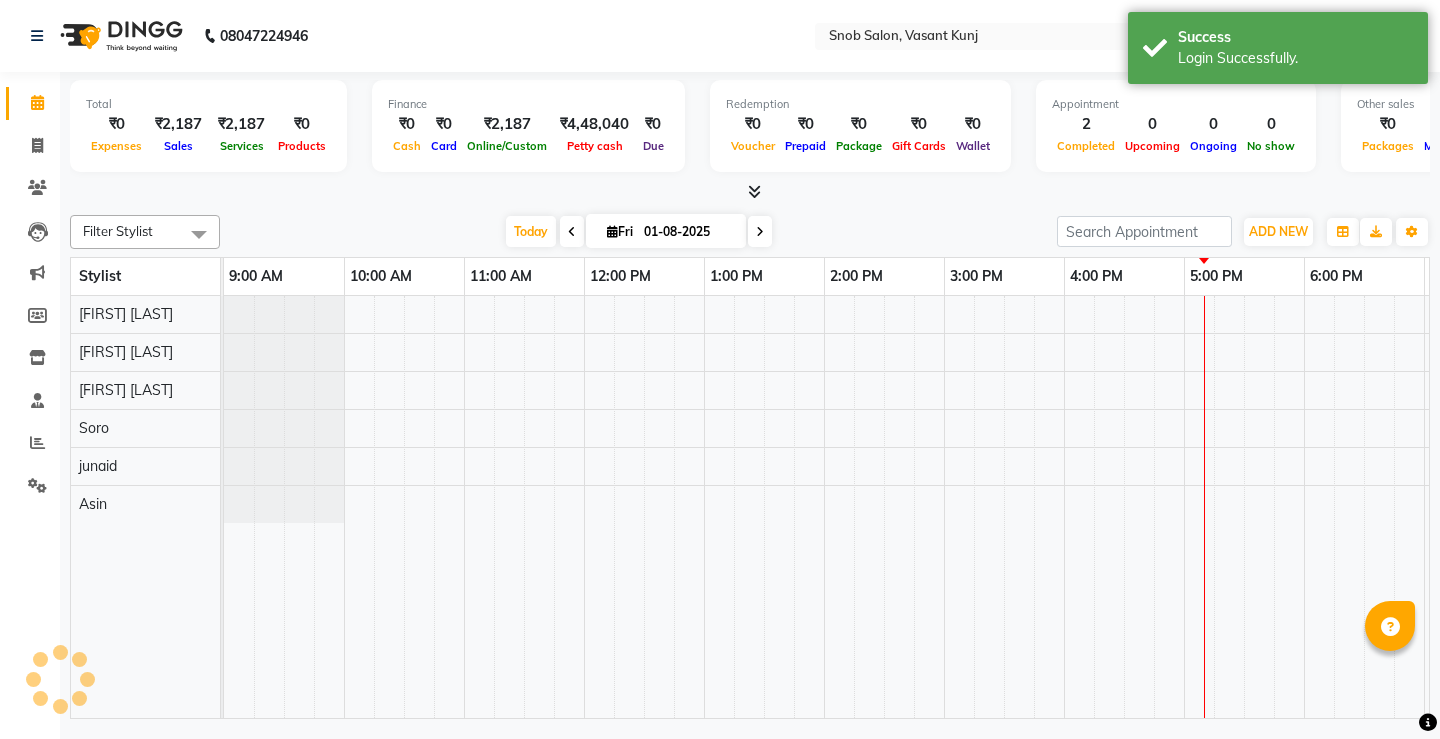 select on "en" 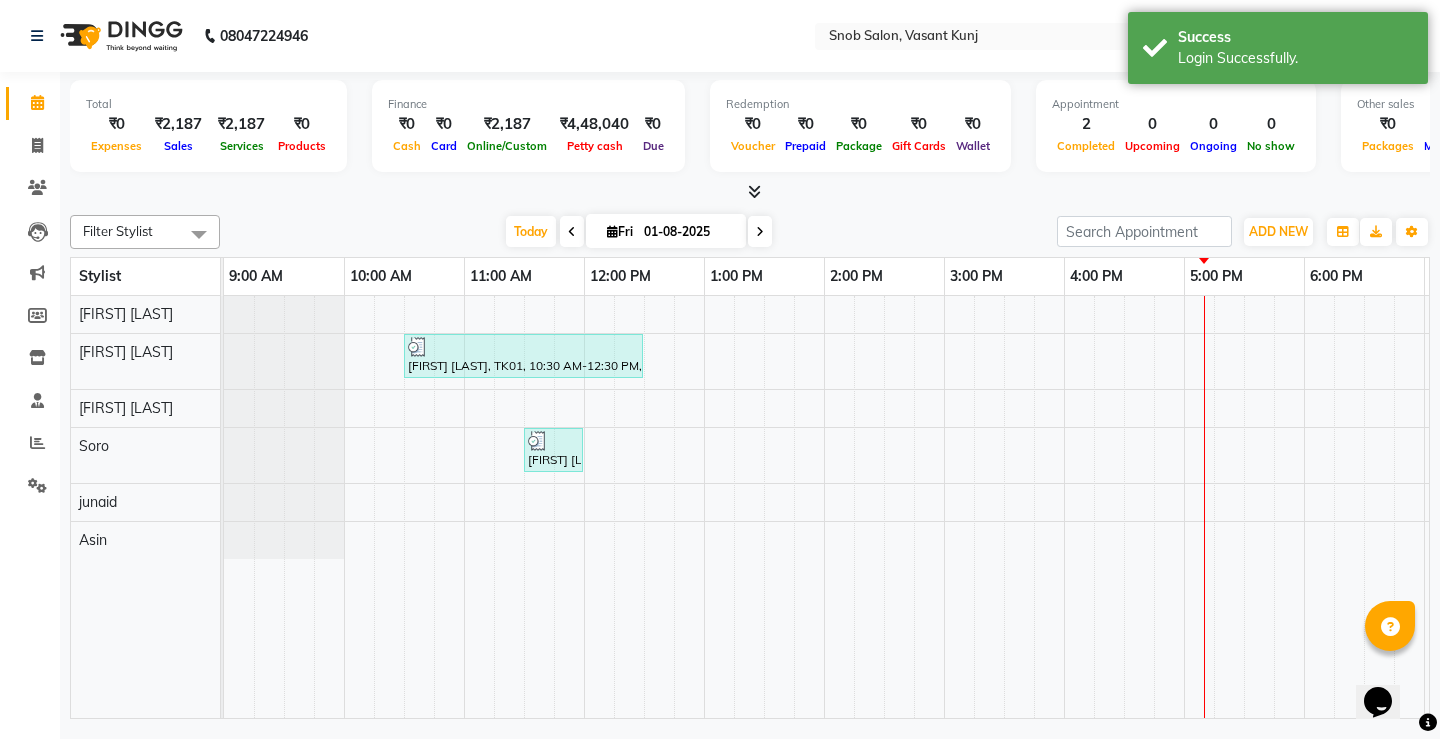 scroll, scrollTop: 0, scrollLeft: 0, axis: both 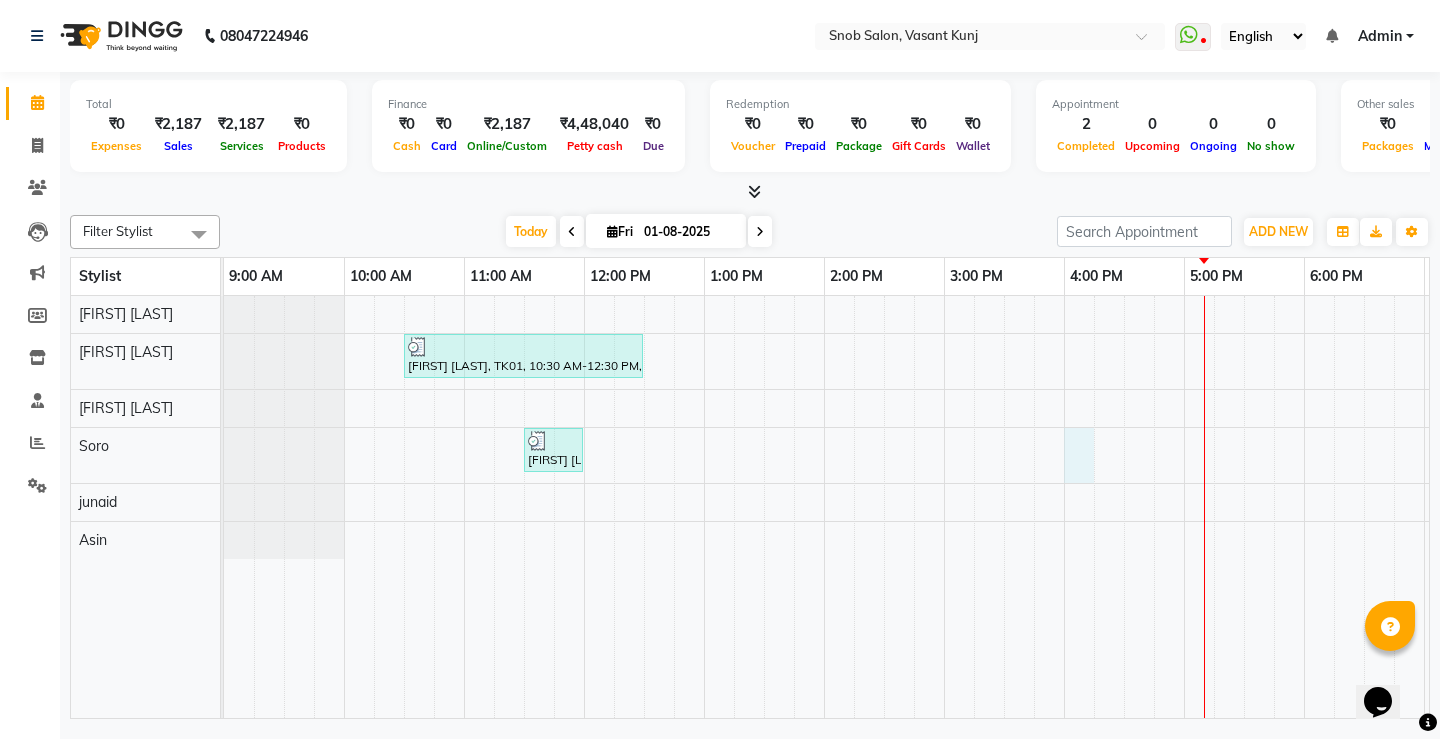 click on "[FIRST] [LAST], TK01, 10:30 AM-12:30 PM, Clean Up With Silver Skills Female,Shampoo + Blow Dryer Female     [FIRST] [LAST], TK02, 11:30 AM-12:00 PM, Hair Cut Male" at bounding box center [1004, 507] 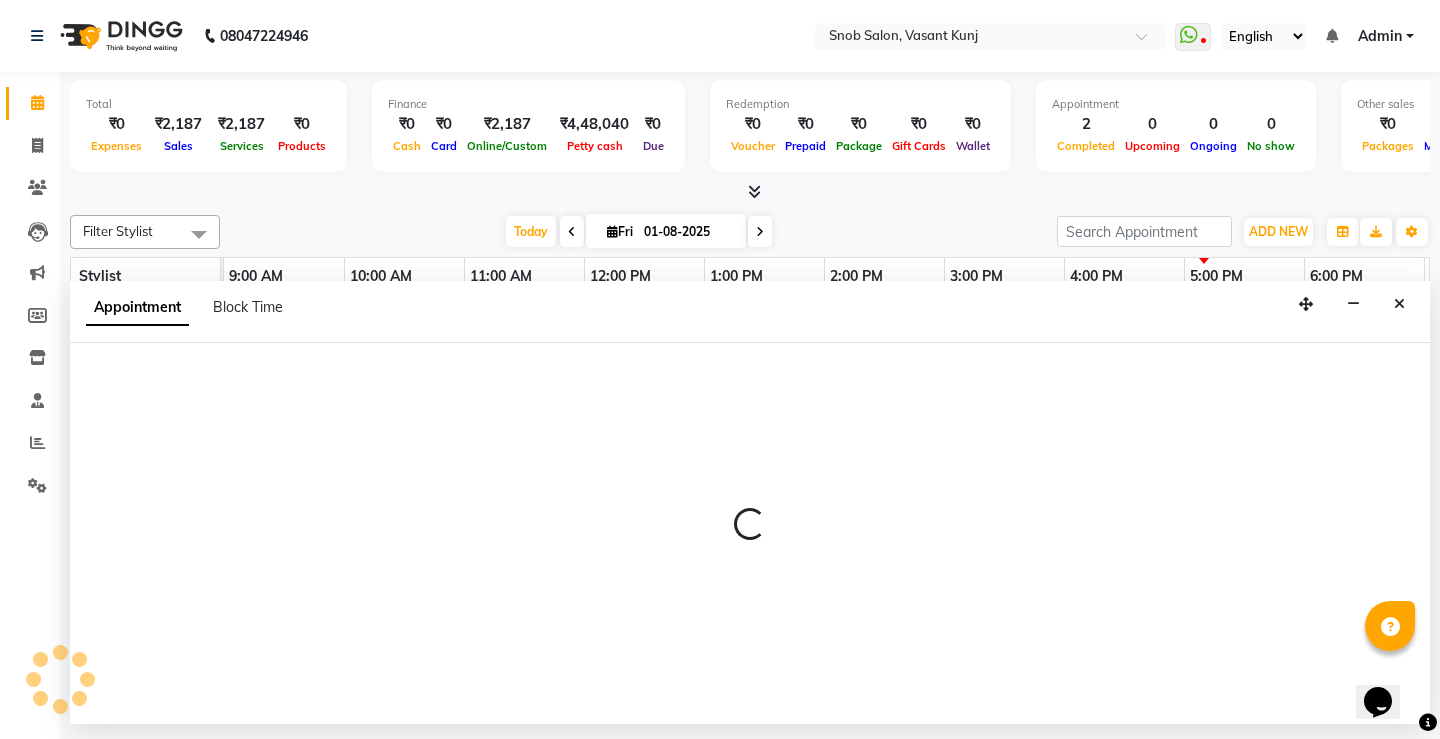 select on "78277" 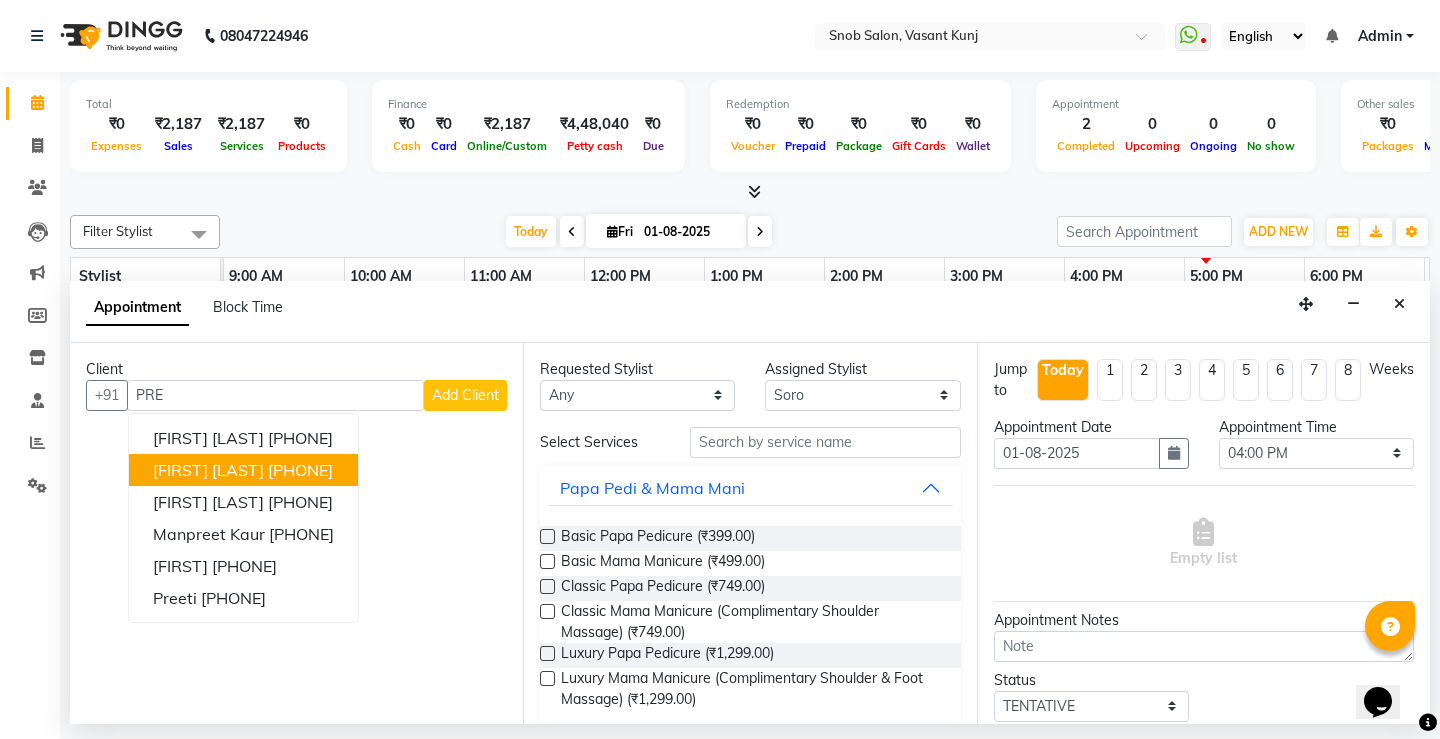 drag, startPoint x: 294, startPoint y: 464, endPoint x: 328, endPoint y: 464, distance: 34 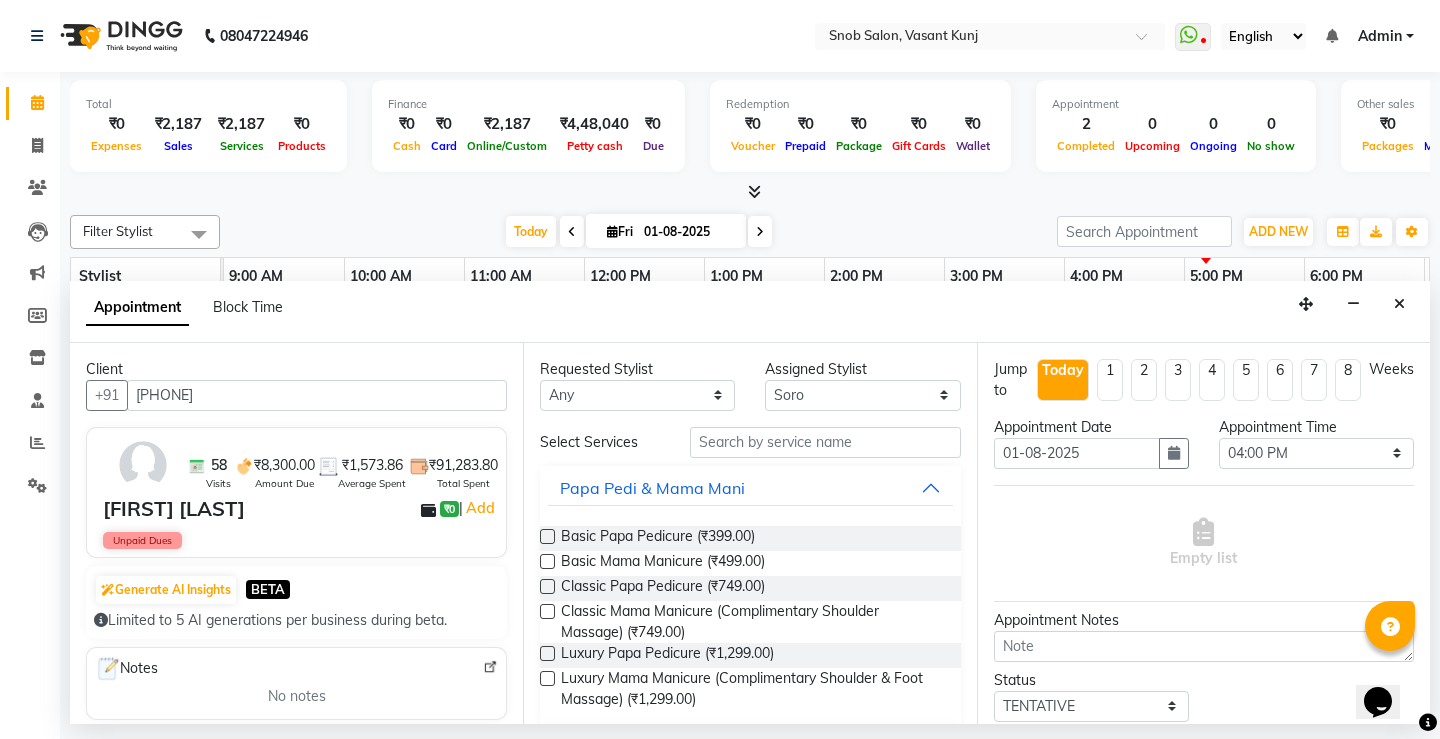 type on "[PHONE]" 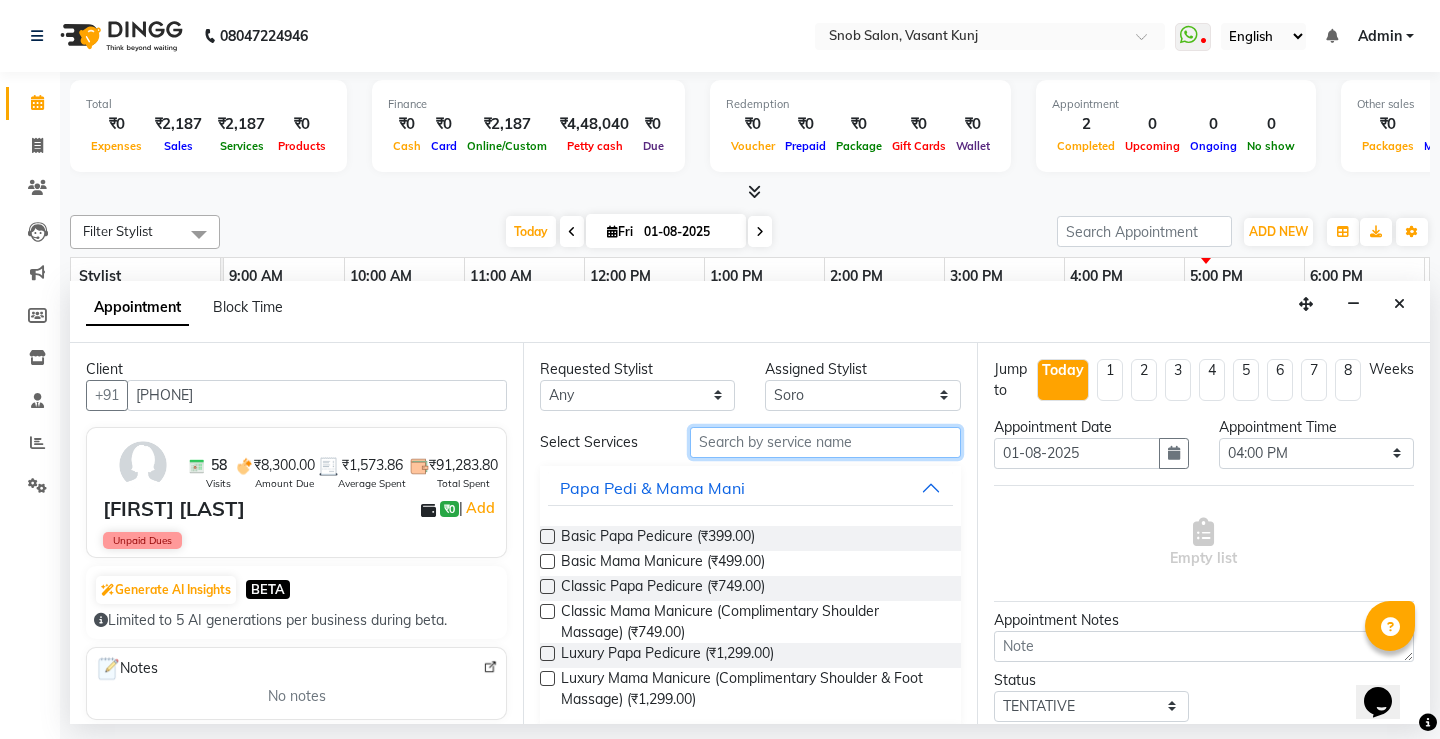 click at bounding box center (825, 442) 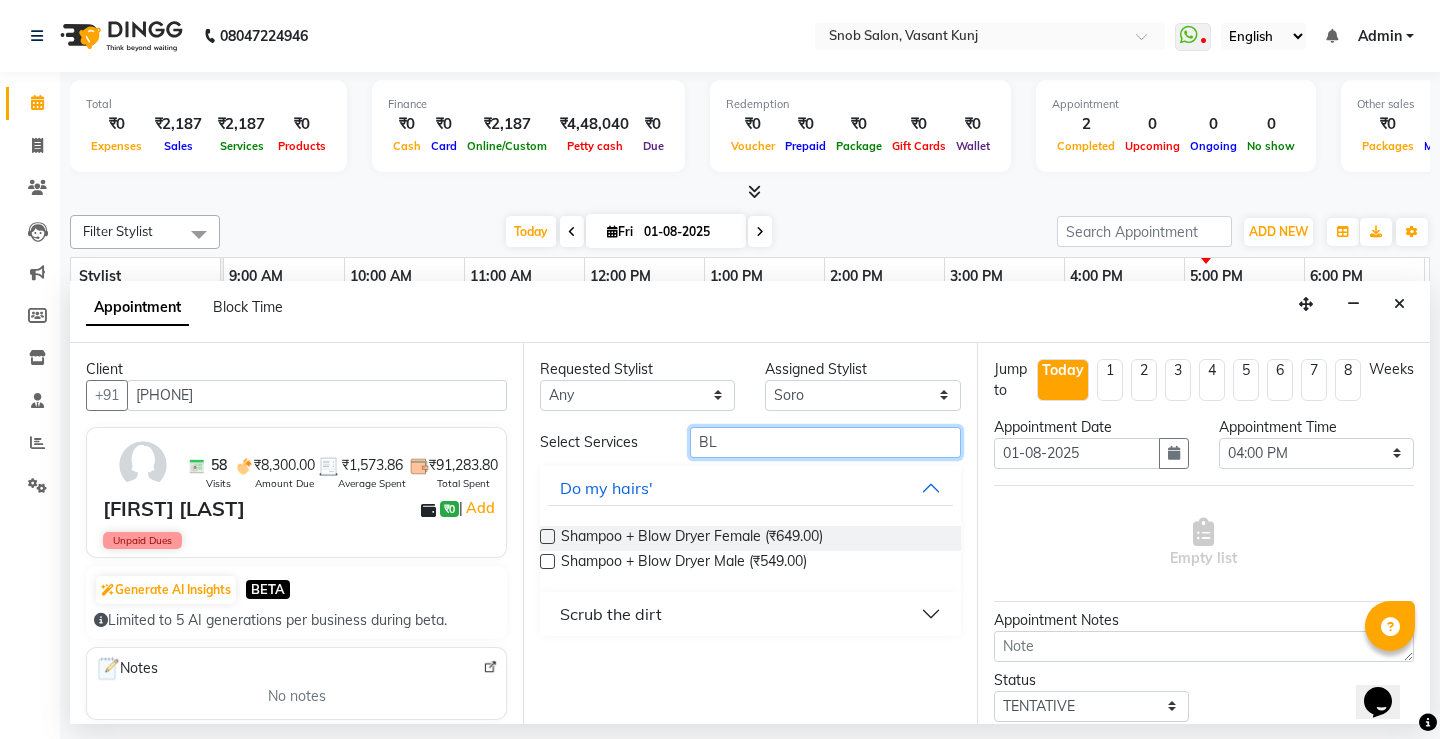 type on "BL" 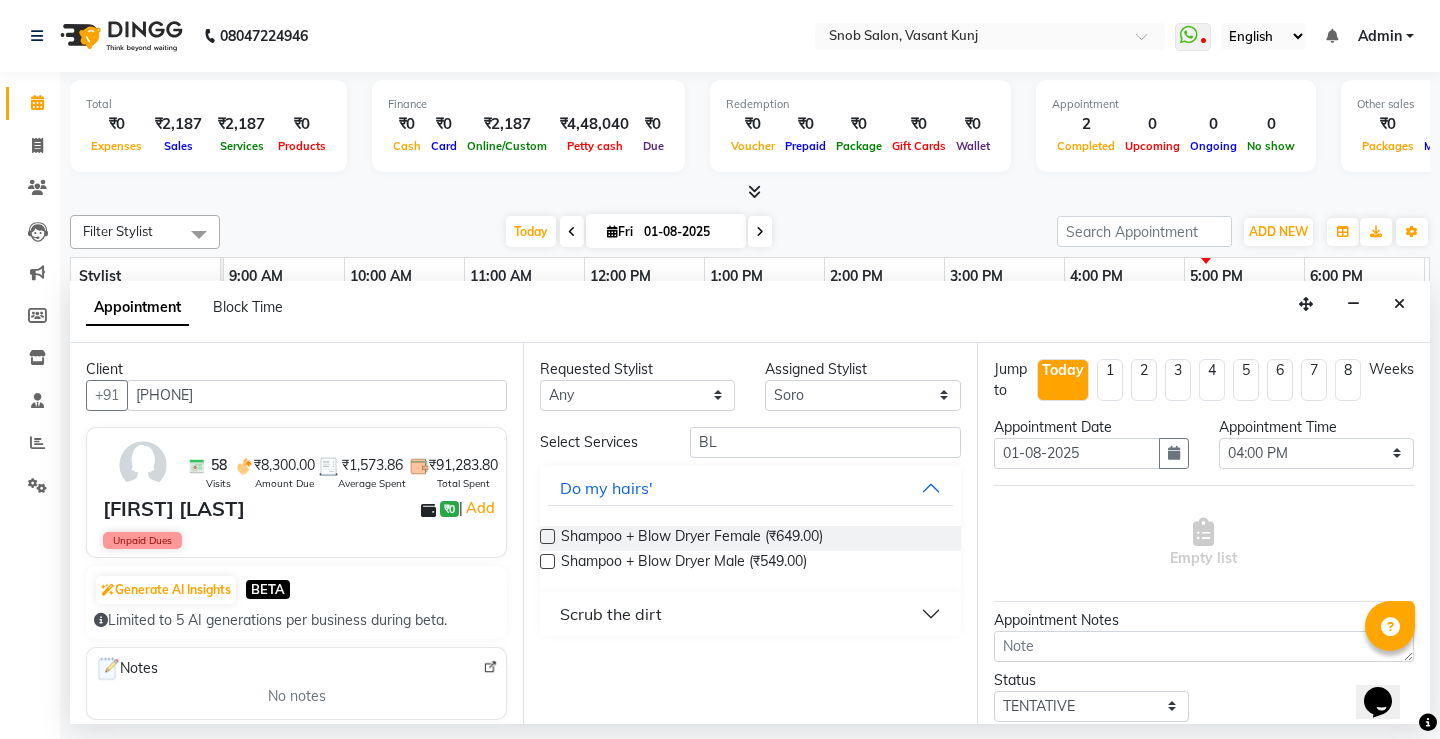 click at bounding box center (547, 536) 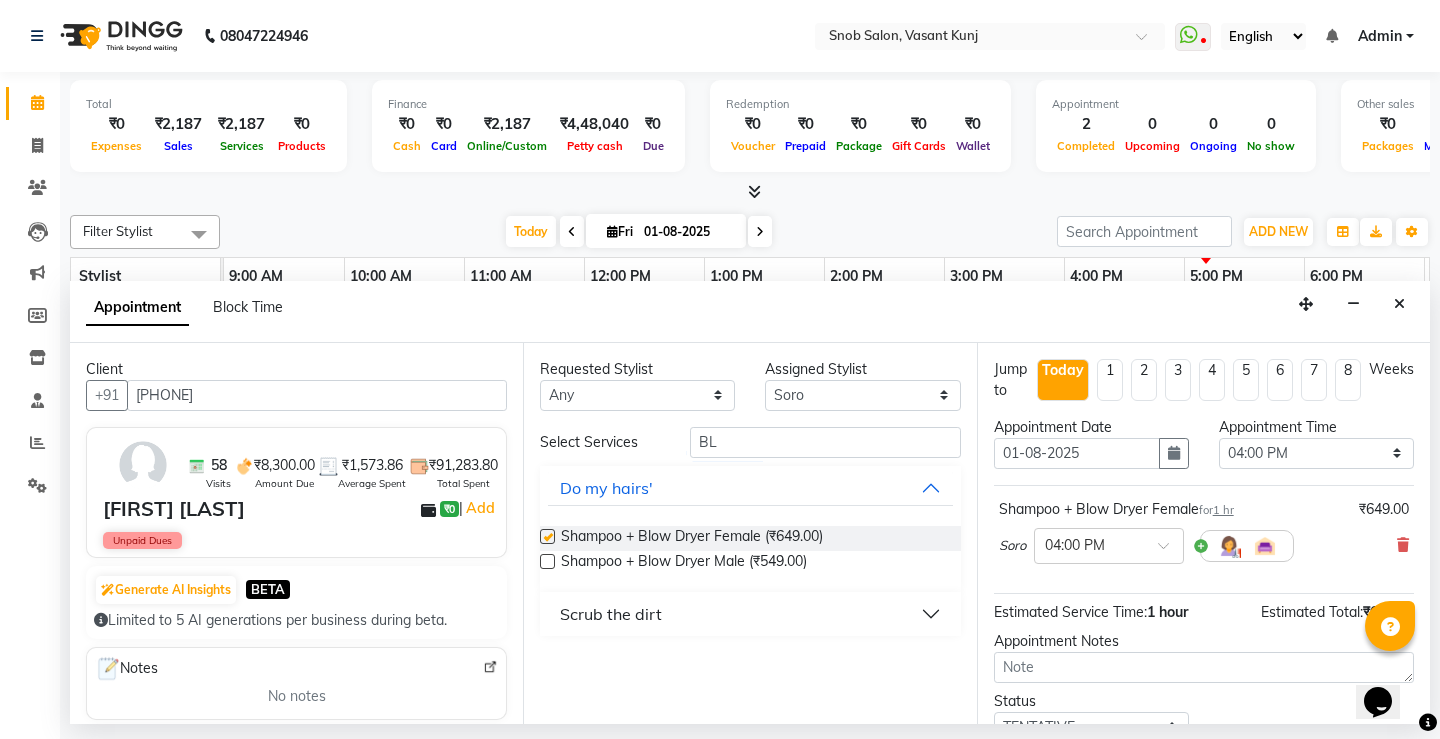 checkbox on "false" 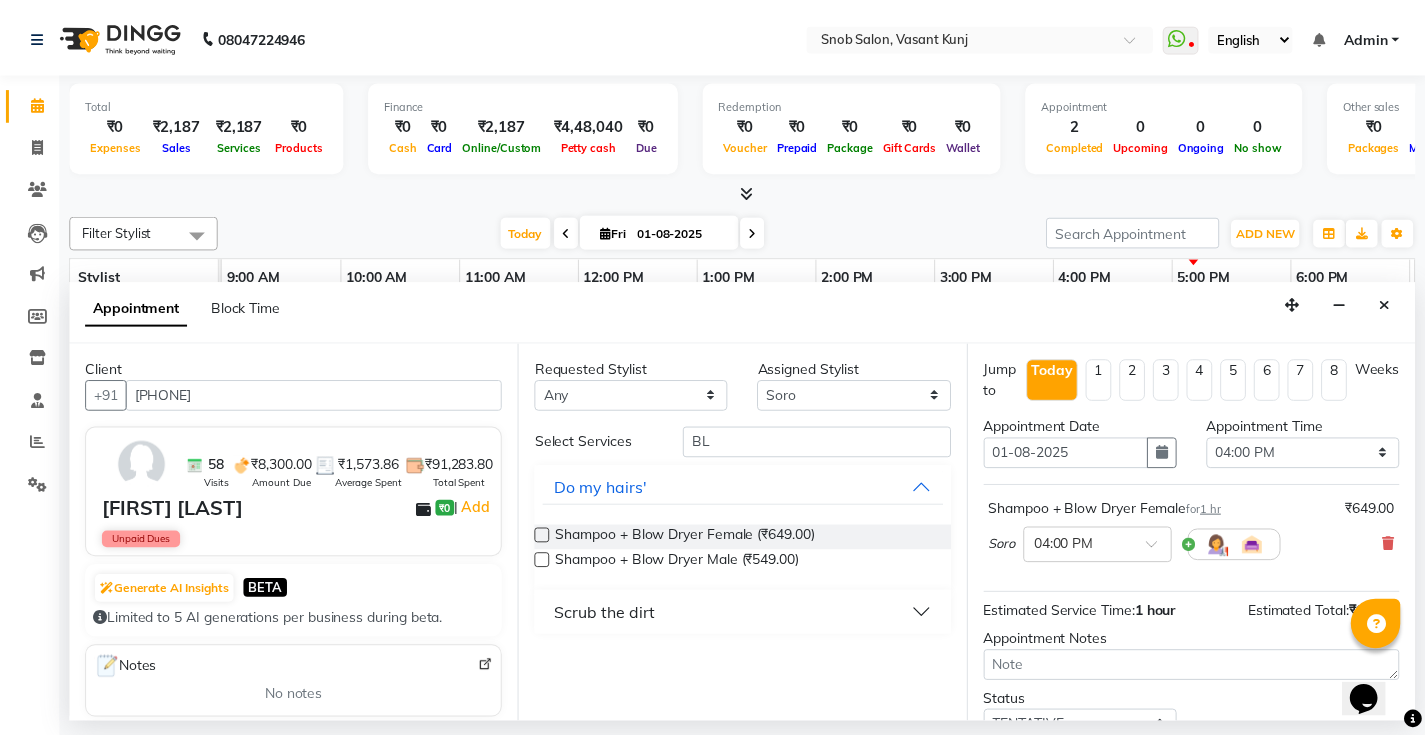 scroll, scrollTop: 145, scrollLeft: 0, axis: vertical 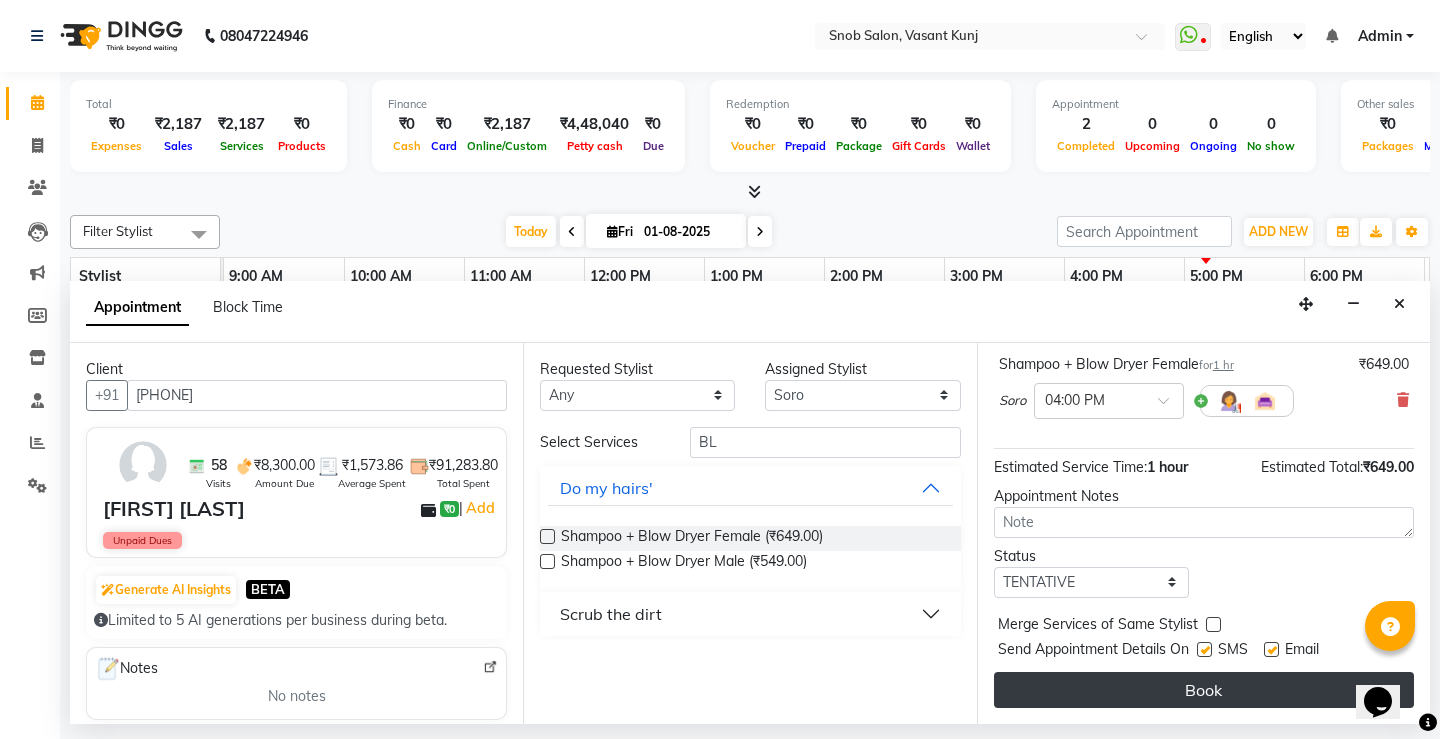 click on "Book" at bounding box center [1204, 690] 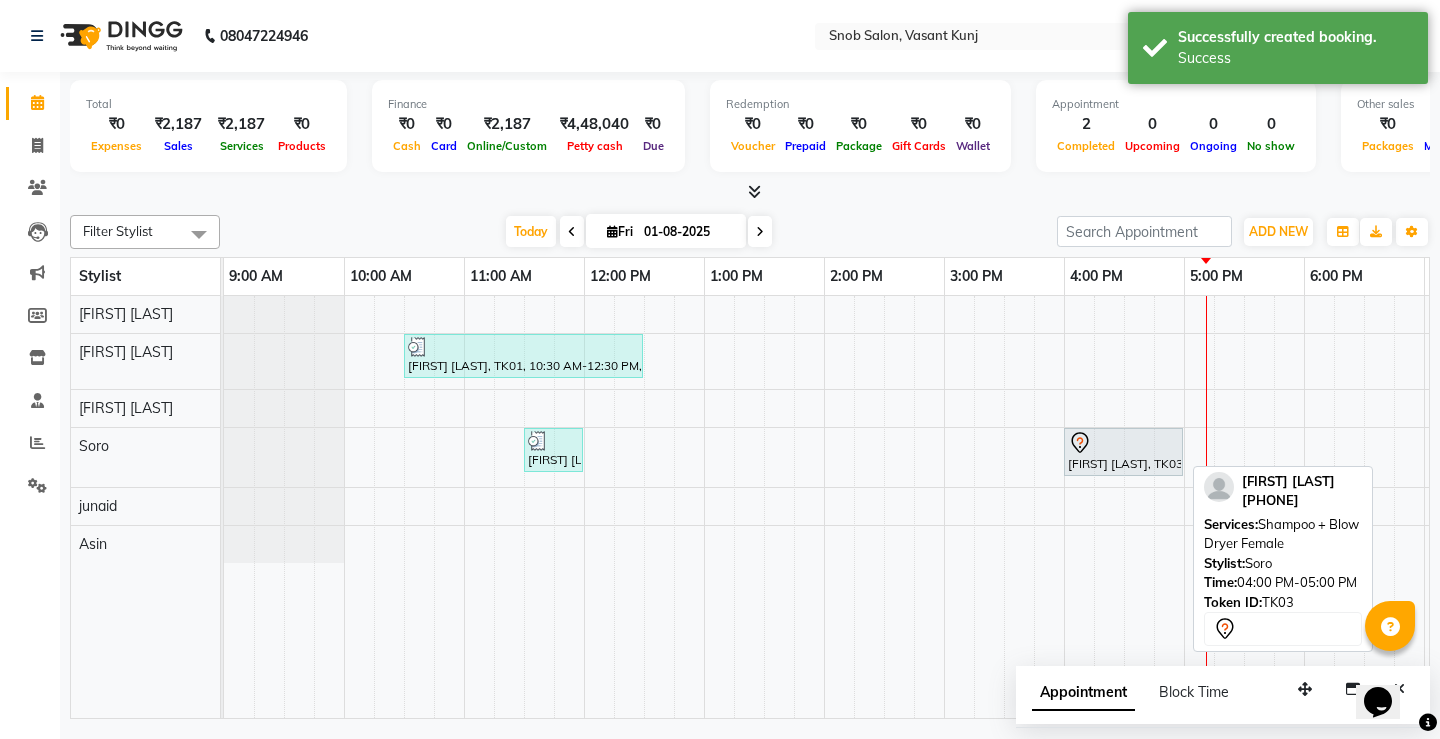 click at bounding box center (1123, 443) 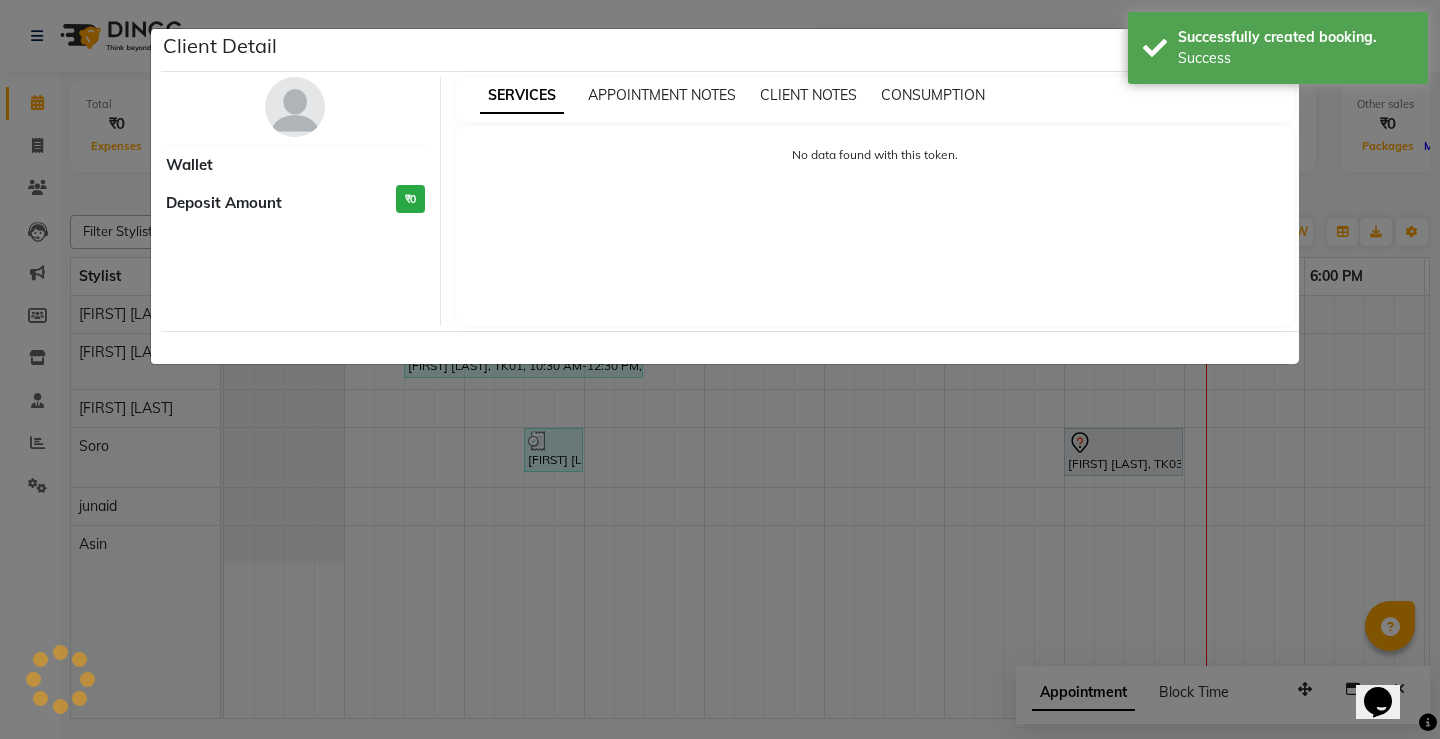 select on "7" 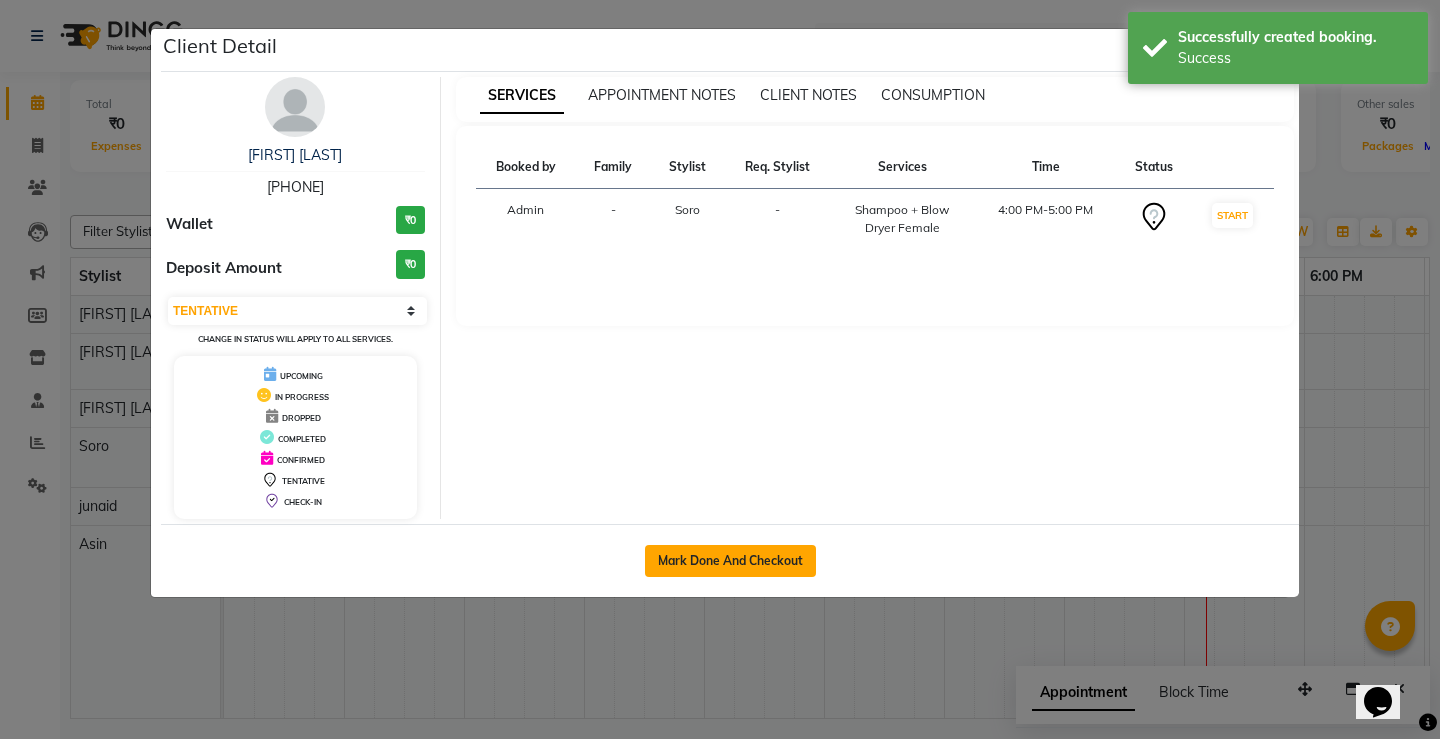 click on "Mark Done And Checkout" 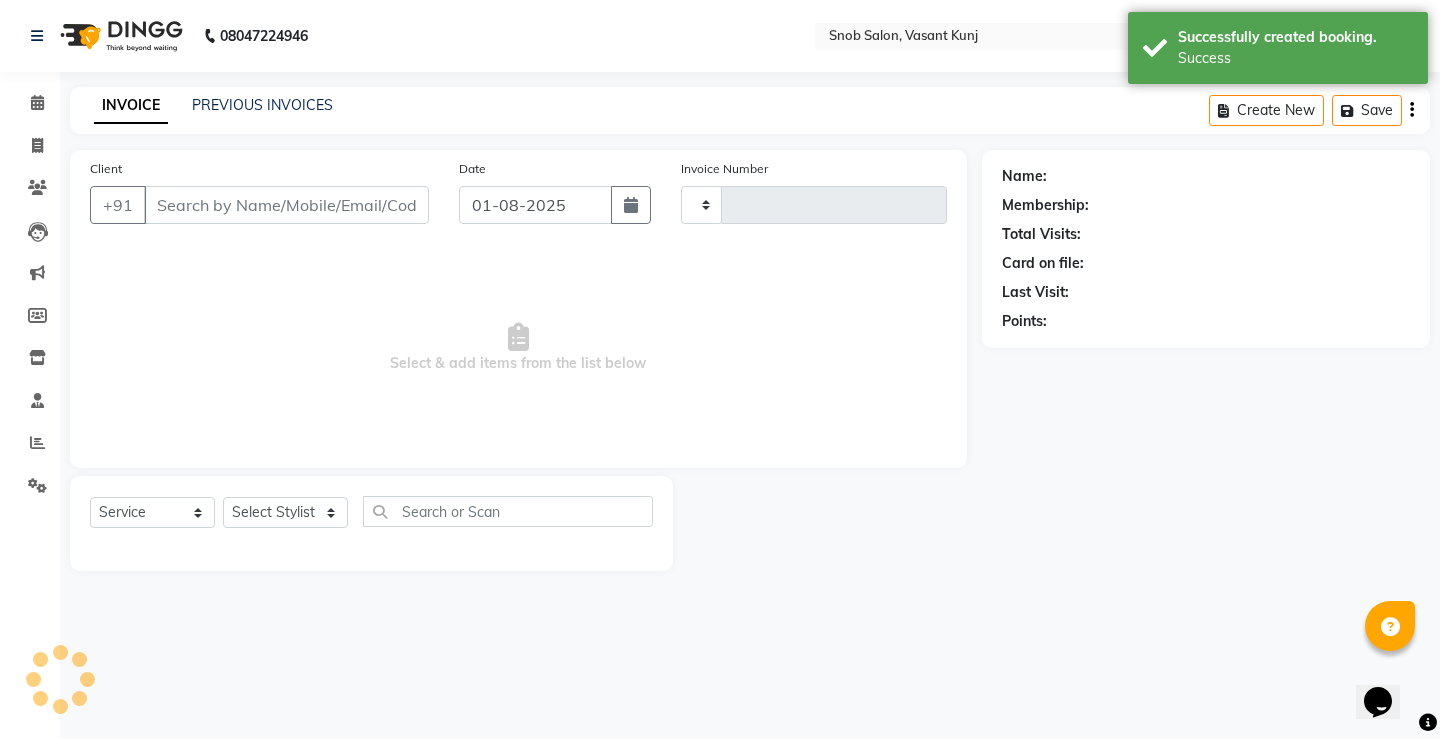 type on "0539" 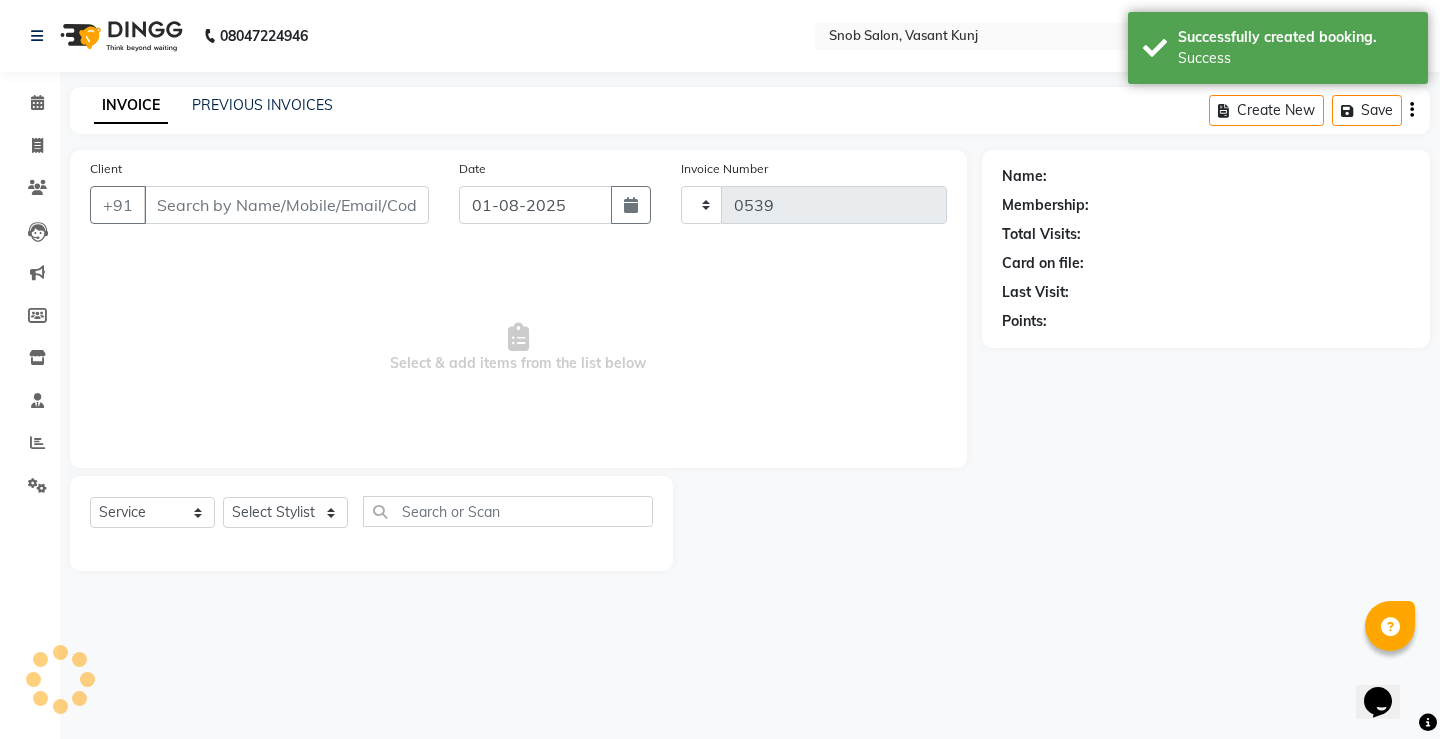 select on "7175" 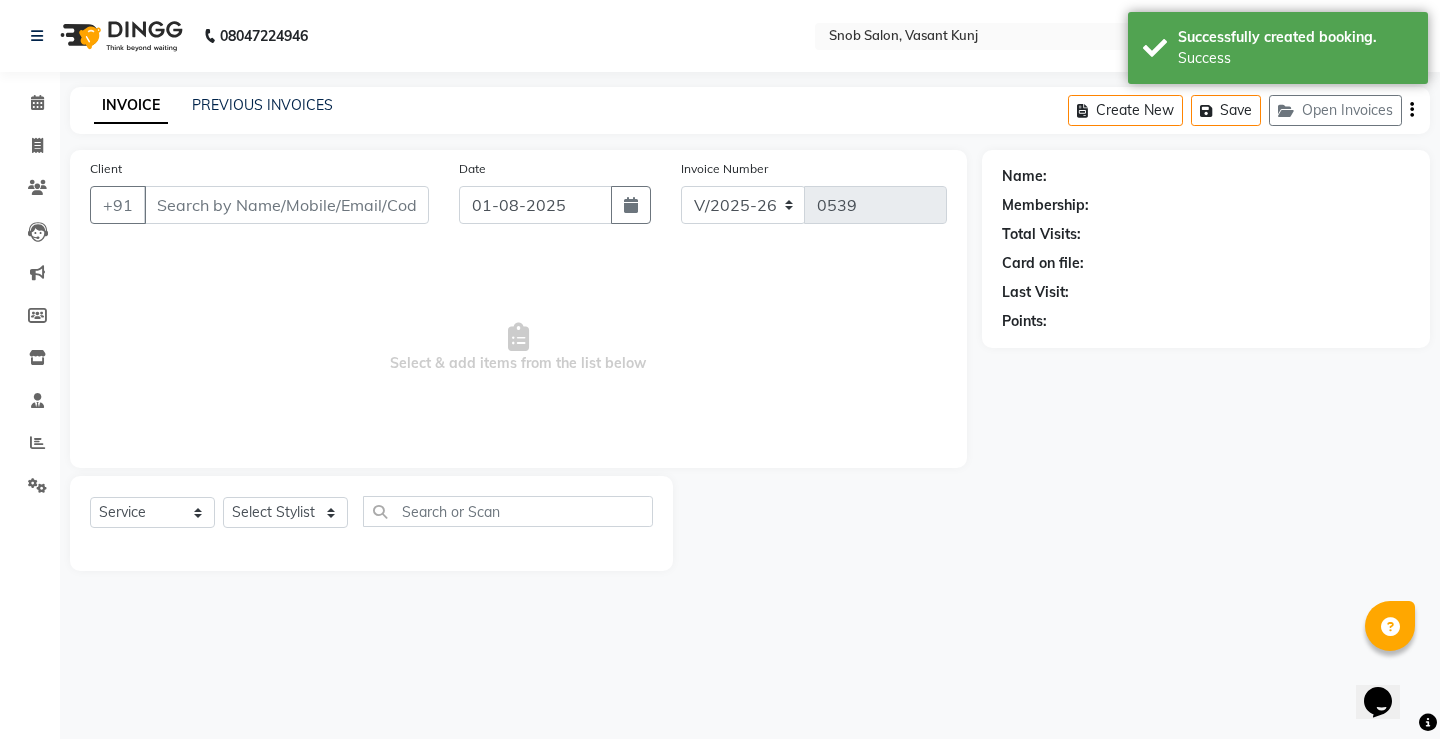 type on "[PHONE]" 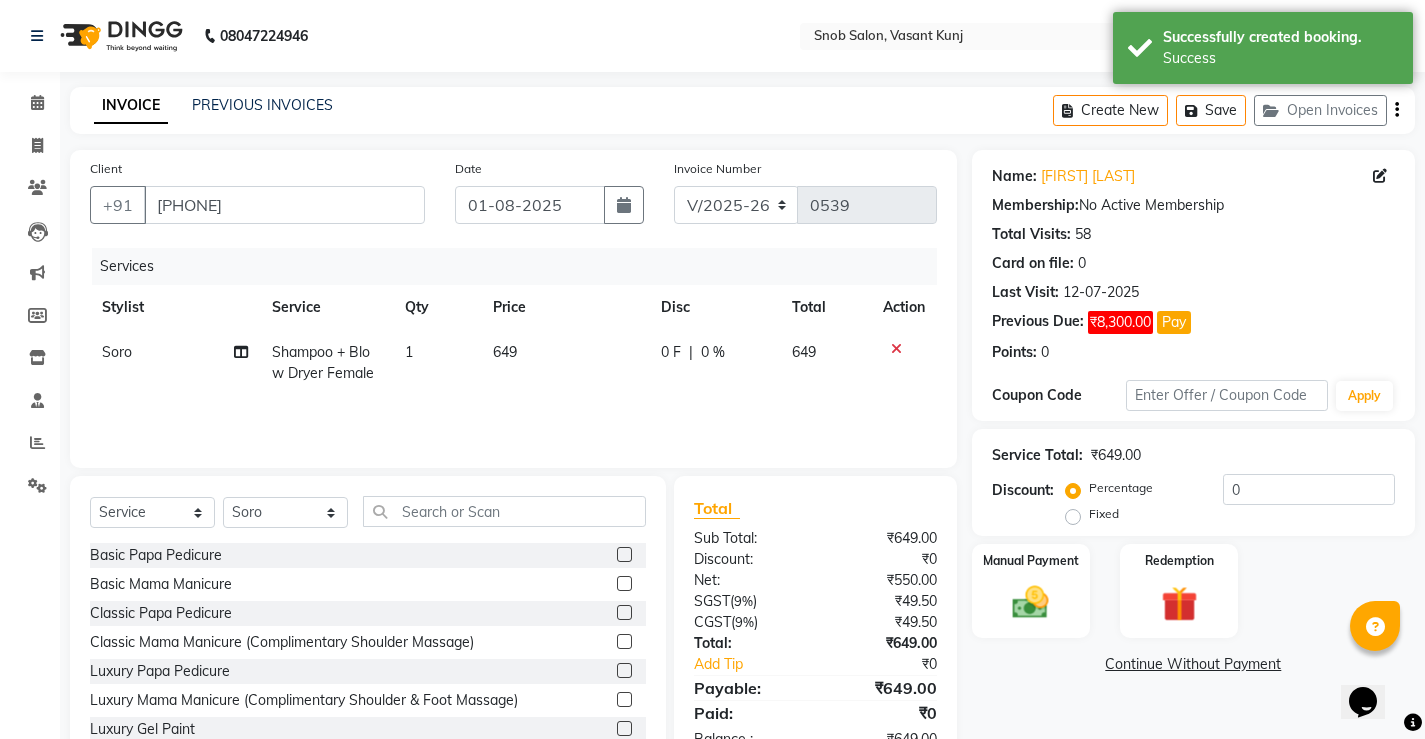 click on "649" 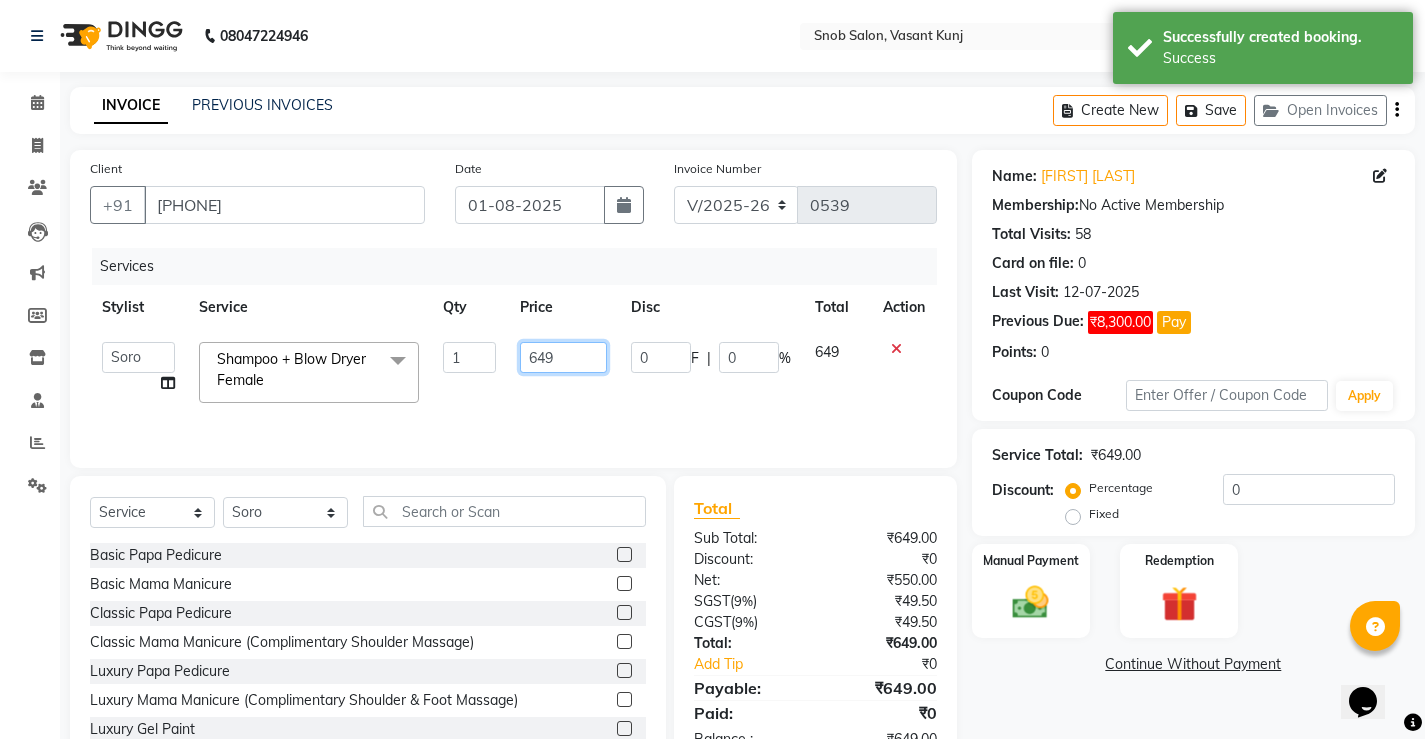 click on "649" 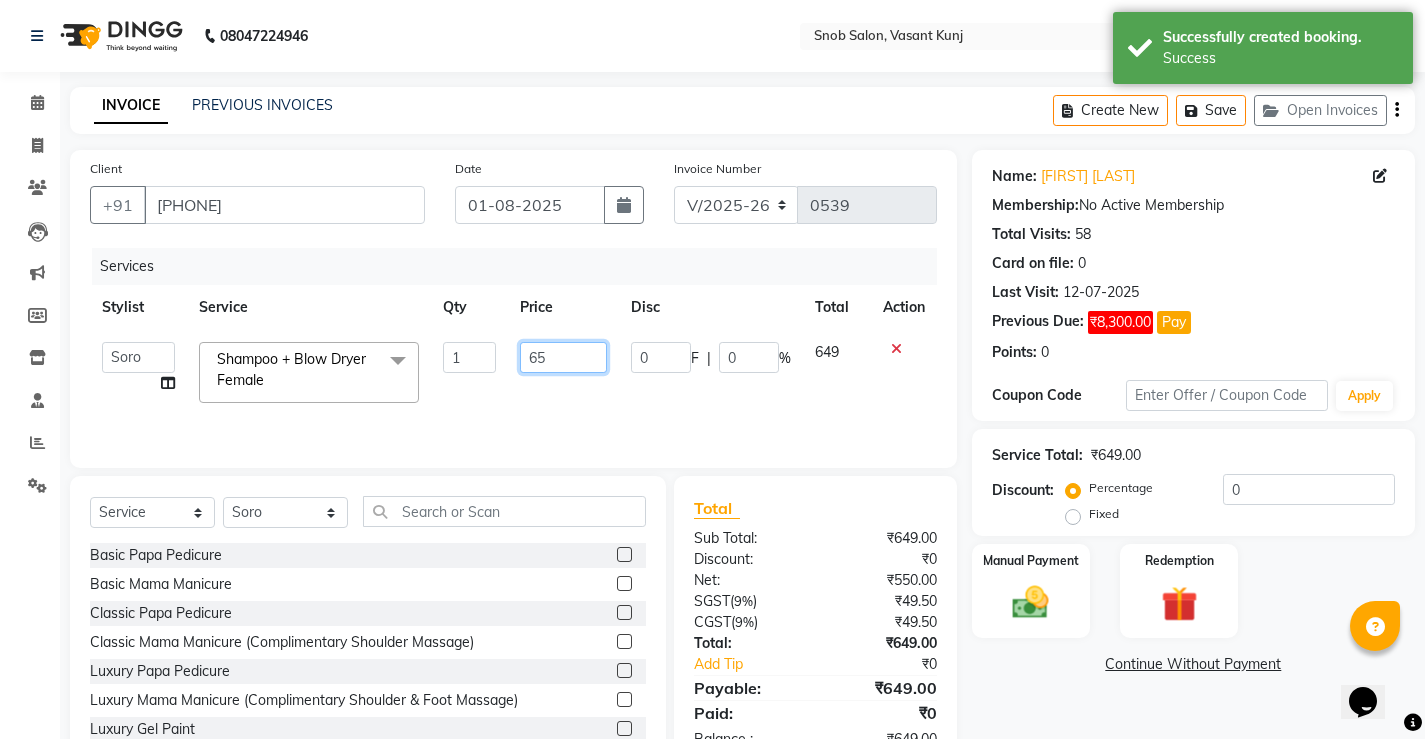 type on "650" 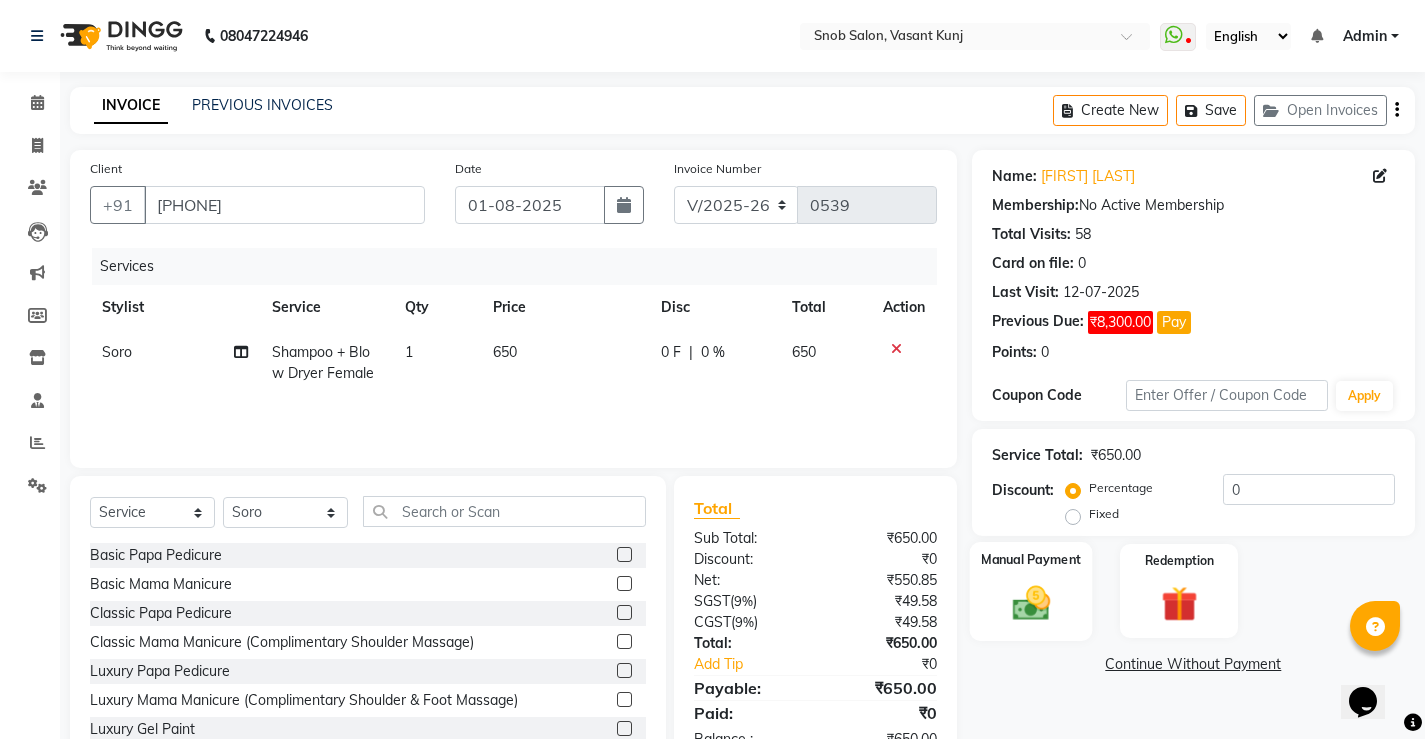 click 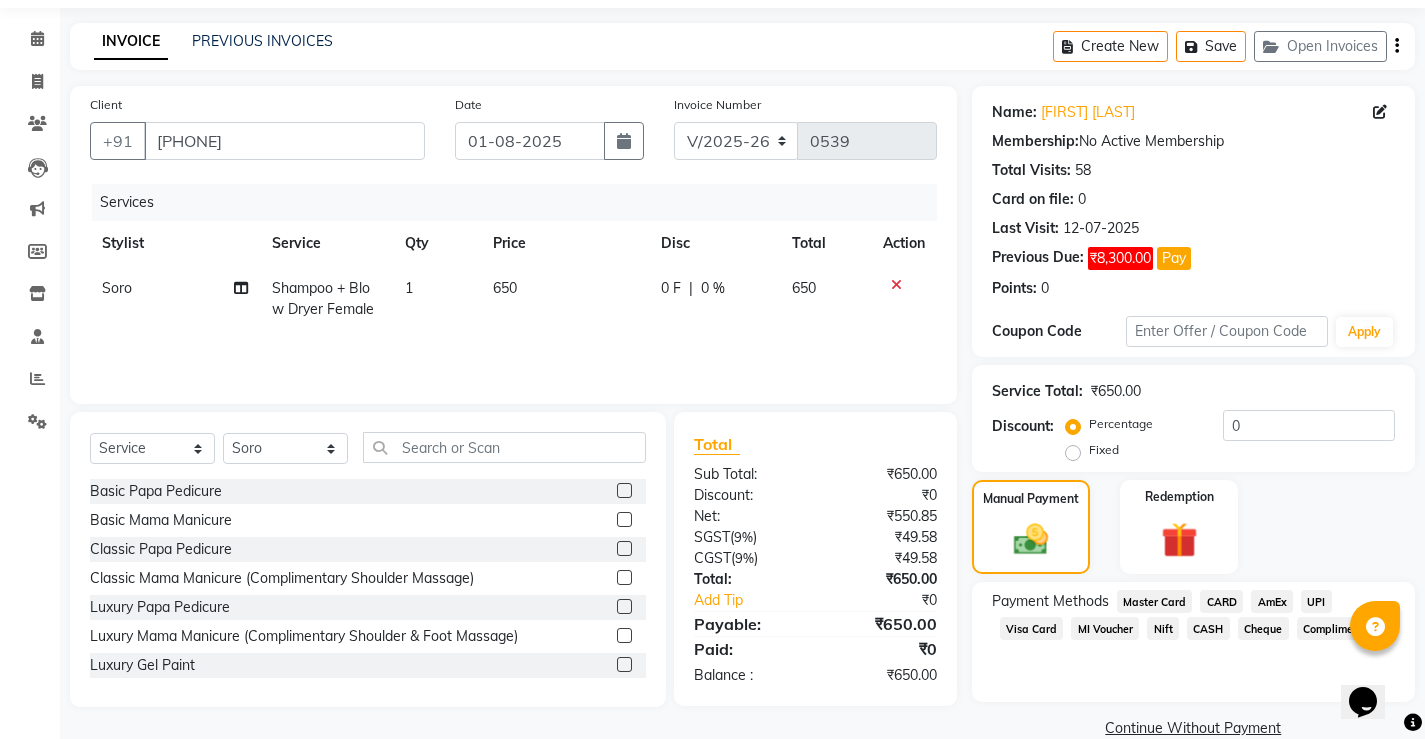 scroll, scrollTop: 98, scrollLeft: 0, axis: vertical 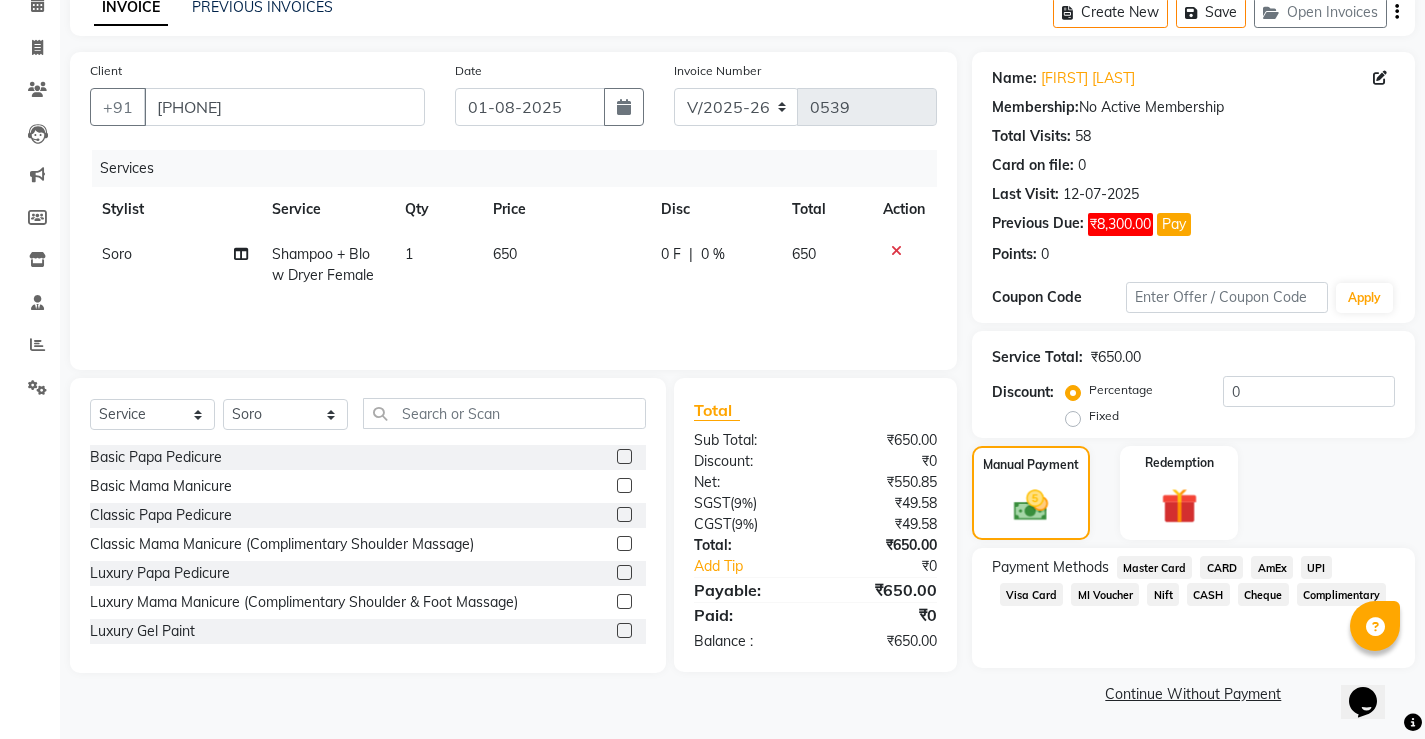 click on "Continue Without Payment" 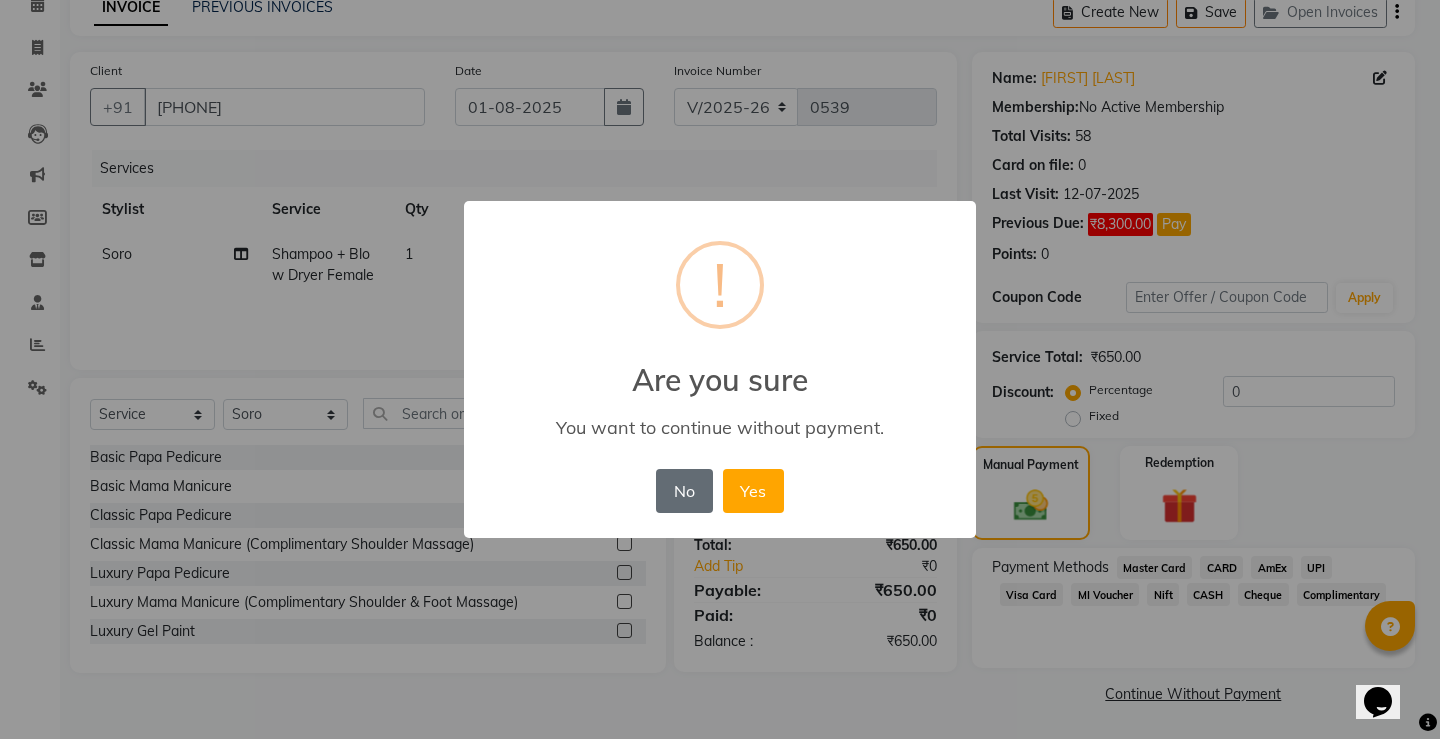click on "No" at bounding box center [684, 491] 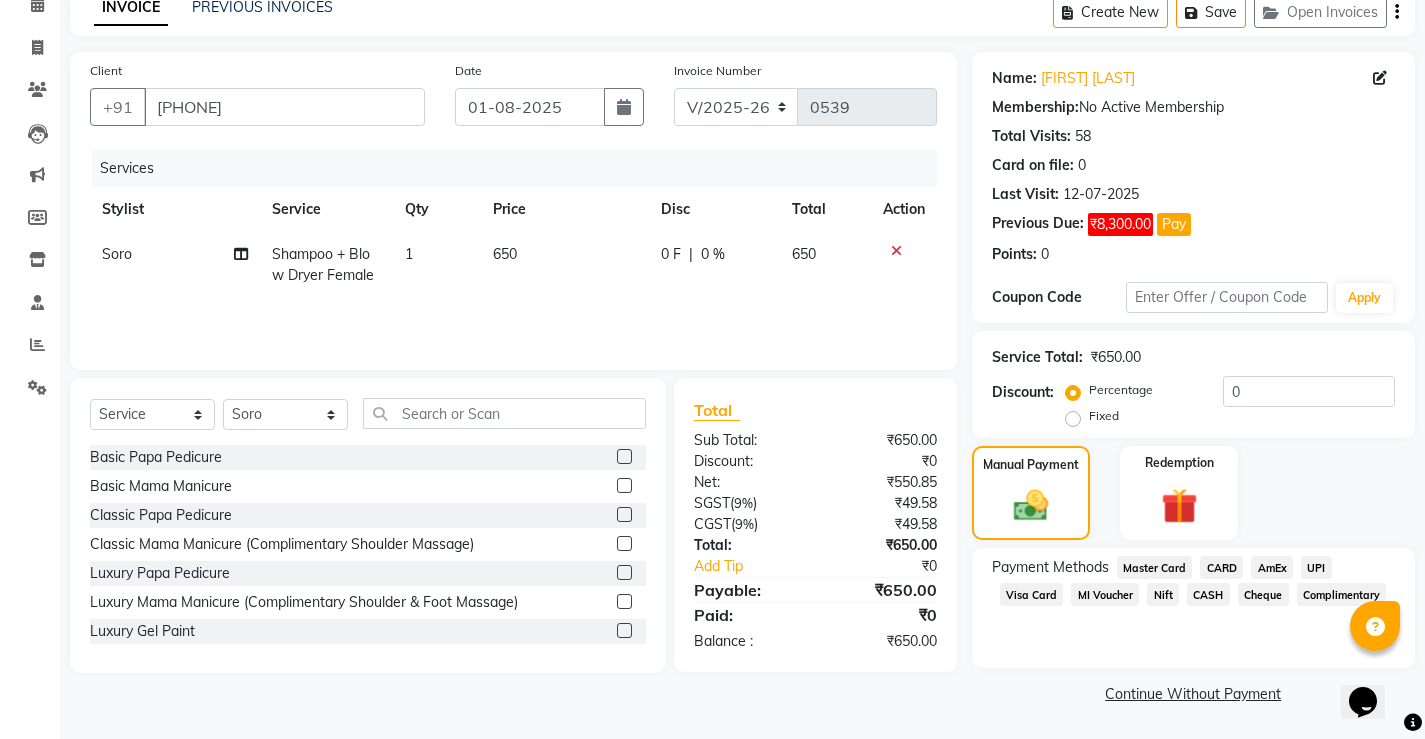 click on "Continue Without Payment" 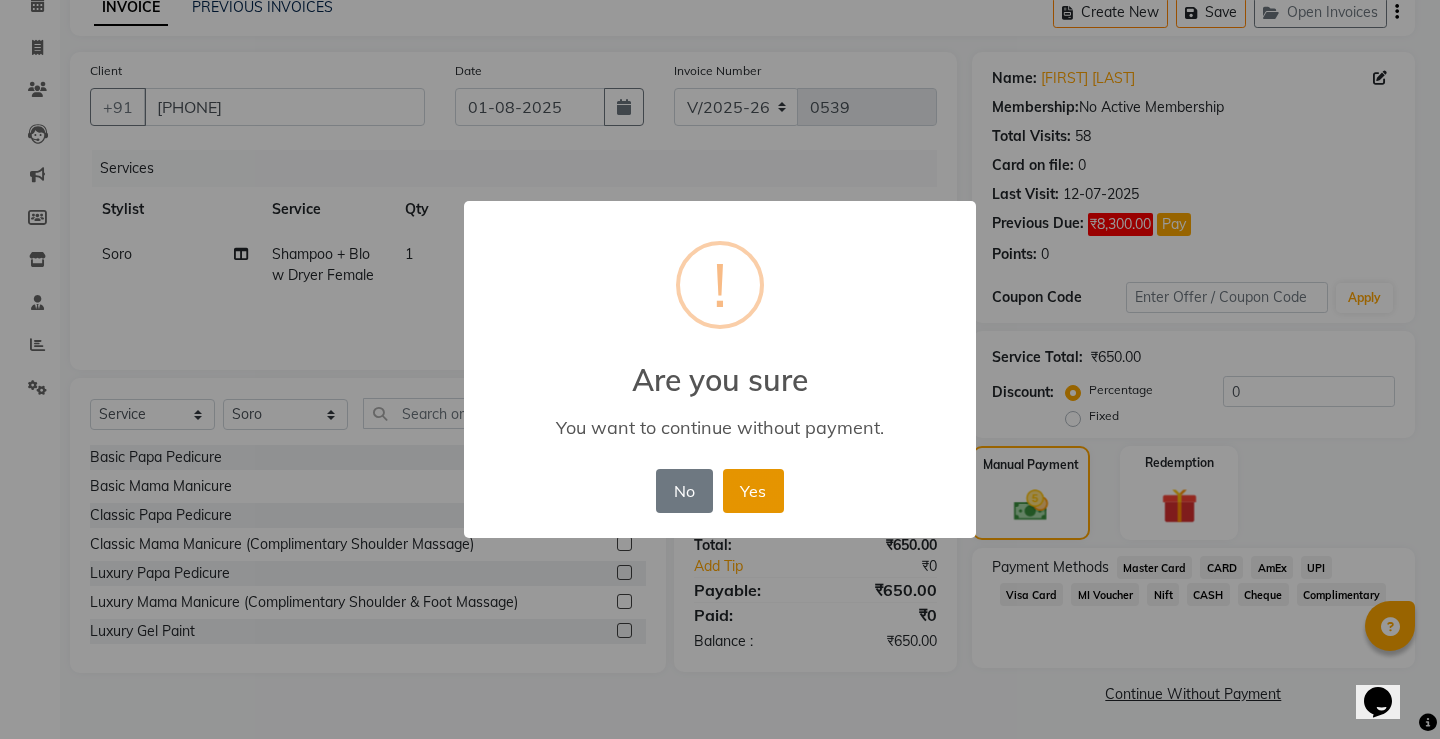 click on "Yes" at bounding box center (753, 491) 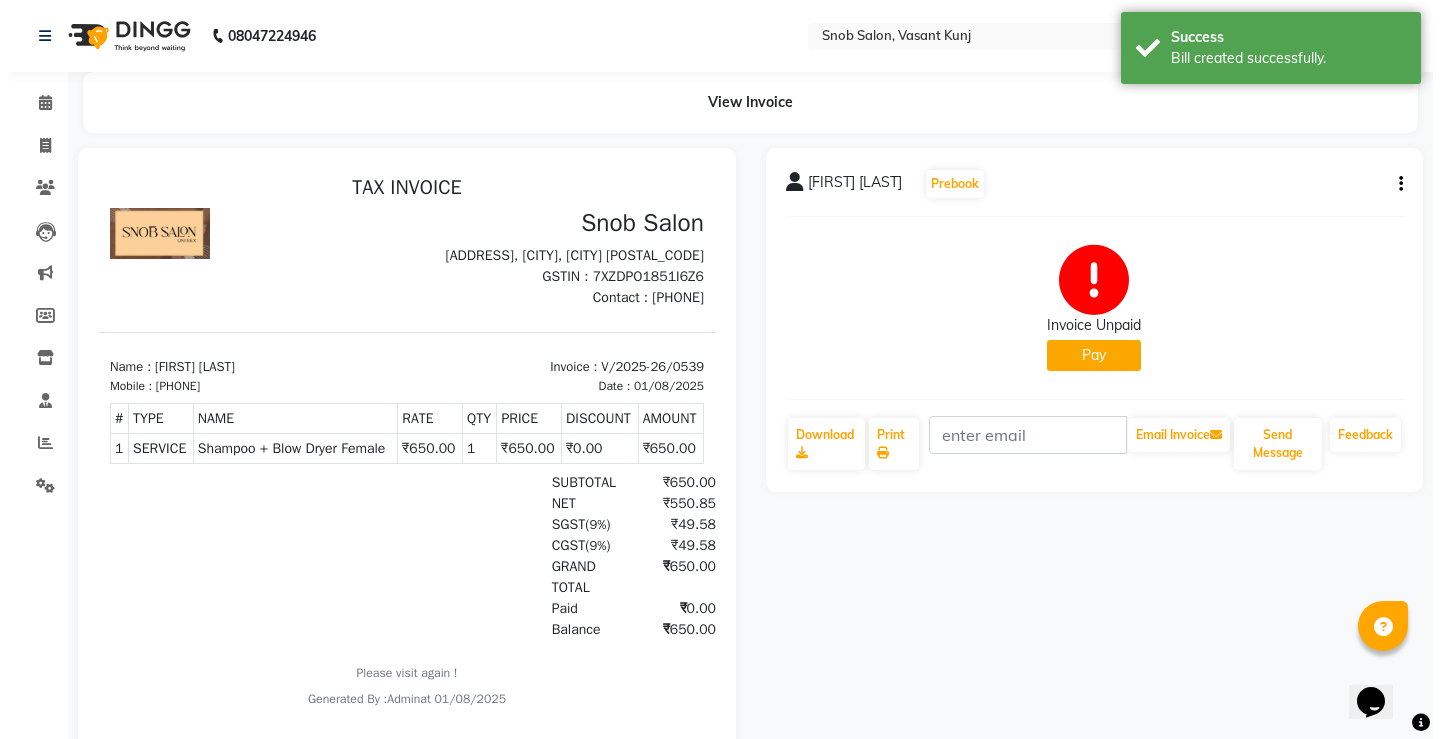 scroll, scrollTop: 0, scrollLeft: 0, axis: both 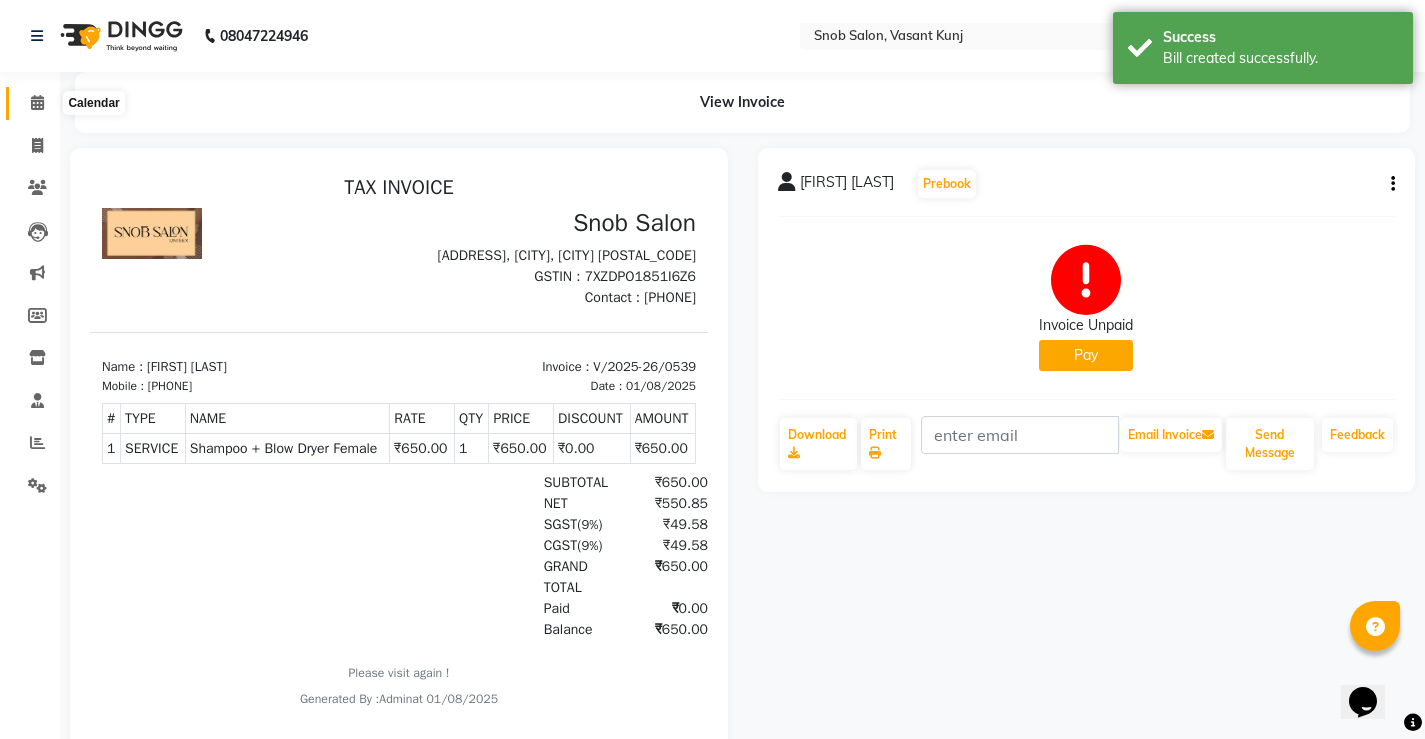 click 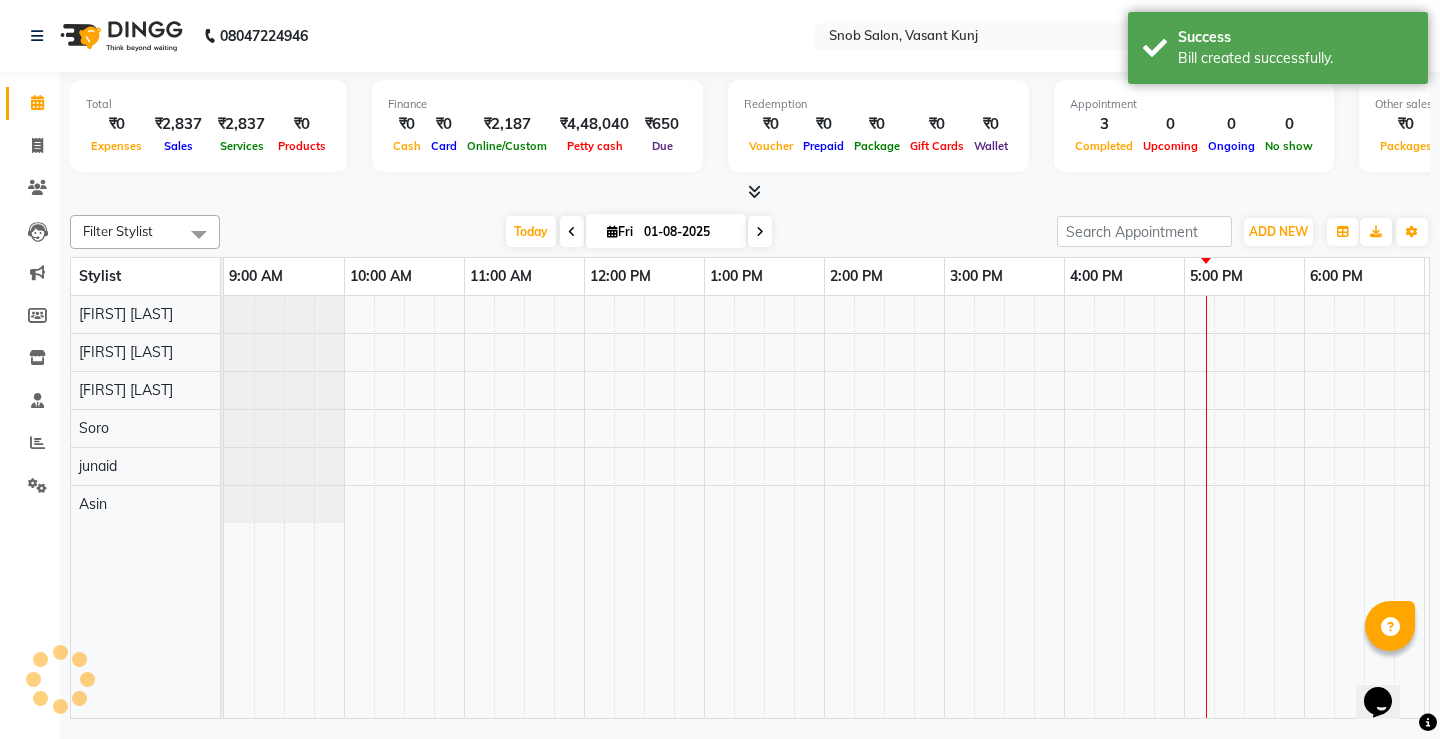 scroll, scrollTop: 0, scrollLeft: 355, axis: horizontal 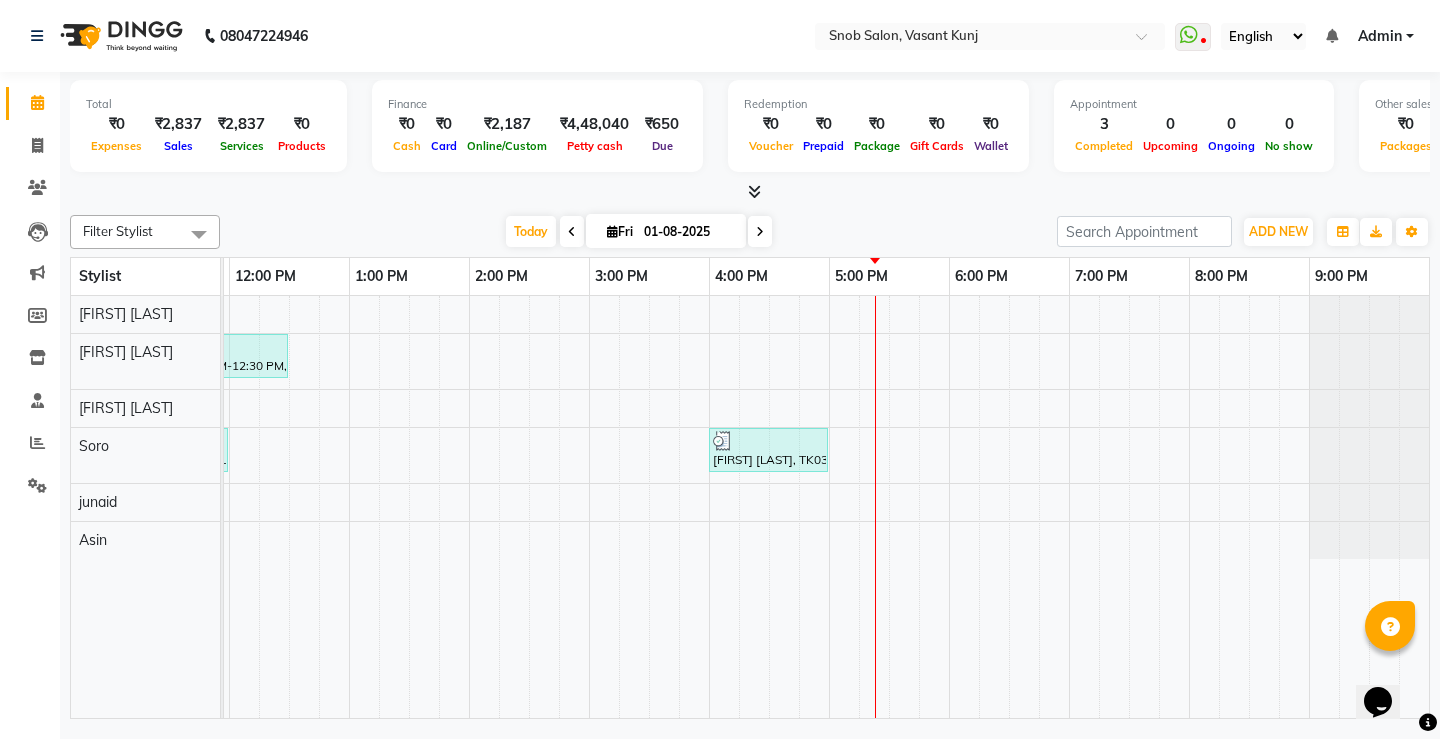 click on "Total  ₹0  Expenses ₹2,837  Sales ₹2,837  Services ₹0  Products Finance  ₹0  Cash ₹0  Card ₹2,187  Online/Custom ₹4,48,040 Petty cash ₹650 Due  Redemption  ₹0 Voucher ₹0 Prepaid ₹0 Package ₹0  Gift Cards ₹0  Wallet  Appointment  3 Completed 0 Upcoming 0 Ongoing 0 No show  Other sales  ₹0  Packages ₹0  Memberships ₹0  Vouchers ₹0  Prepaids ₹0  Gift Cards Filter Stylist Select All Asin [NAME] [NAME] [NAME] [NAME]  [NAME] [NAME] Today  Fri 01-08-2025 Toggle Dropdown Add Appointment Add Invoice Add Expense Add Attendance Add Client Add Transaction Toggle Dropdown Add Appointment Add Invoice Add Expense Add Attendance Add Client ADD NEW Toggle Dropdown Add Appointment Add Invoice Add Expense Add Attendance Add Client Add Transaction Filter Stylist Select All Asin [NAME] [NAME] [NAME] [NAME]  [NAME] [NAME] Group By  Staff View   Room View  View as Vertical  Vertical - Week View  Horizontal  Horizontal - Week View  List  Toggle Dropdown Manage Tags" 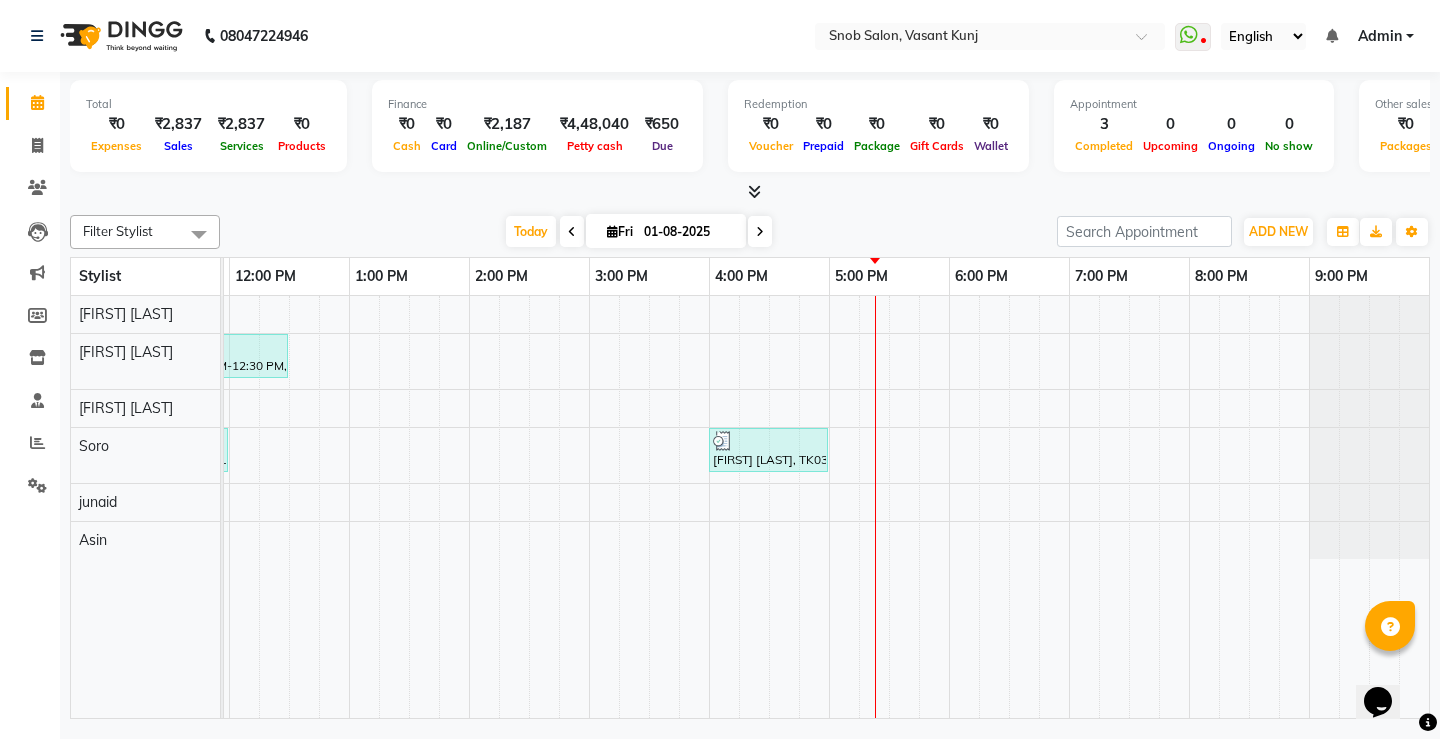 drag, startPoint x: 901, startPoint y: 349, endPoint x: 754, endPoint y: 390, distance: 152.61061 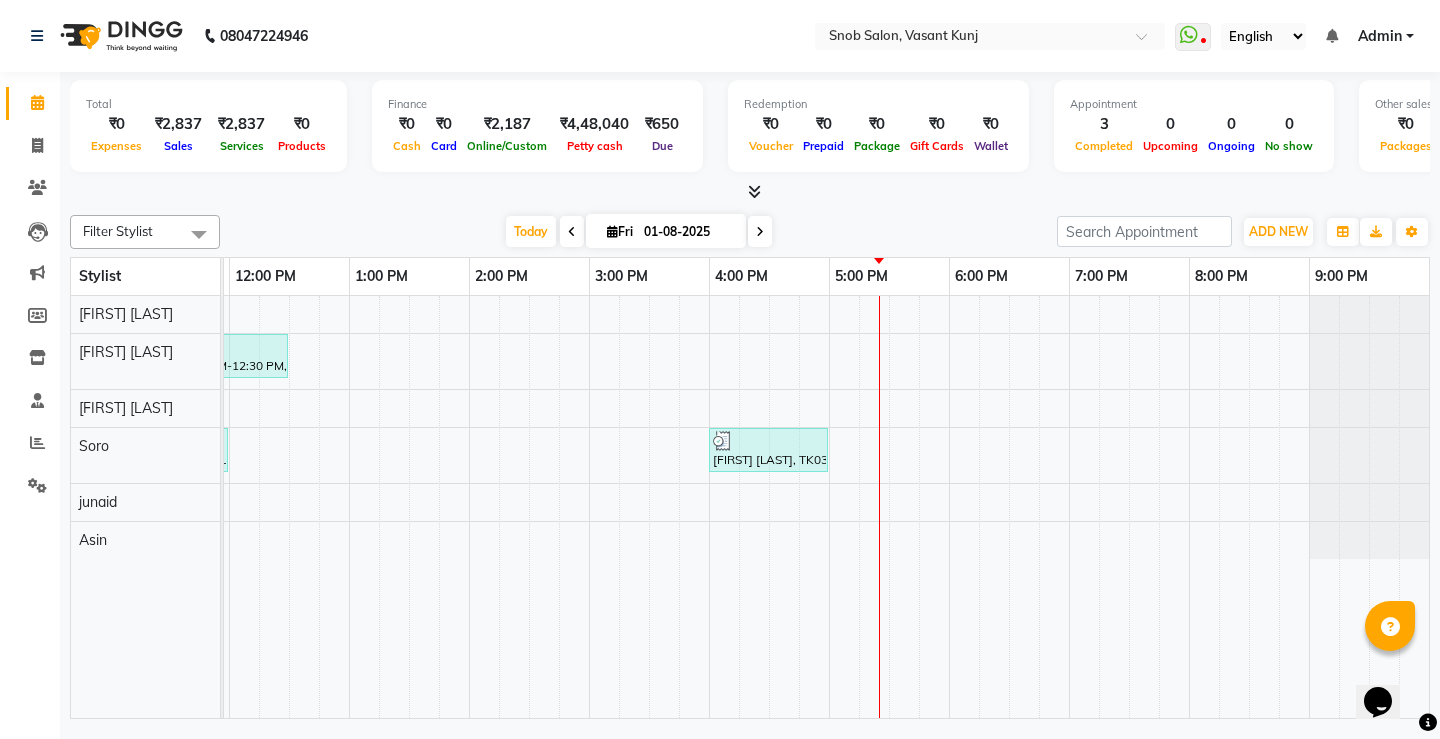scroll, scrollTop: 0, scrollLeft: 295, axis: horizontal 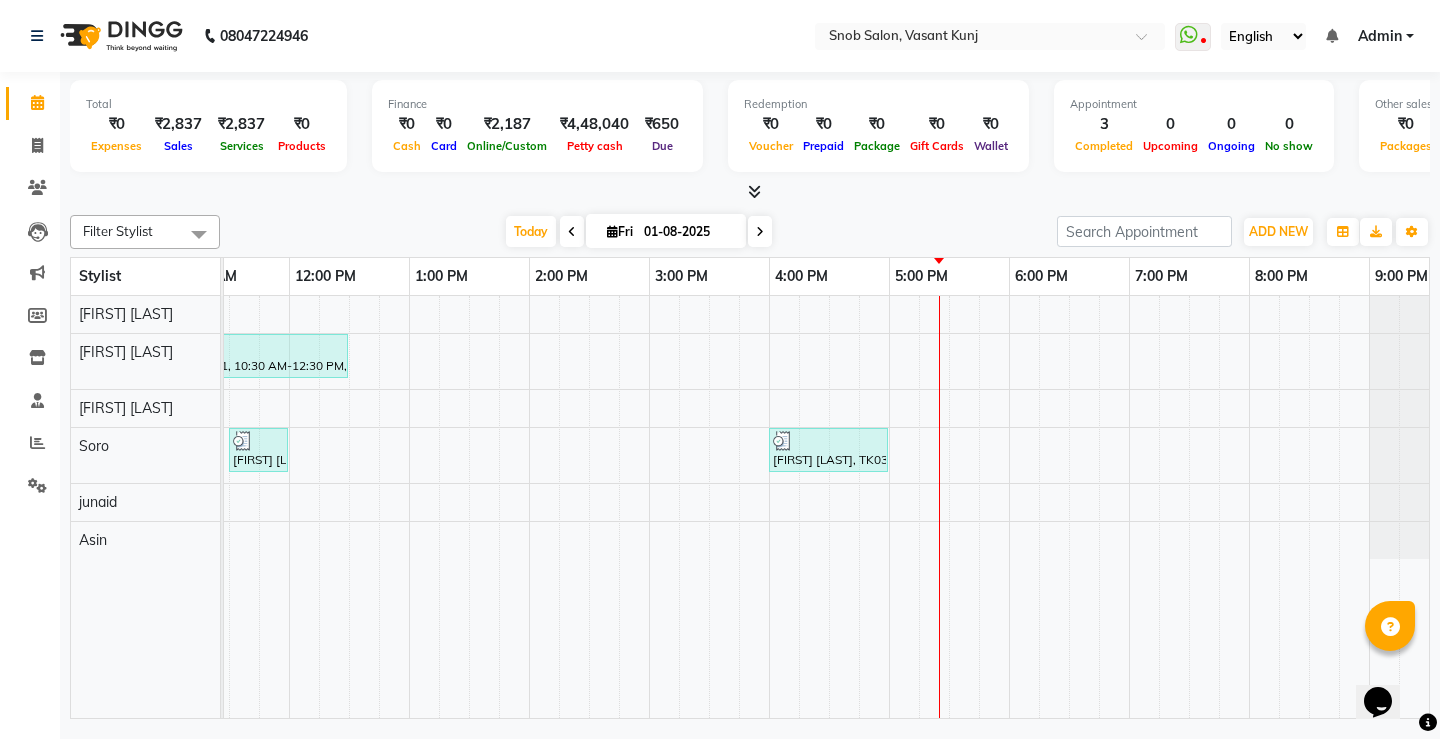 click at bounding box center [760, 231] 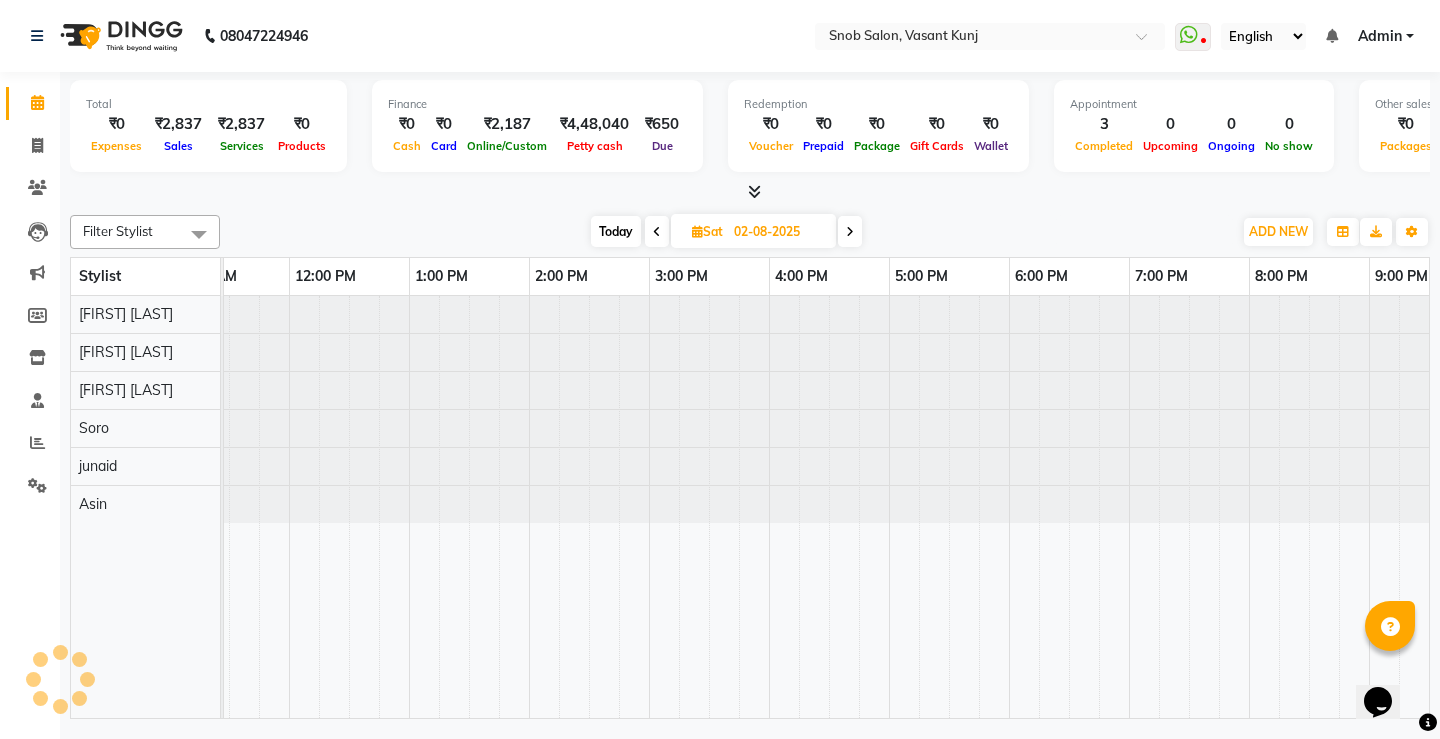 scroll, scrollTop: 0, scrollLeft: 0, axis: both 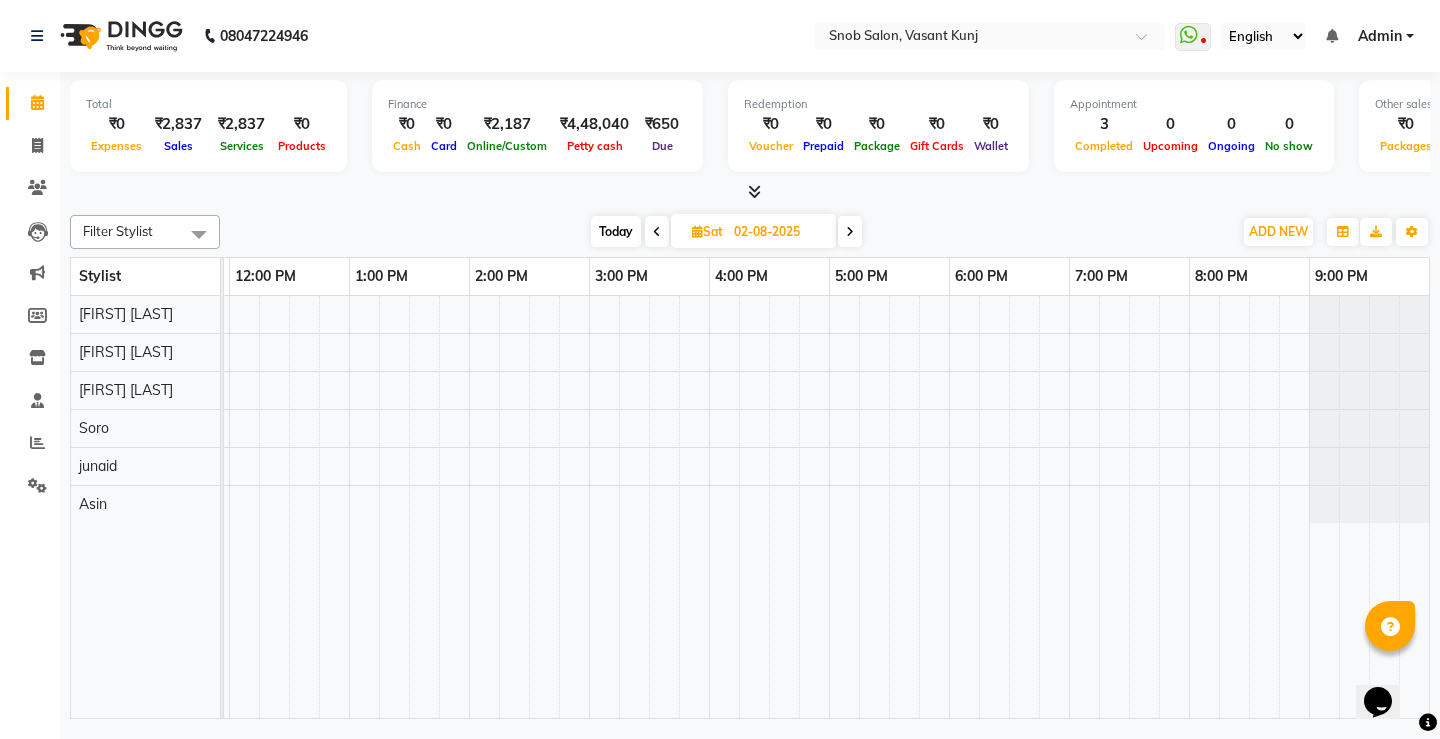 click at bounding box center (850, 231) 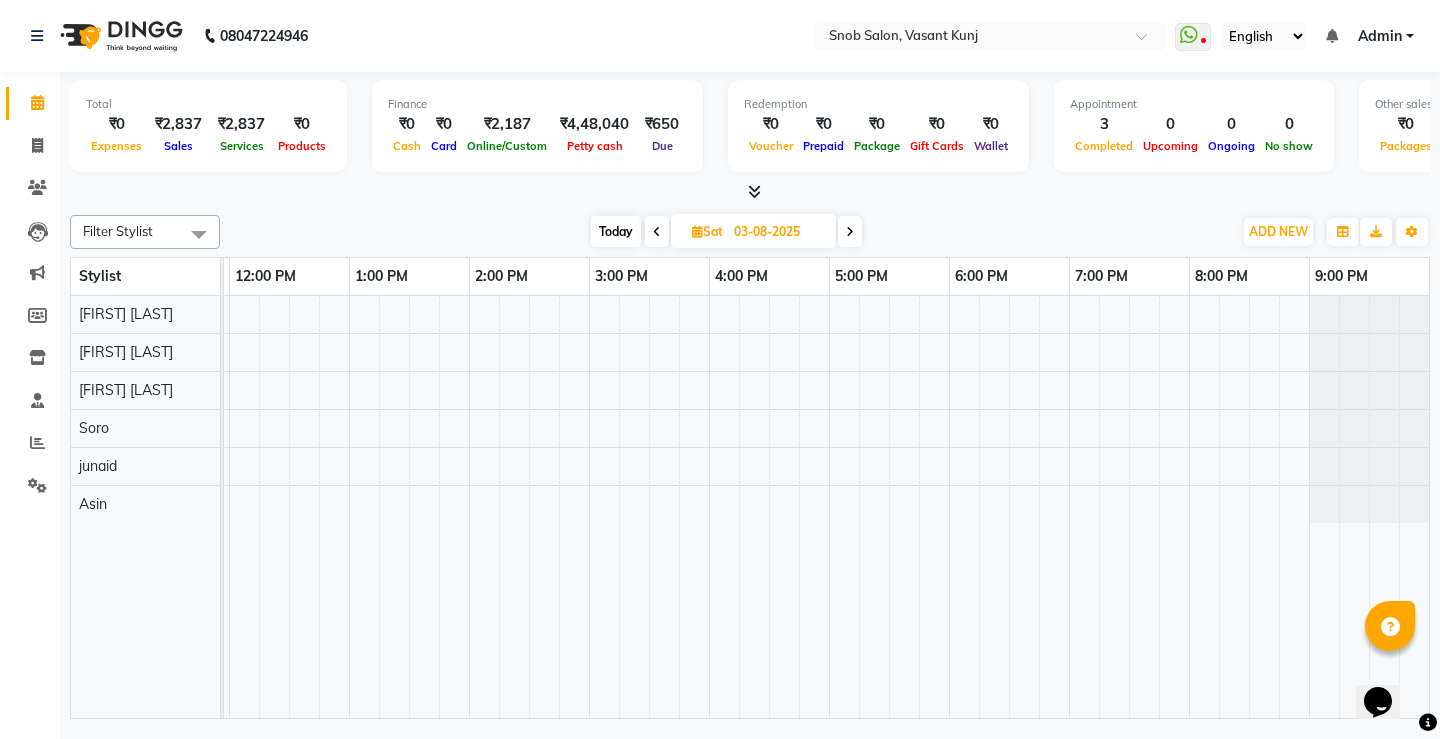 scroll, scrollTop: 0, scrollLeft: 0, axis: both 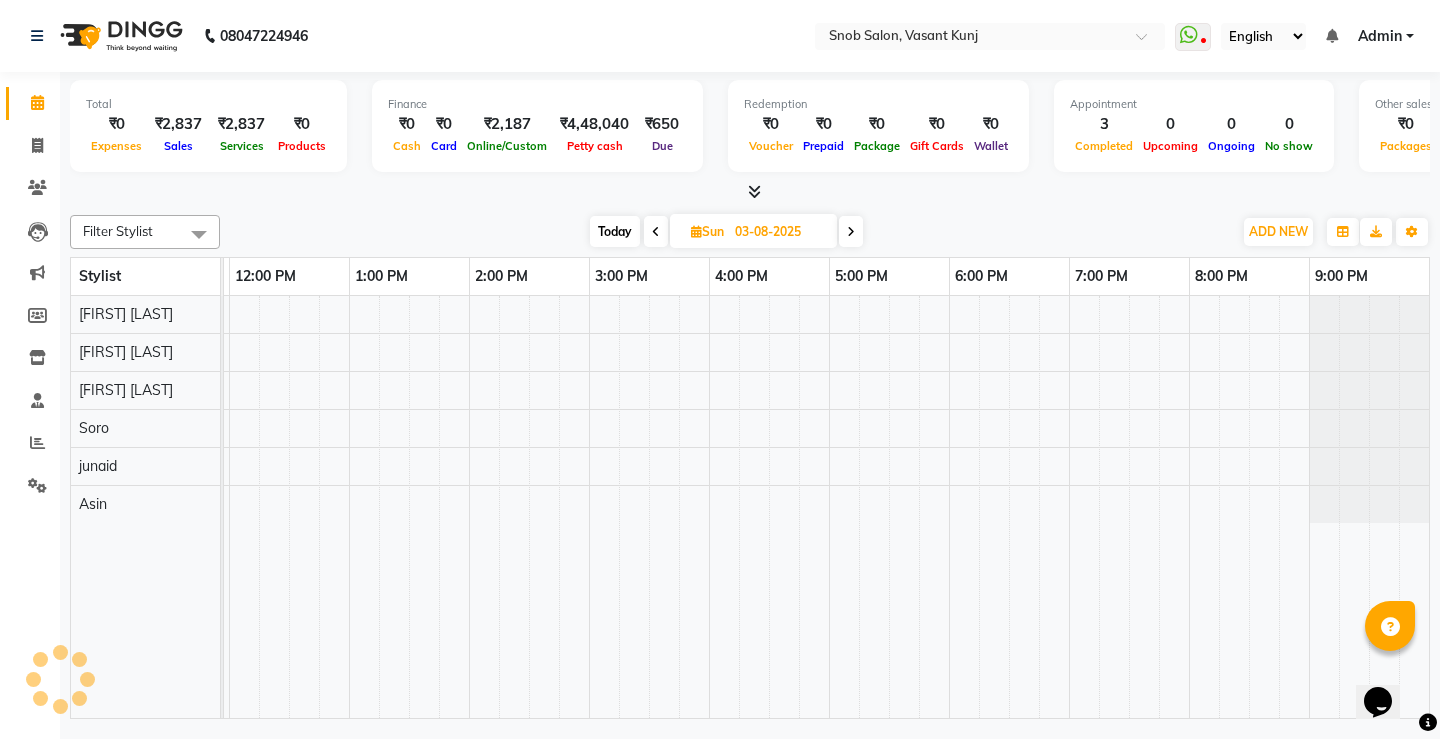 click at bounding box center (851, 231) 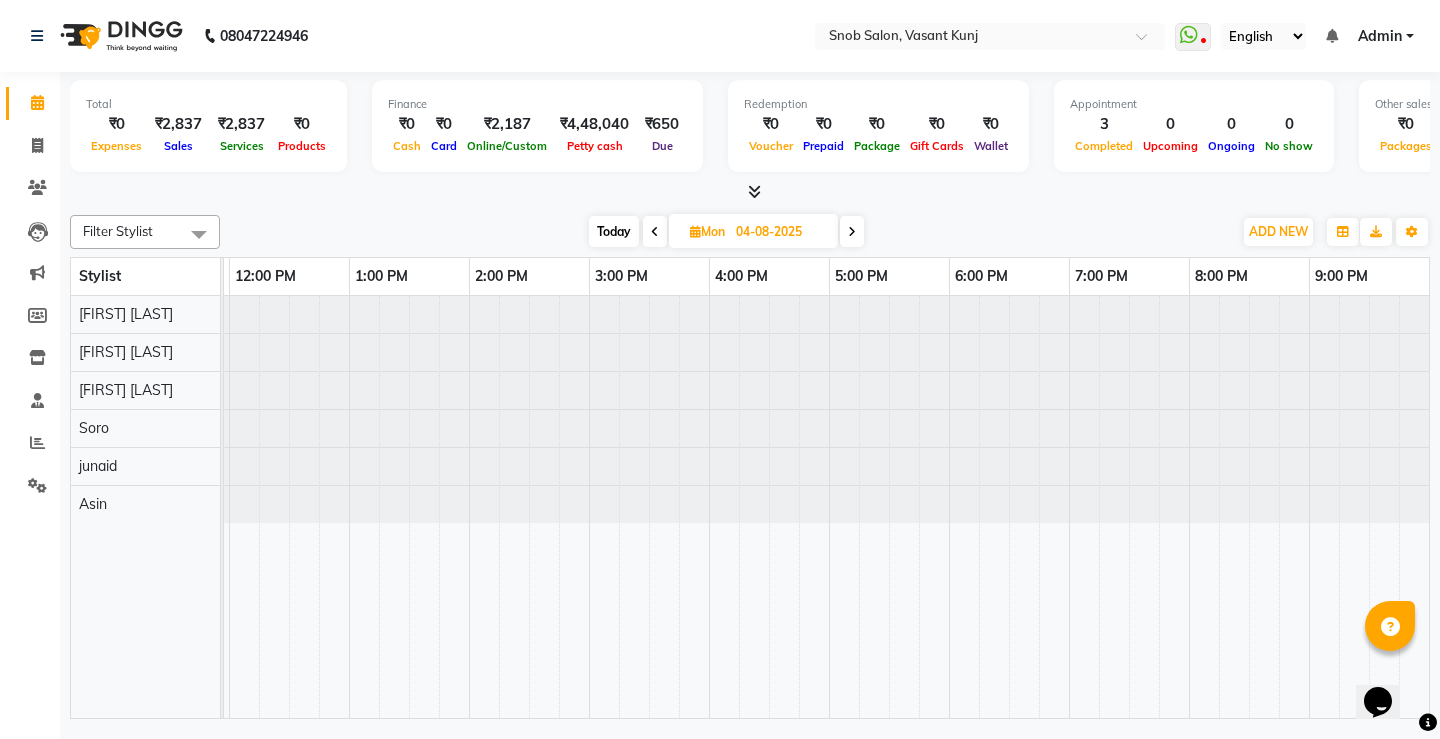 scroll, scrollTop: 0, scrollLeft: 0, axis: both 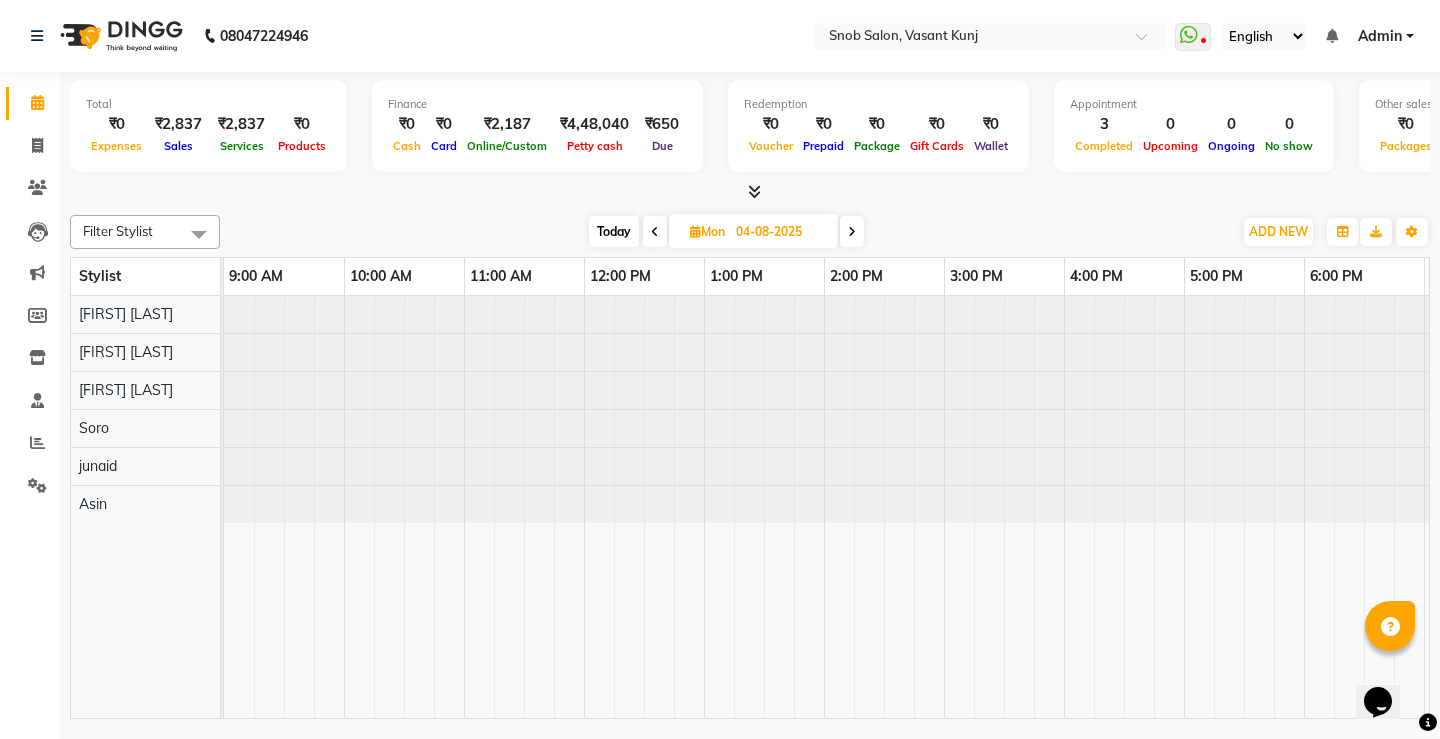 click at bounding box center [852, 231] 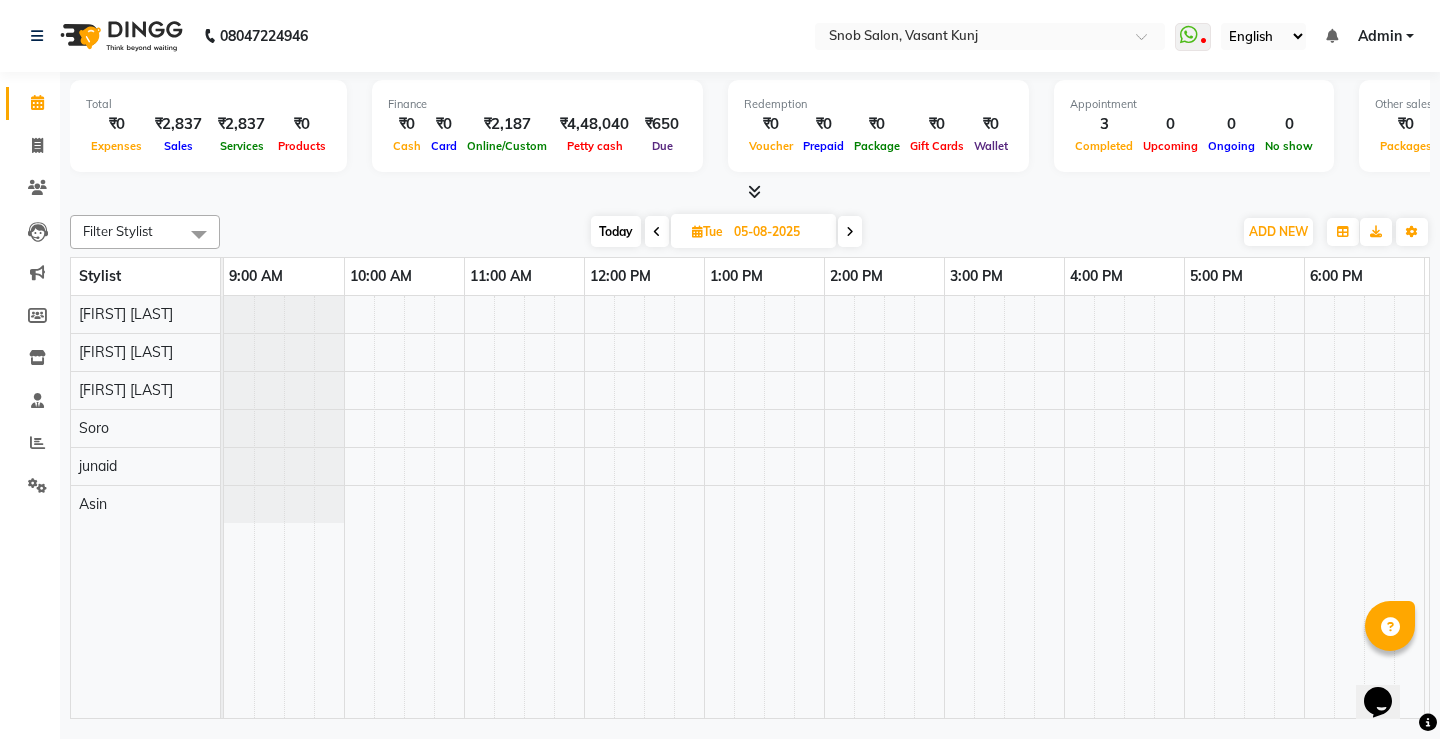 scroll, scrollTop: 0, scrollLeft: 355, axis: horizontal 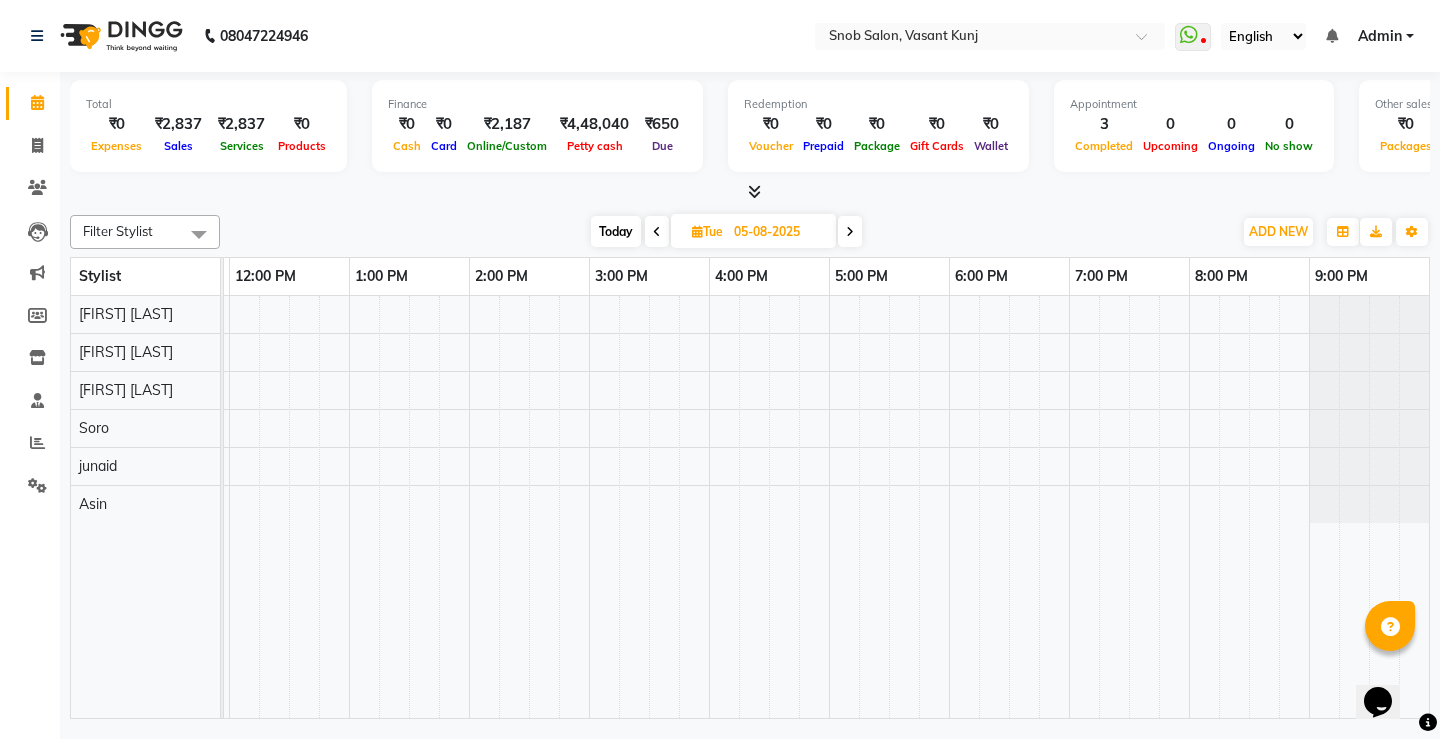 click at bounding box center (850, 231) 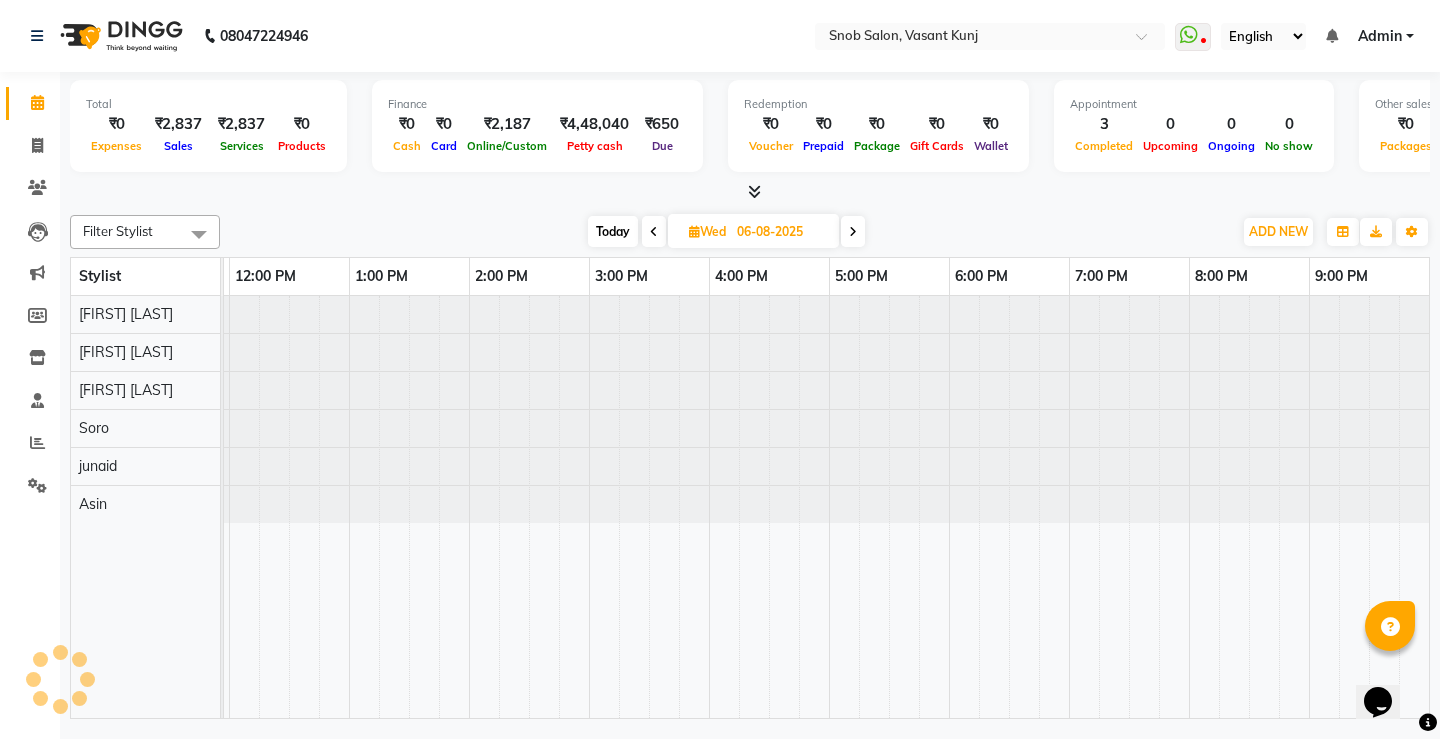 scroll, scrollTop: 0, scrollLeft: 0, axis: both 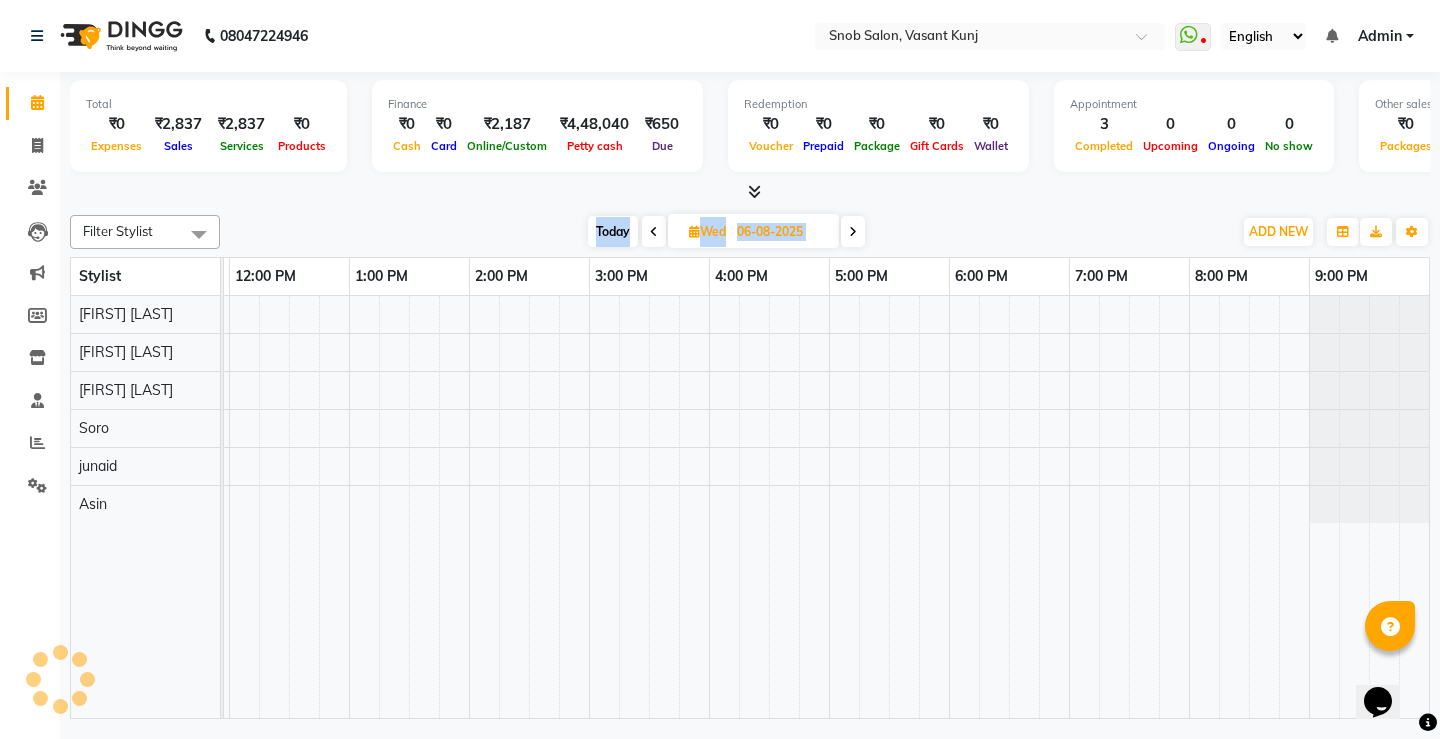 click at bounding box center [853, 231] 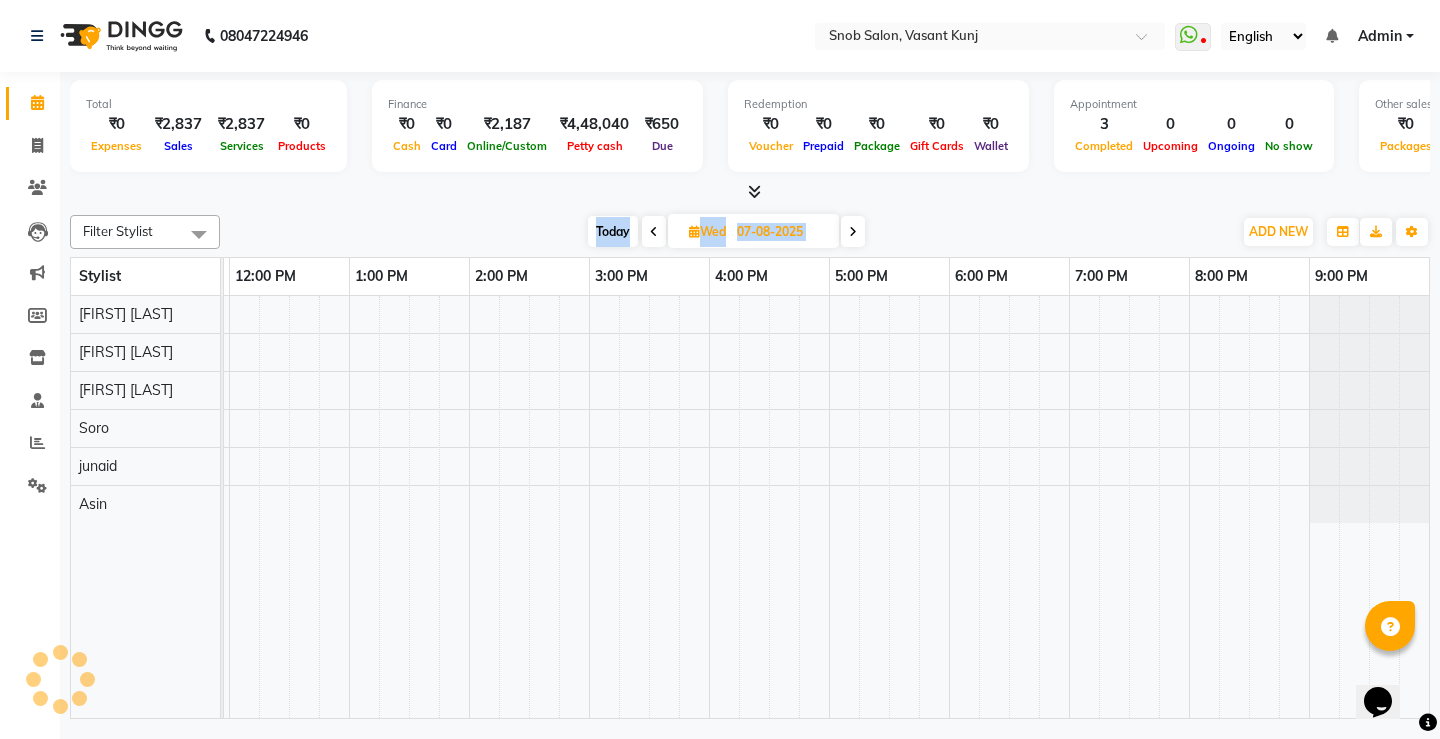 scroll, scrollTop: 0, scrollLeft: 0, axis: both 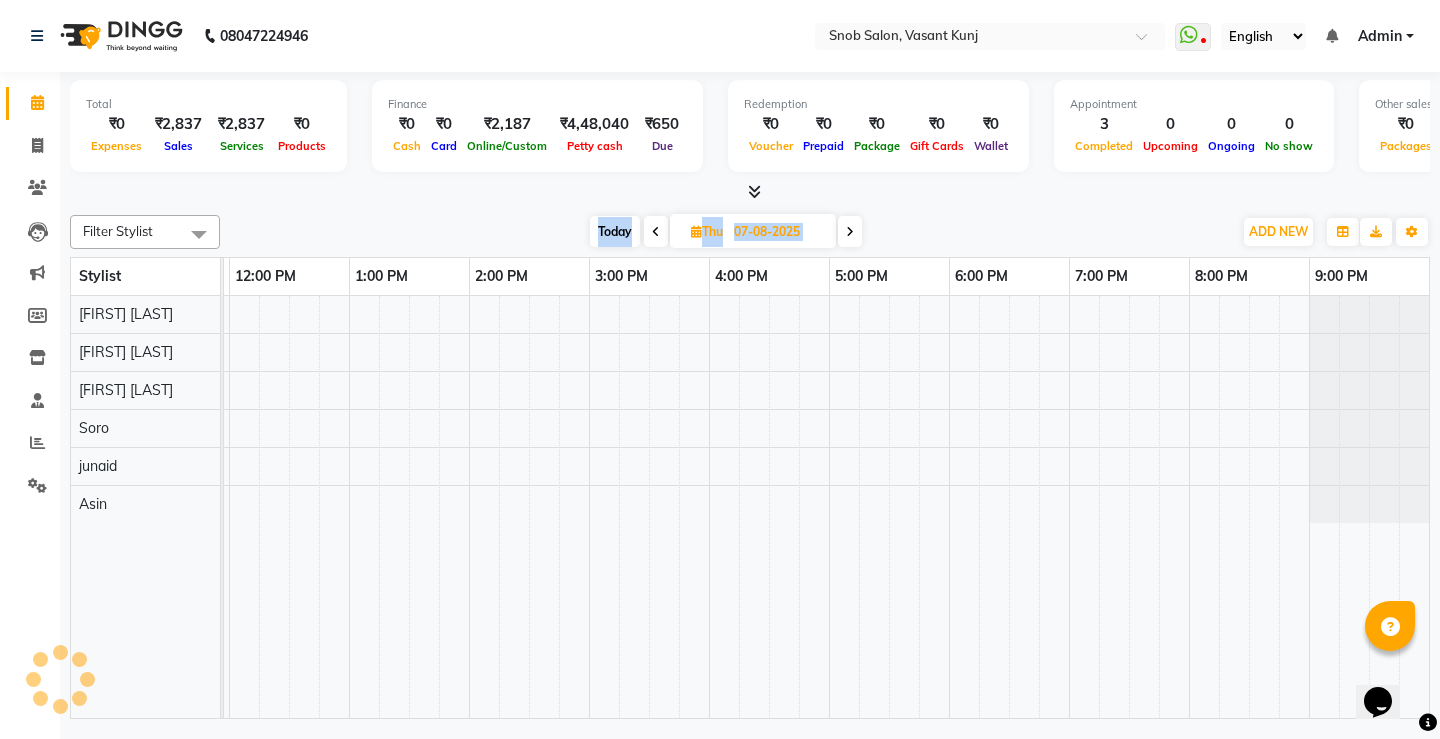 click at bounding box center (850, 231) 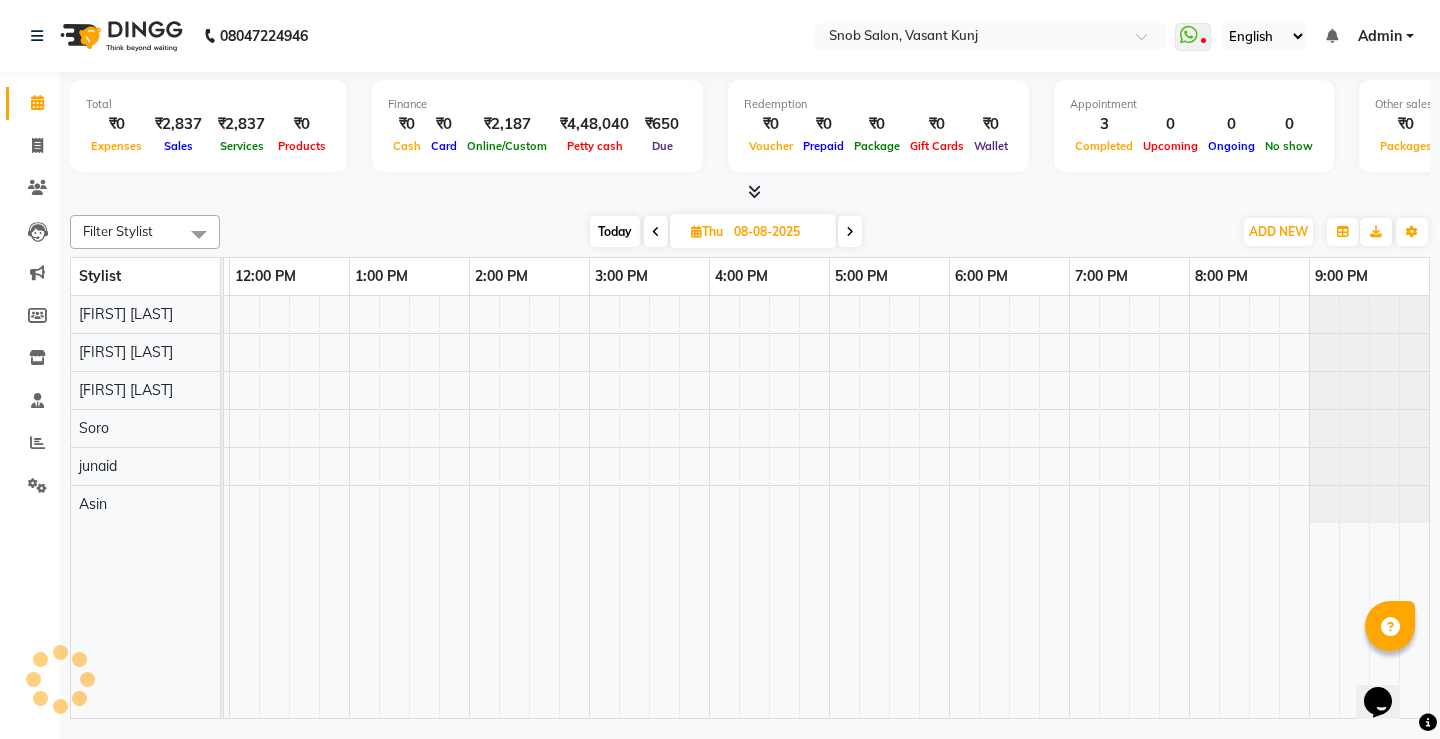 scroll, scrollTop: 0, scrollLeft: 0, axis: both 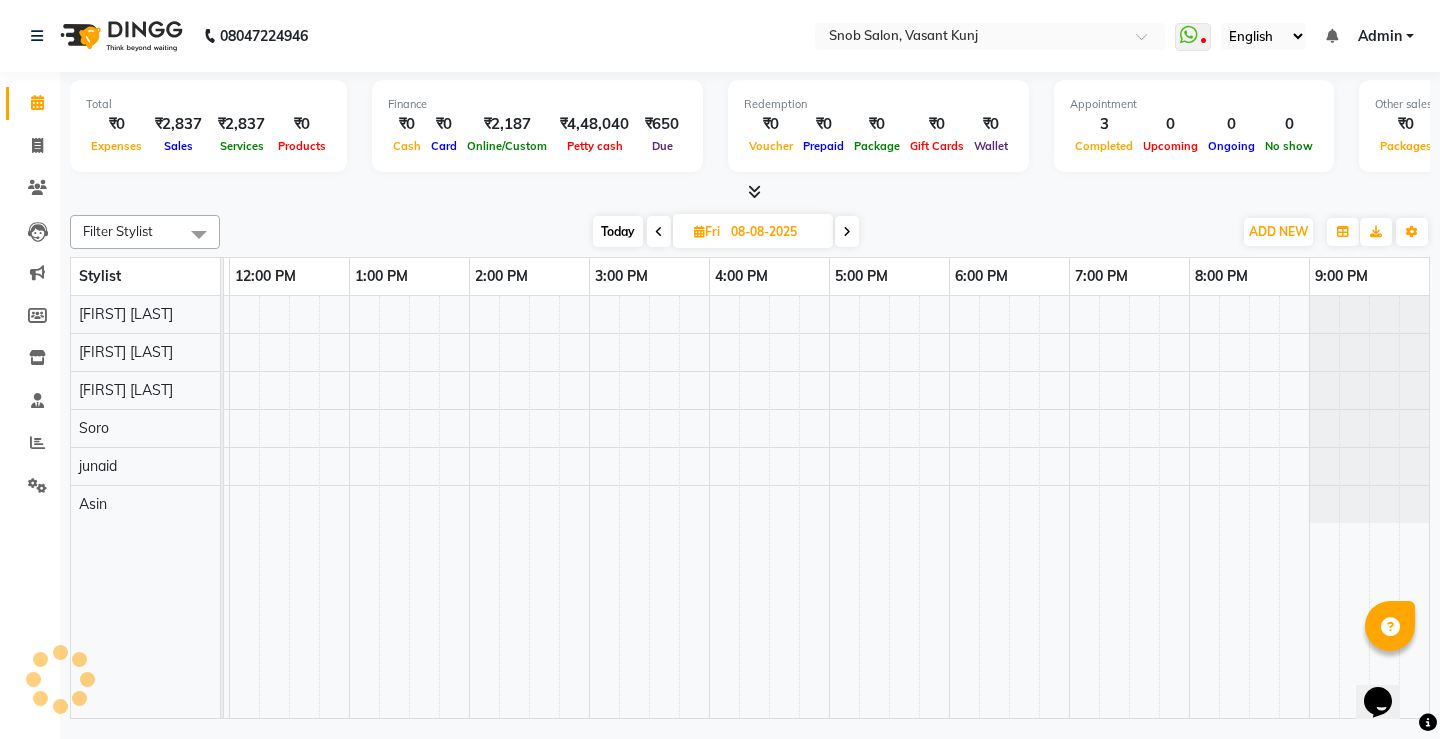 click at bounding box center (847, 231) 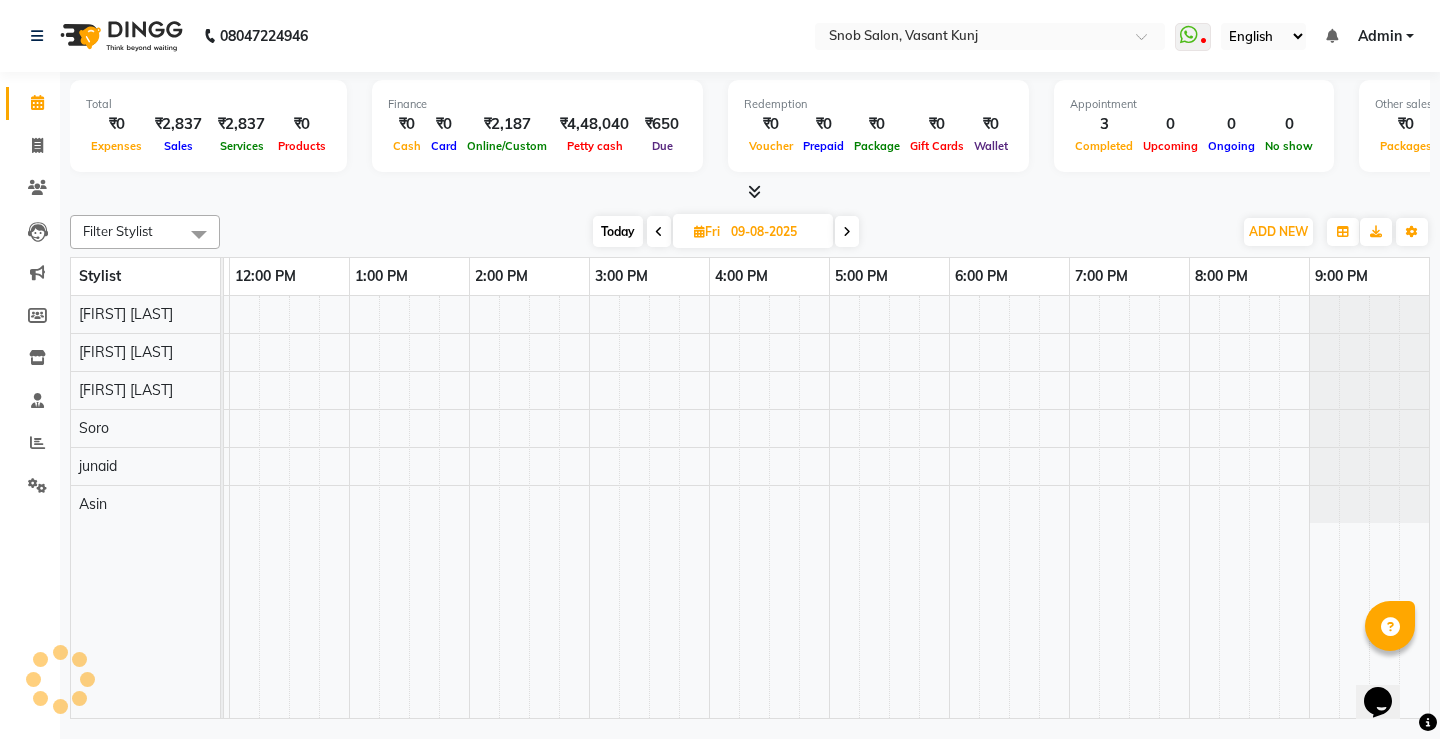scroll, scrollTop: 0, scrollLeft: 0, axis: both 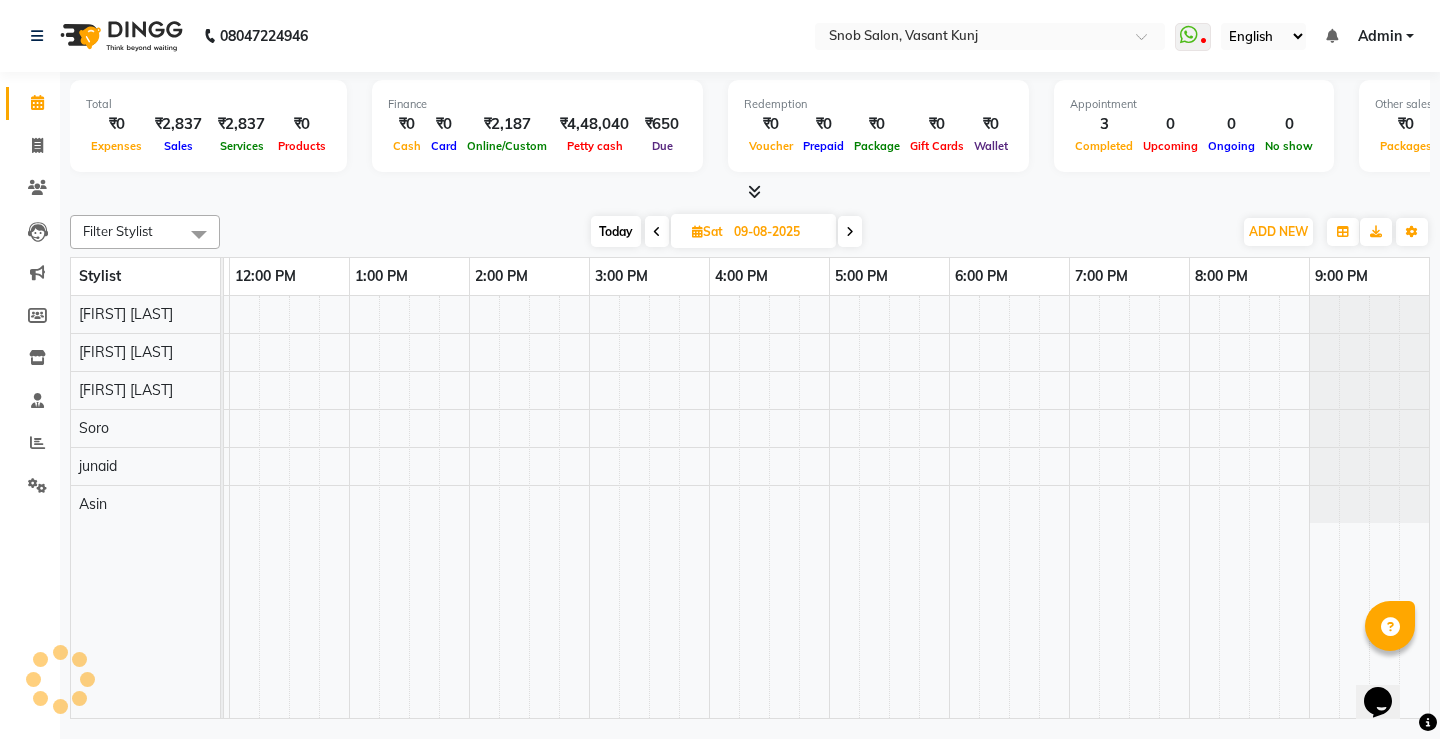 click at bounding box center (850, 232) 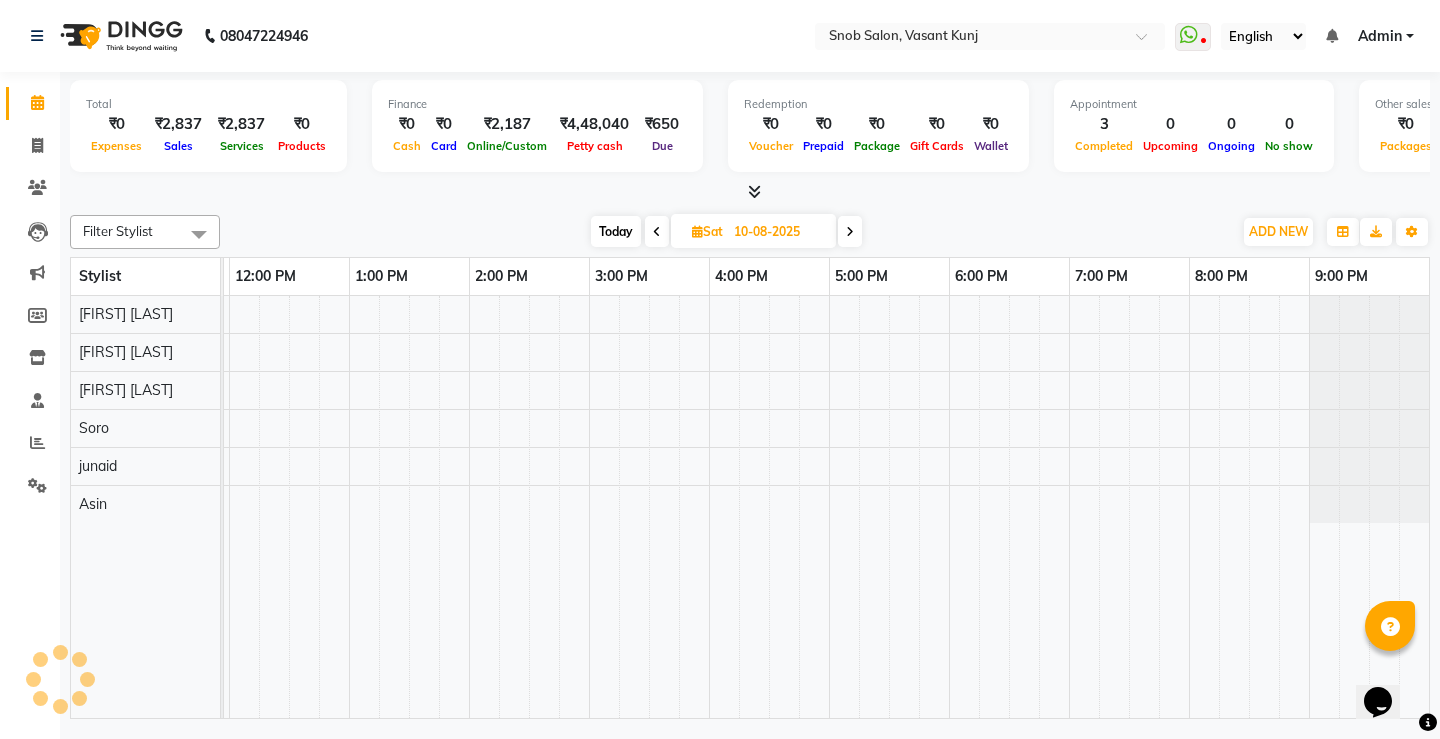 scroll 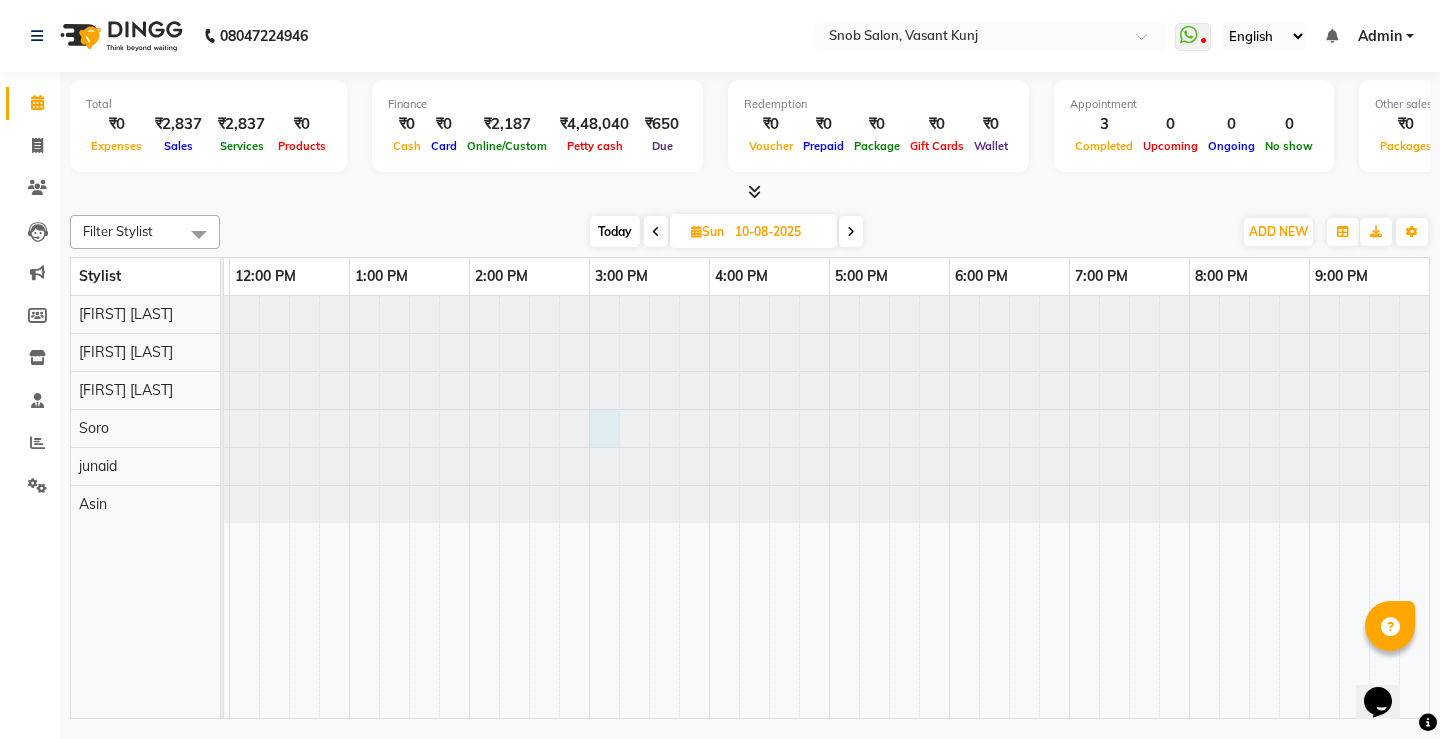 click at bounding box center [-131, 428] 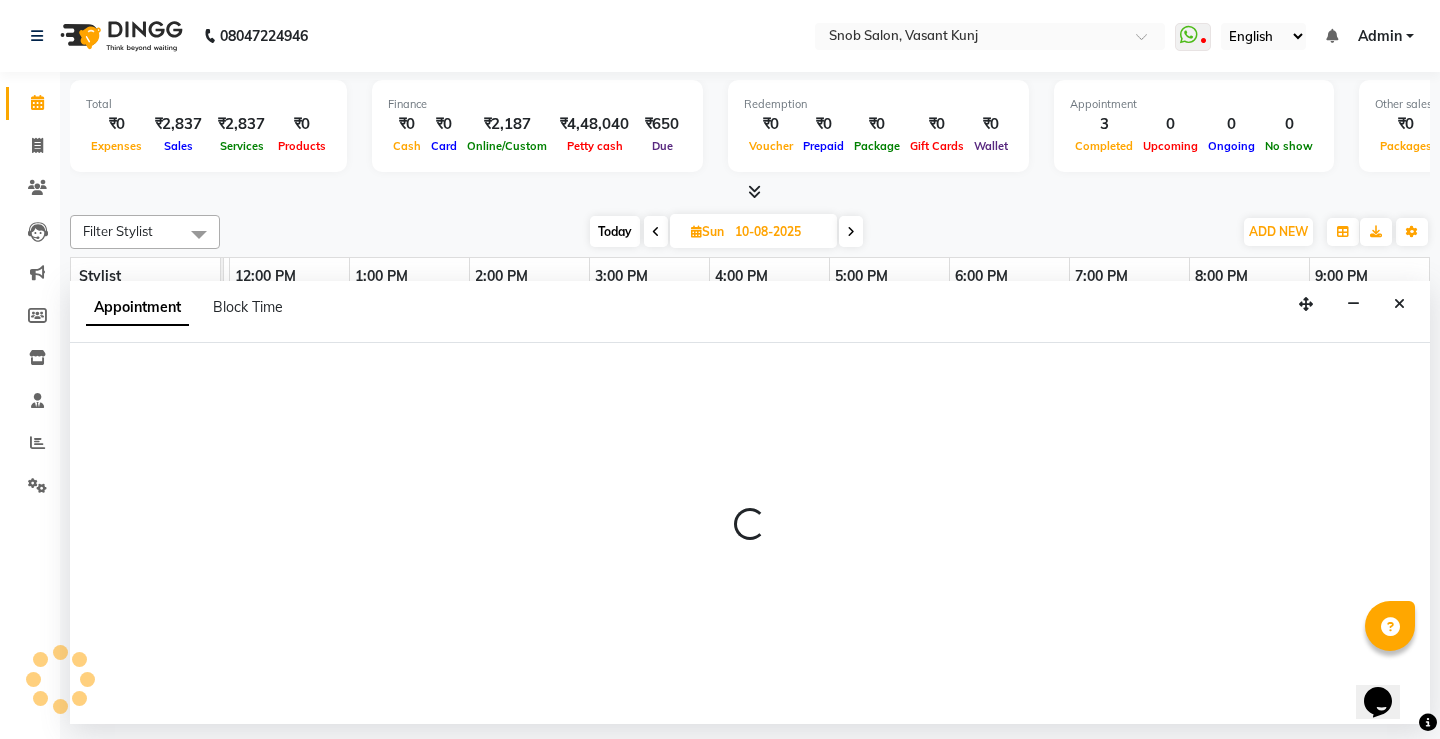select on "78277" 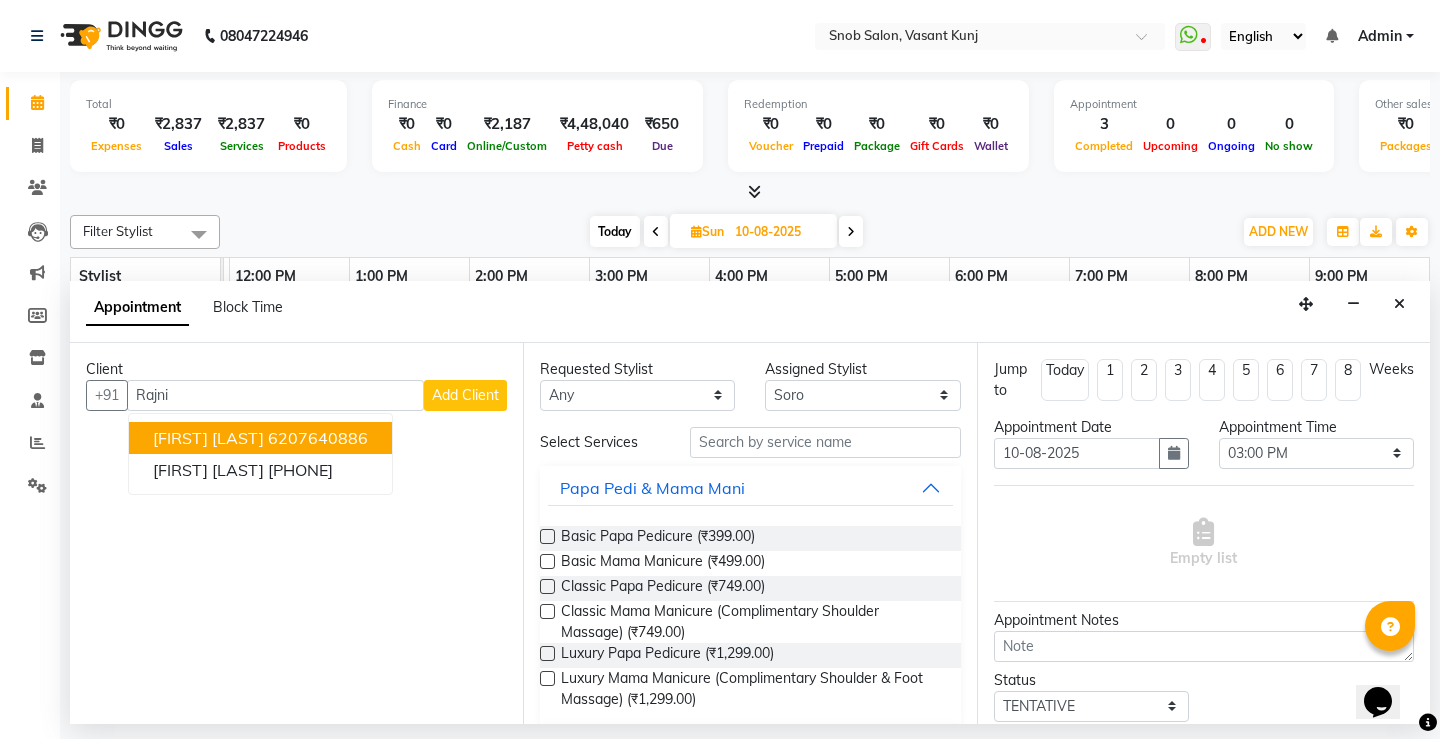 click on "6207640886" at bounding box center (318, 438) 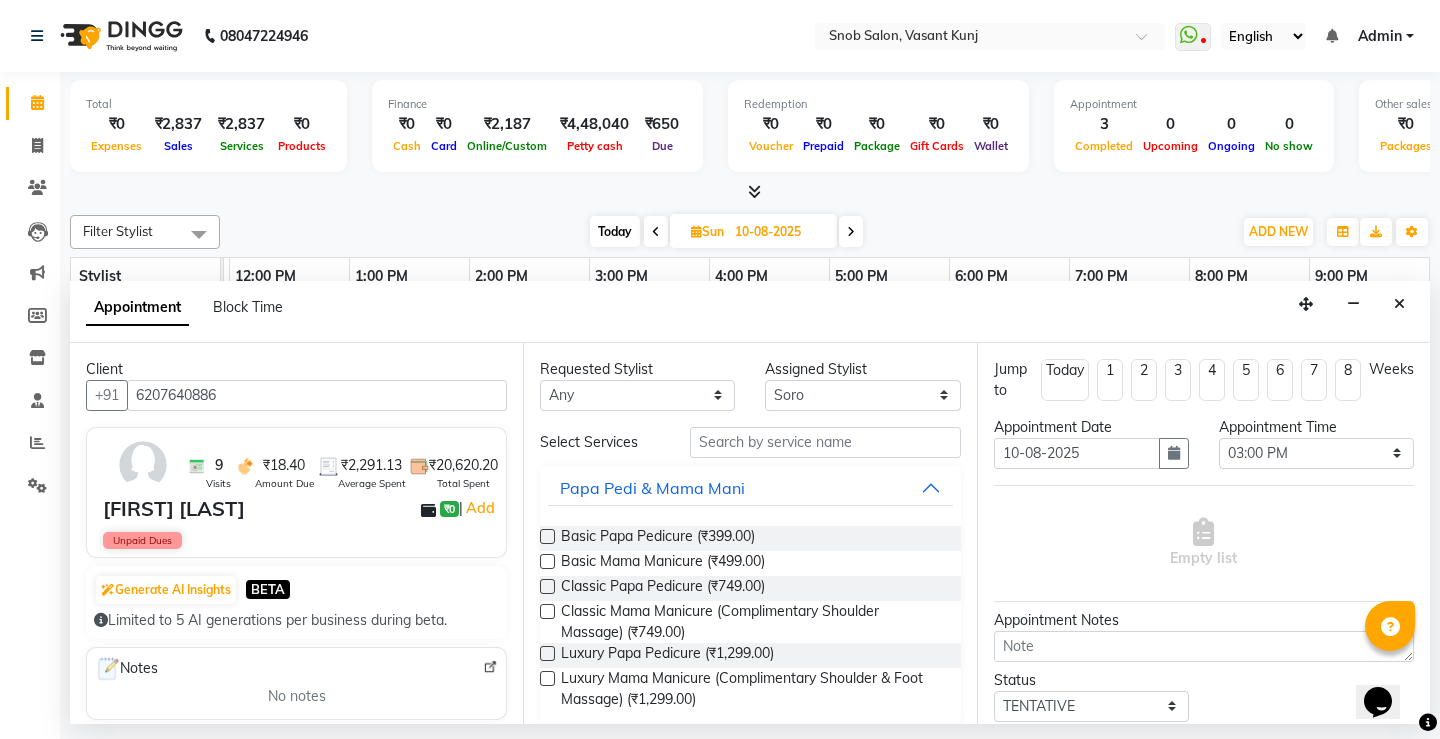 type on "6207640886" 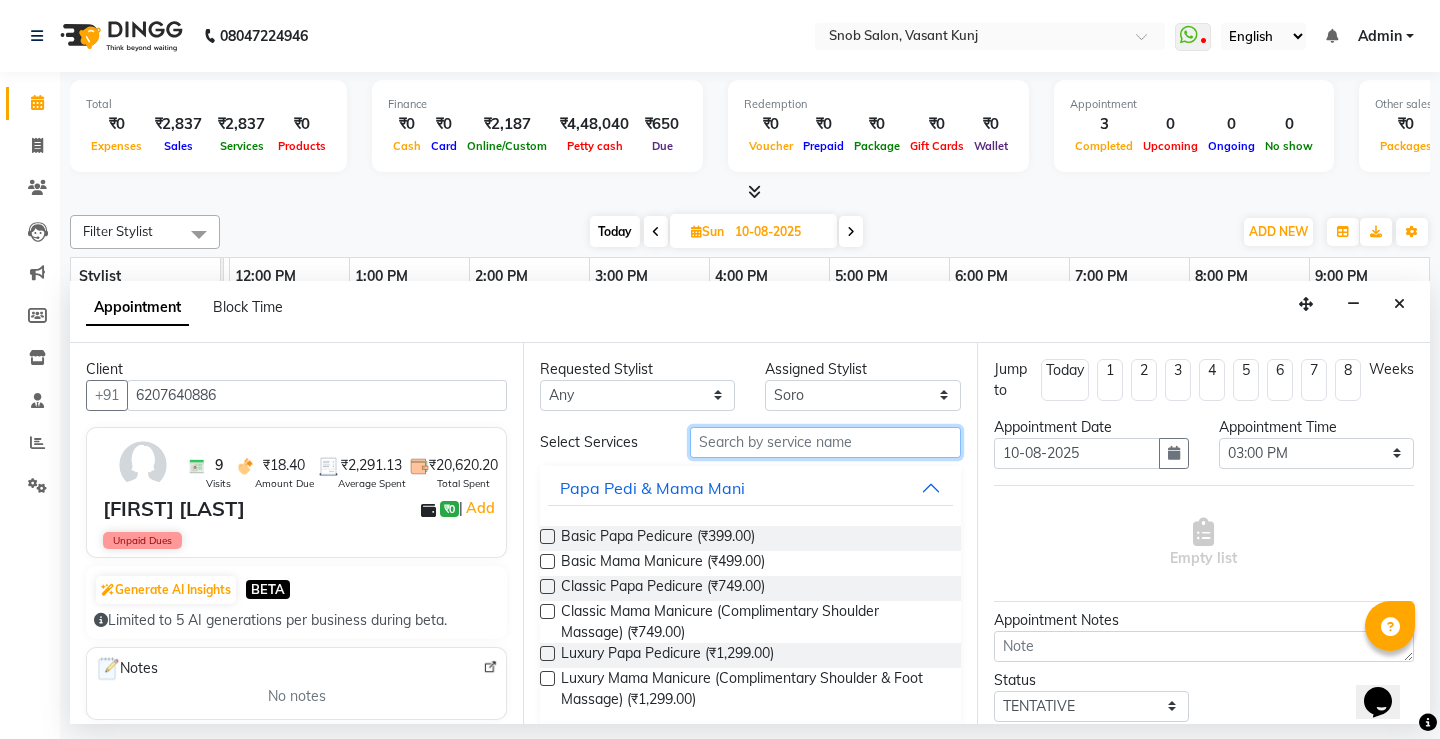click at bounding box center (825, 442) 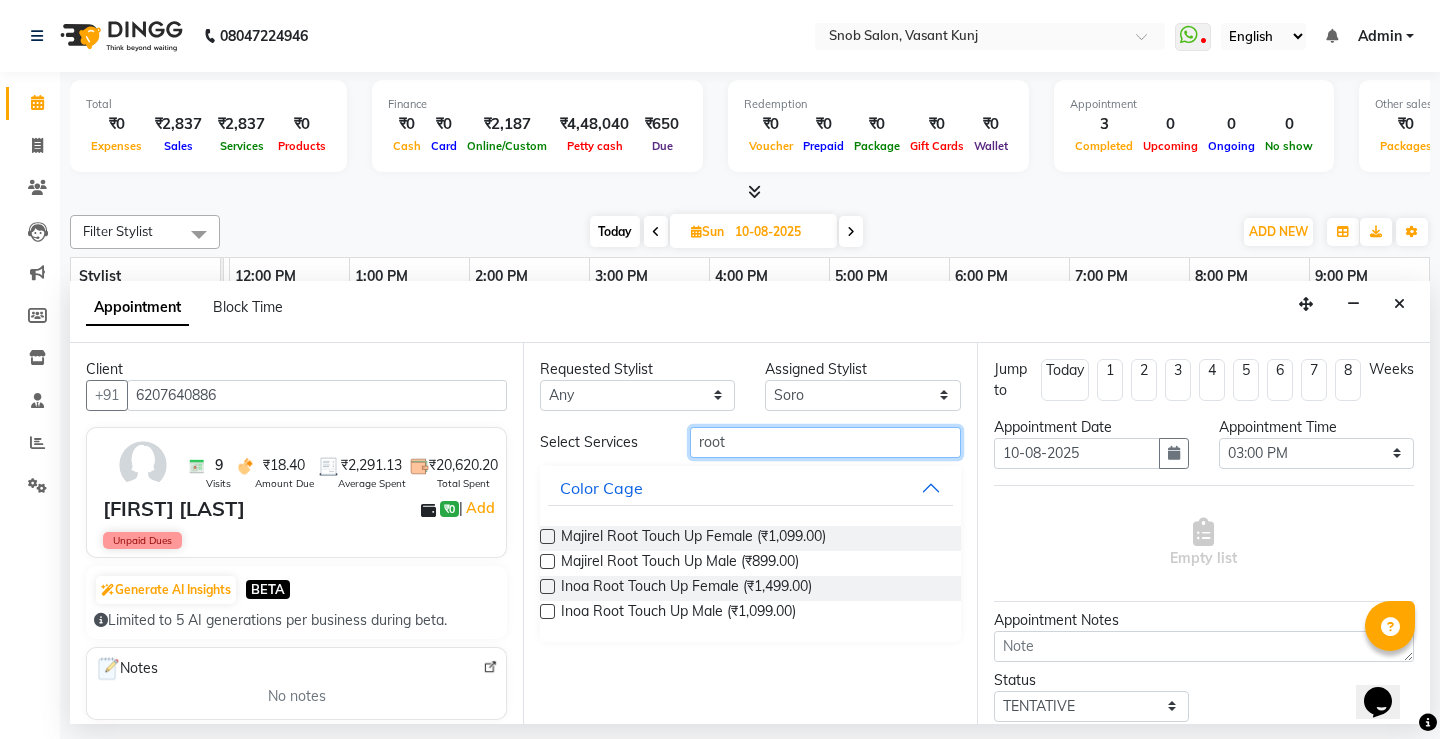 type on "root" 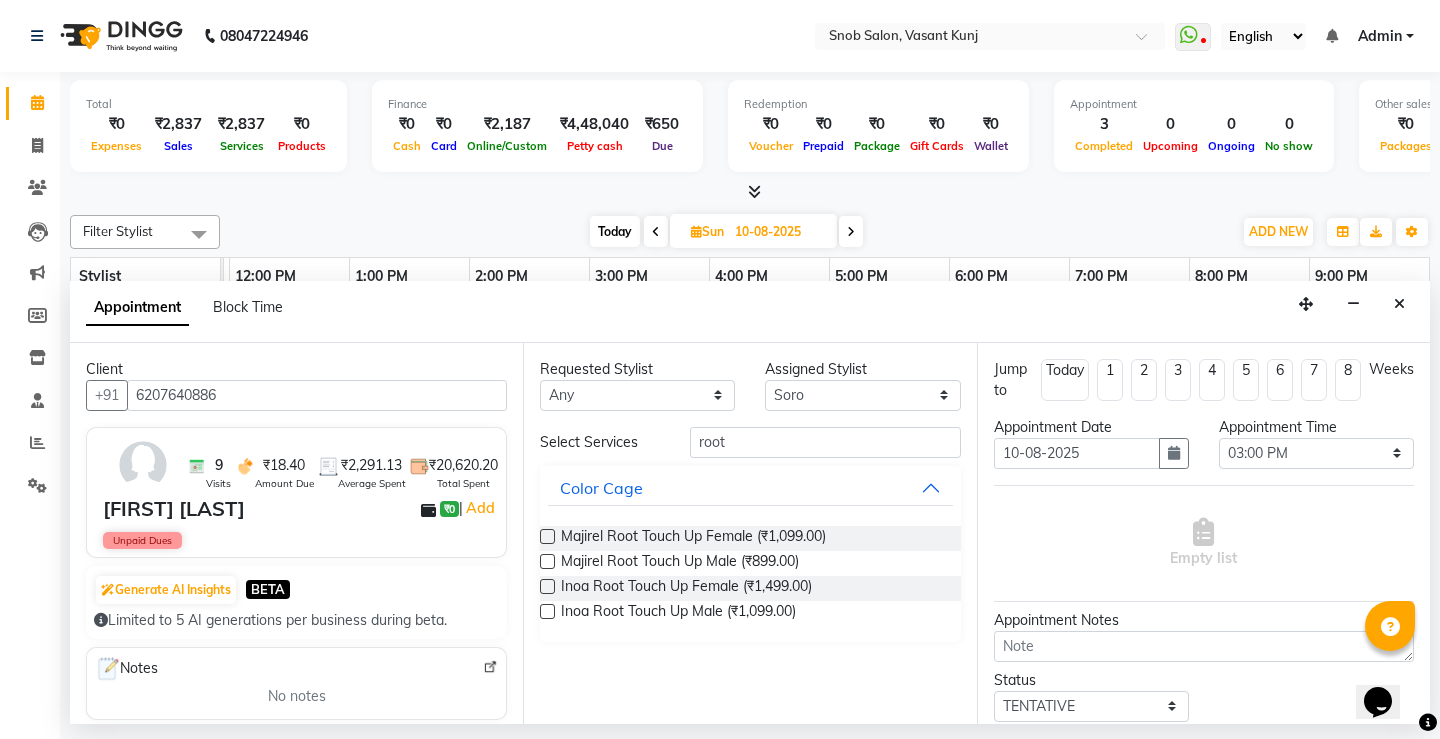 click at bounding box center (547, 536) 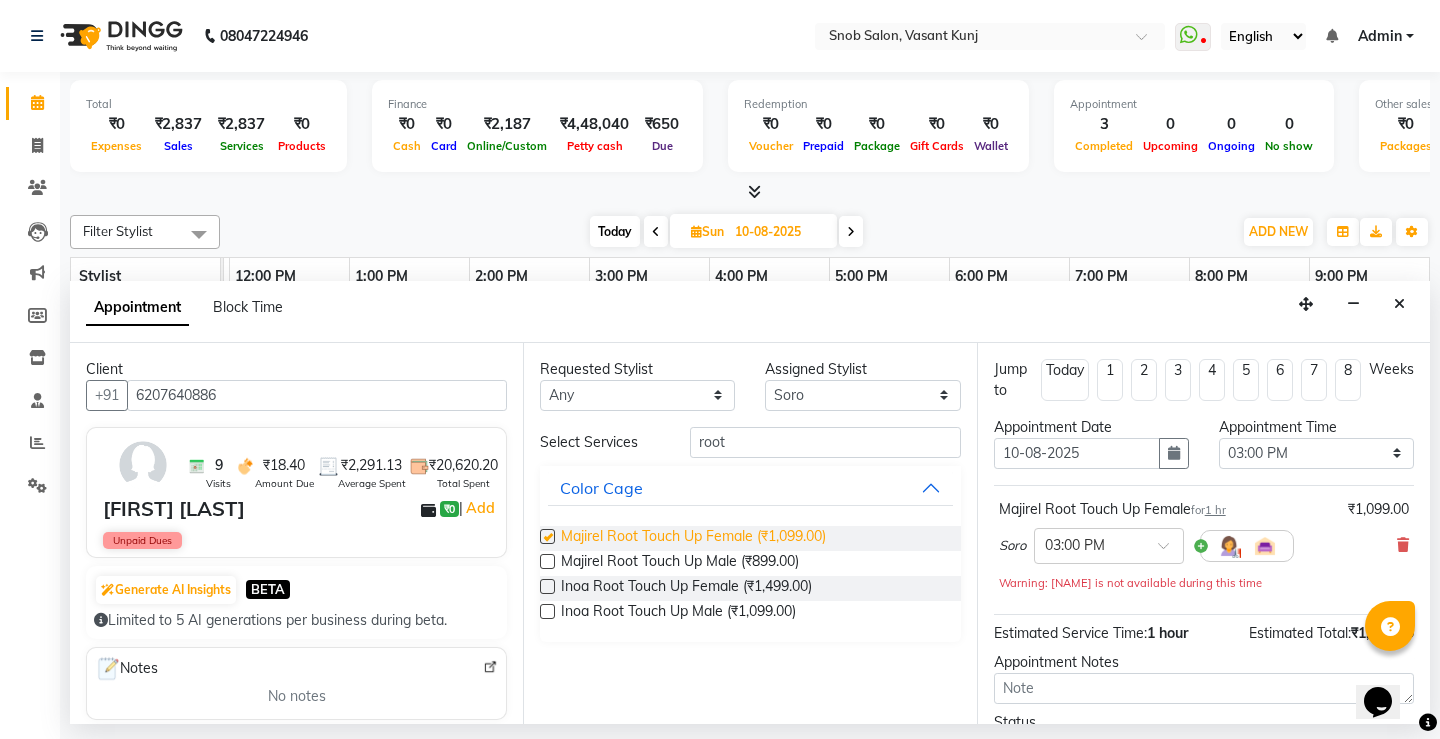 checkbox on "false" 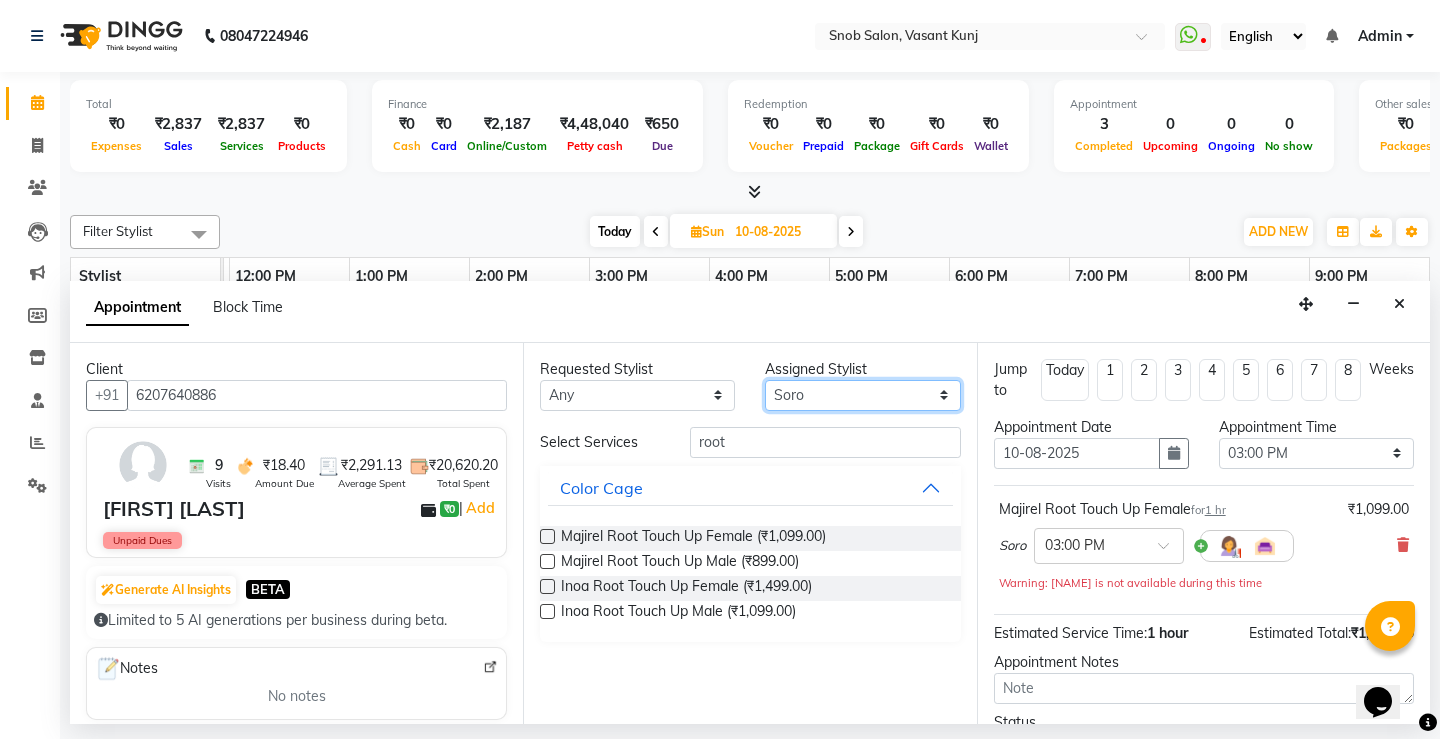 click on "Select Asin [NAME] [NAME] [NAME] [NAME]  [NAME] [NAME]" at bounding box center [862, 395] 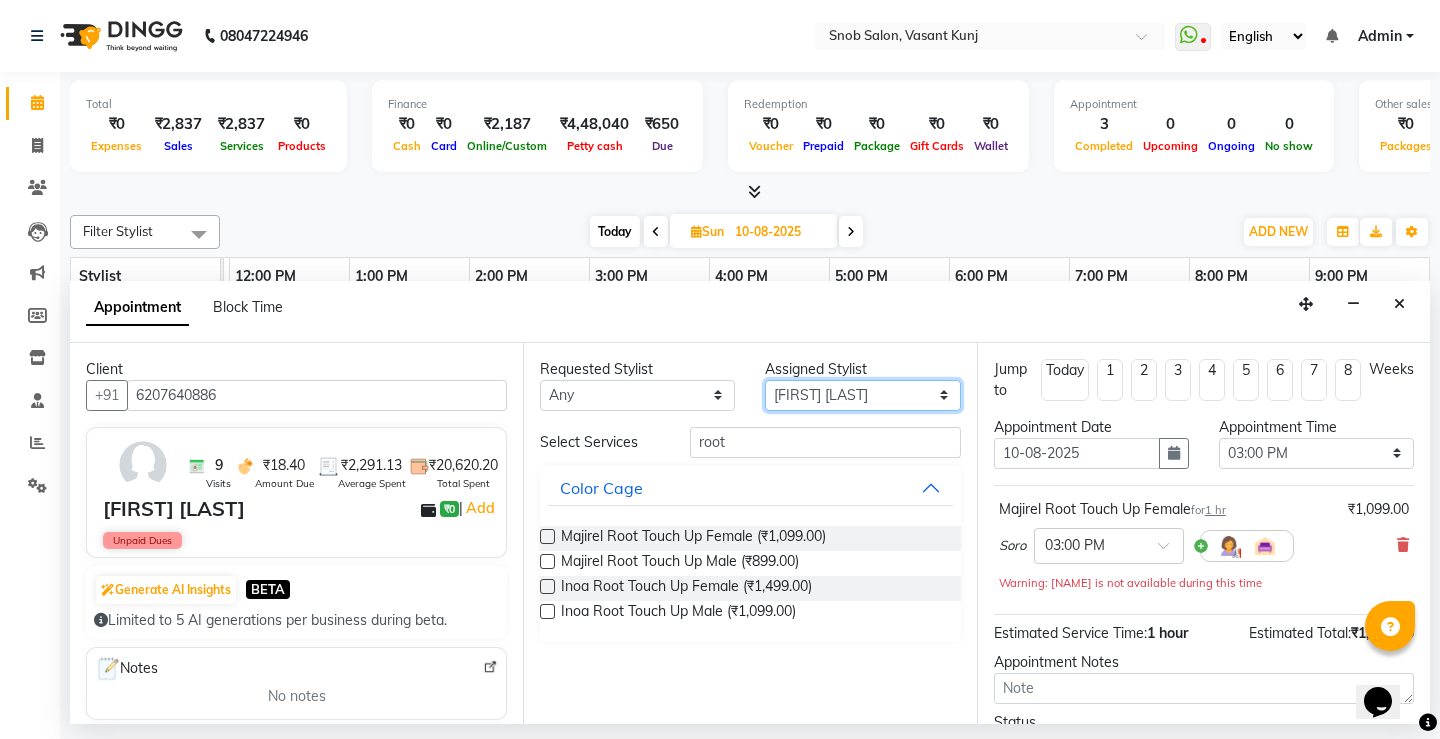 click on "Select Asin [NAME] [NAME] [NAME] [NAME]  [NAME] [NAME]" at bounding box center [862, 395] 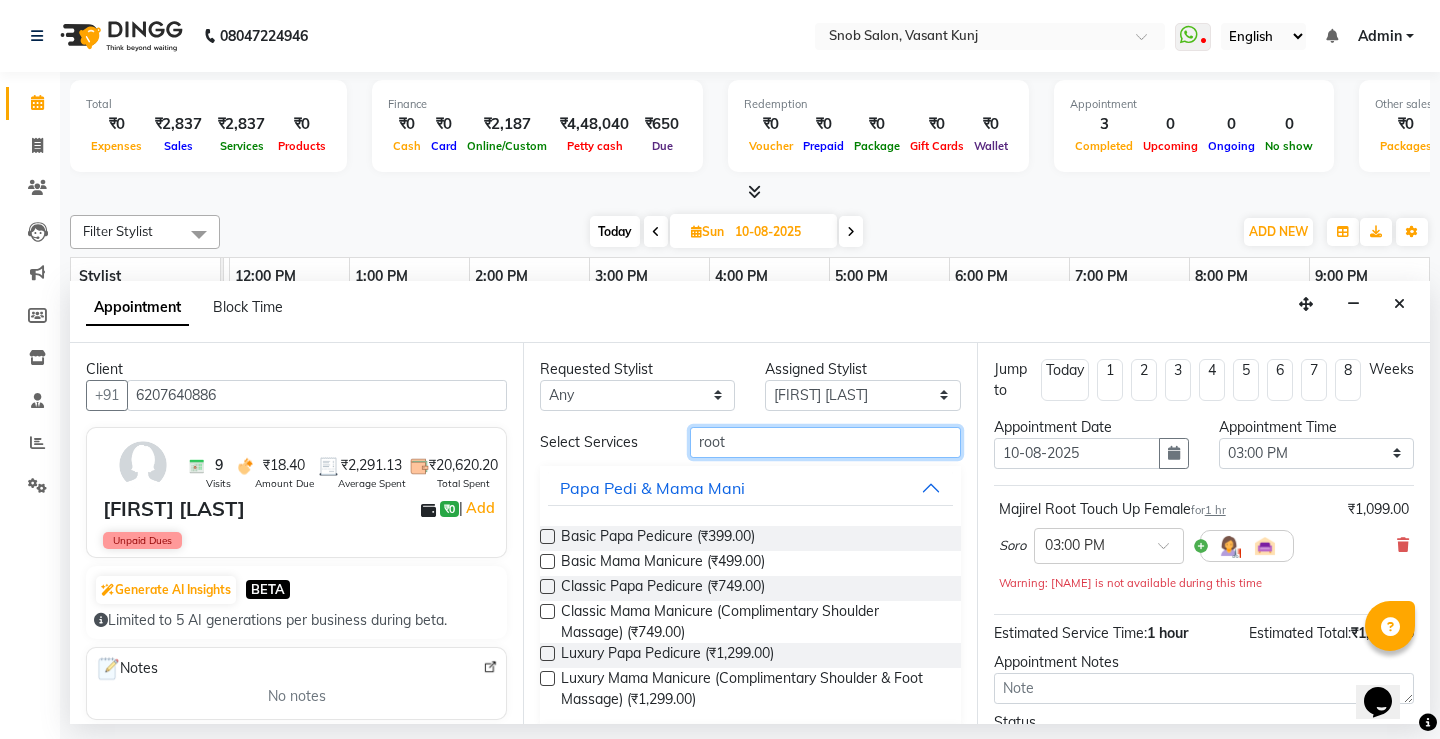 click on "root" at bounding box center [825, 442] 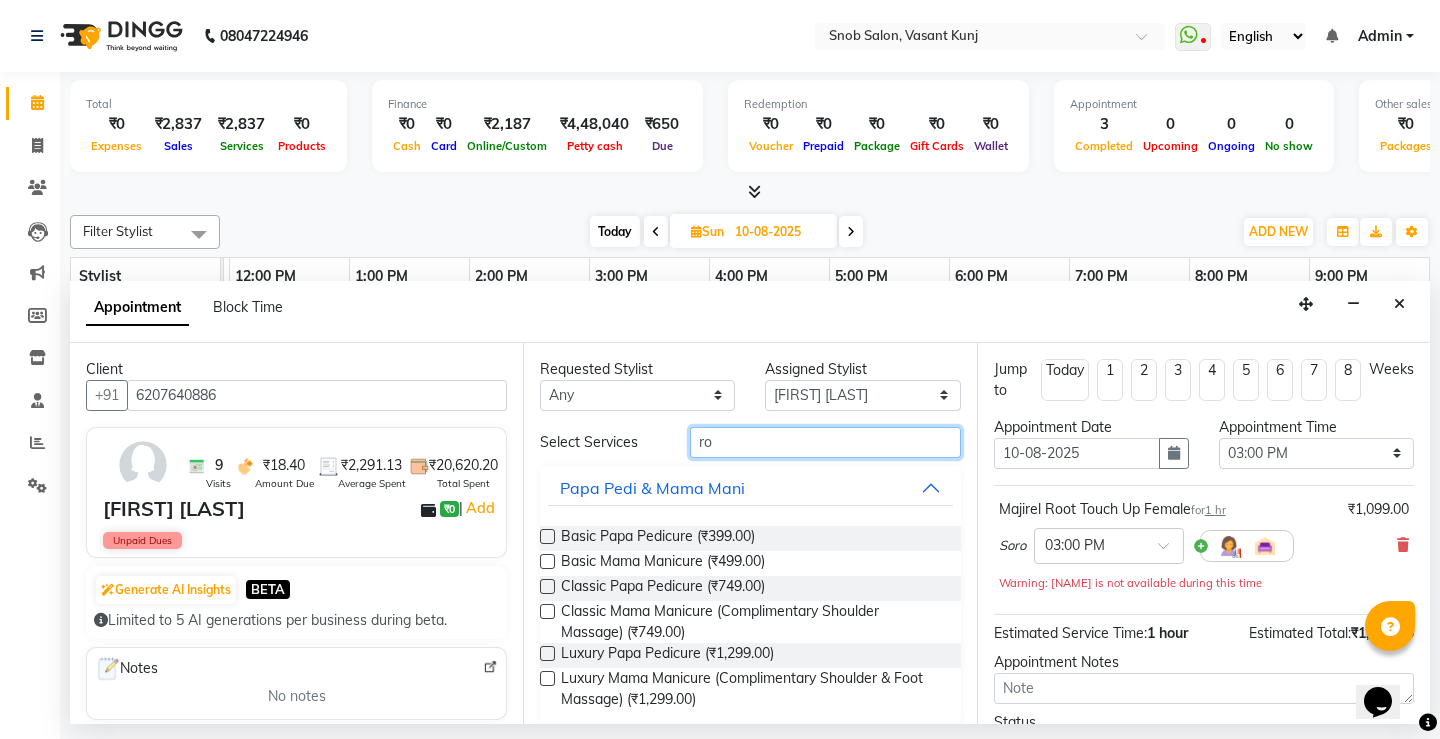 type on "r" 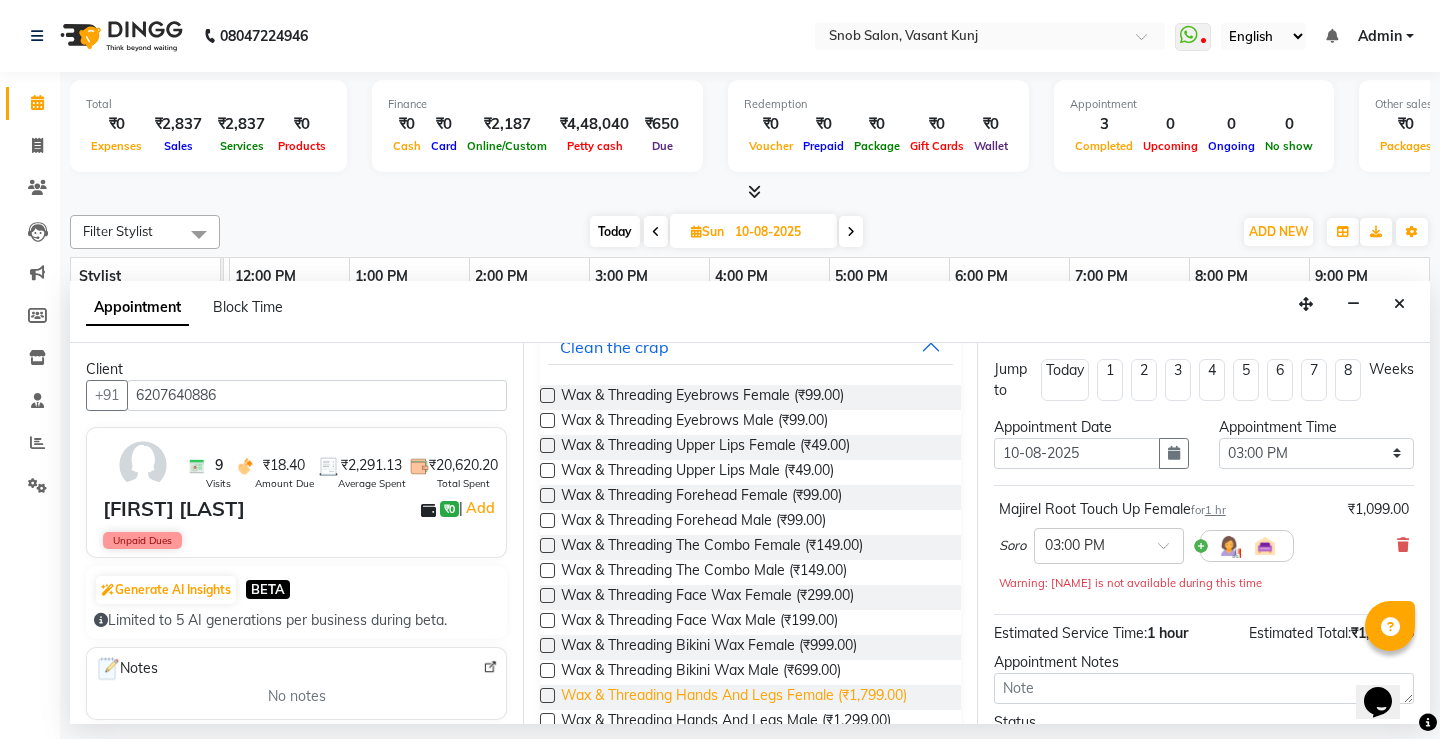 scroll, scrollTop: 234, scrollLeft: 0, axis: vertical 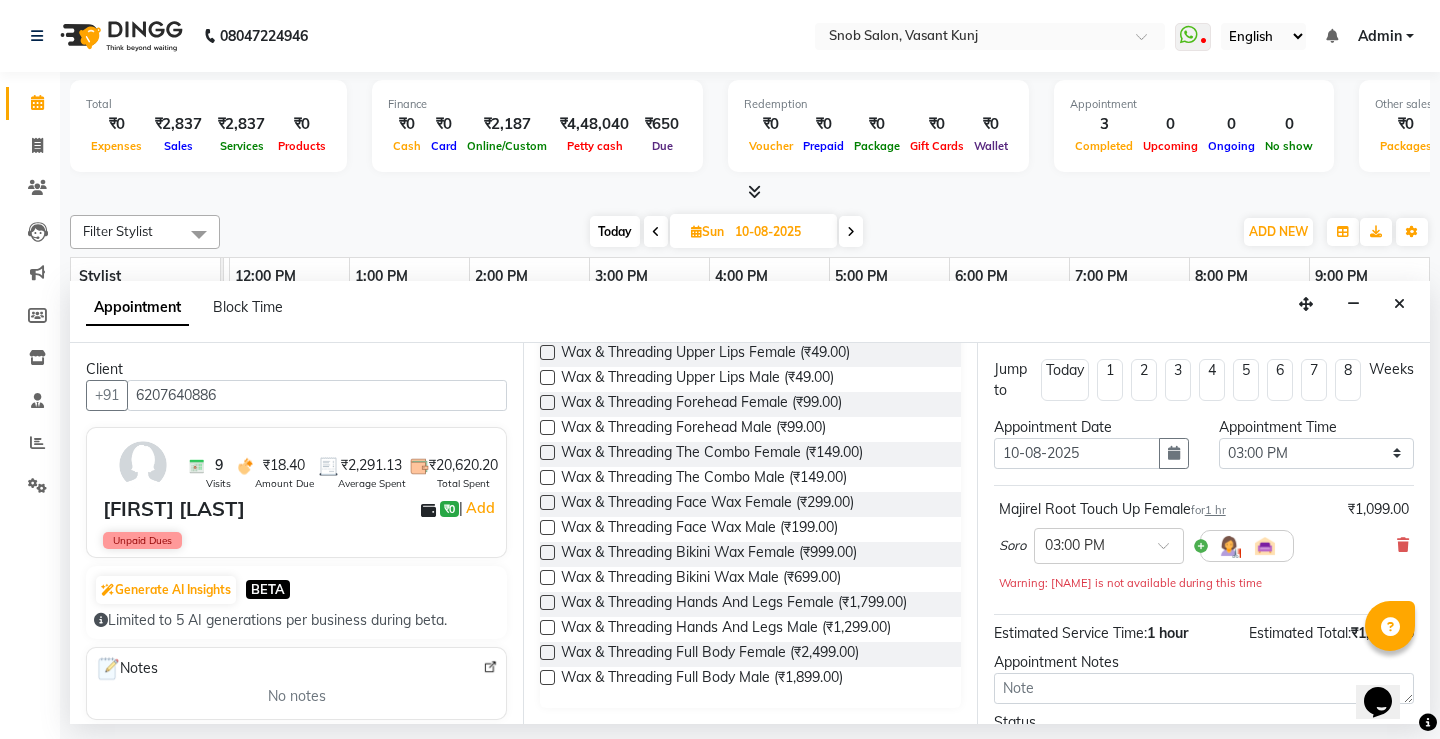 type on "wax" 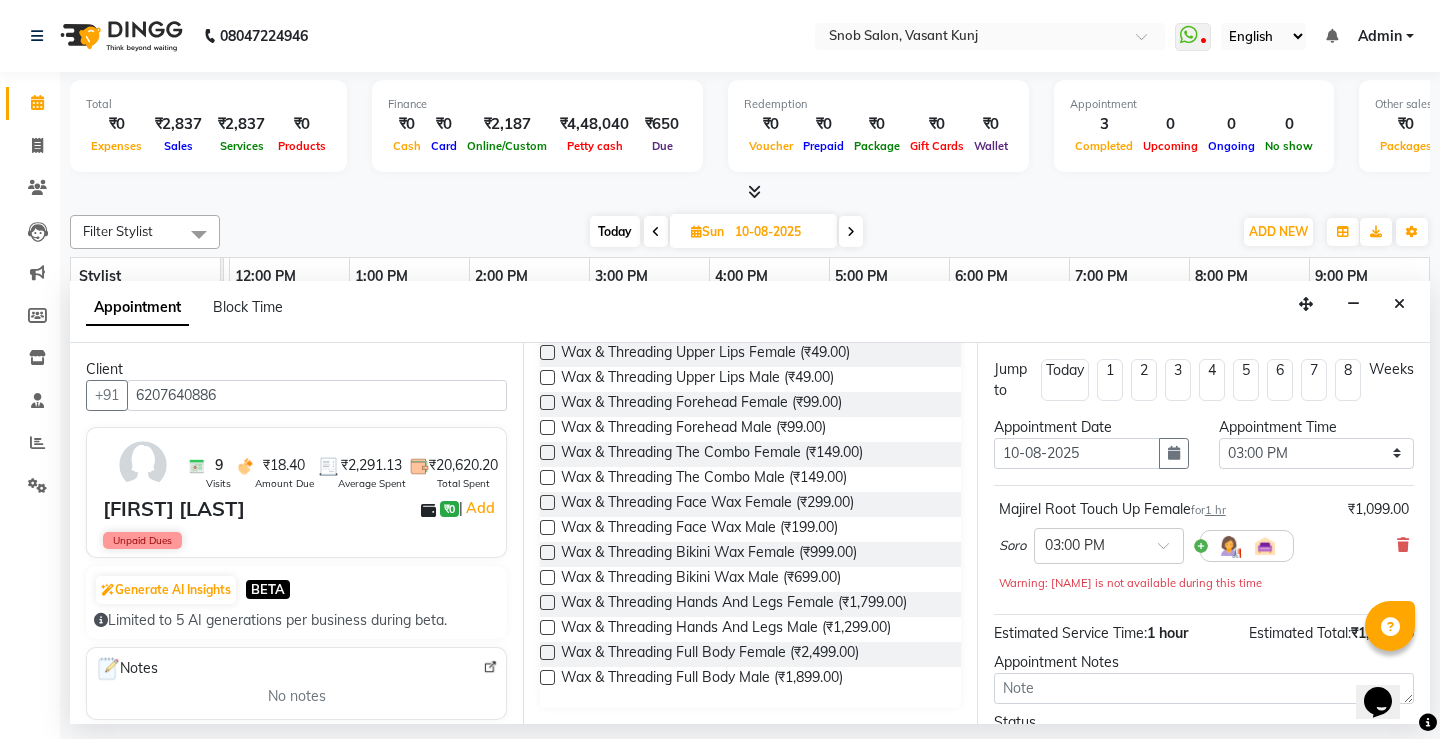 click at bounding box center (547, 627) 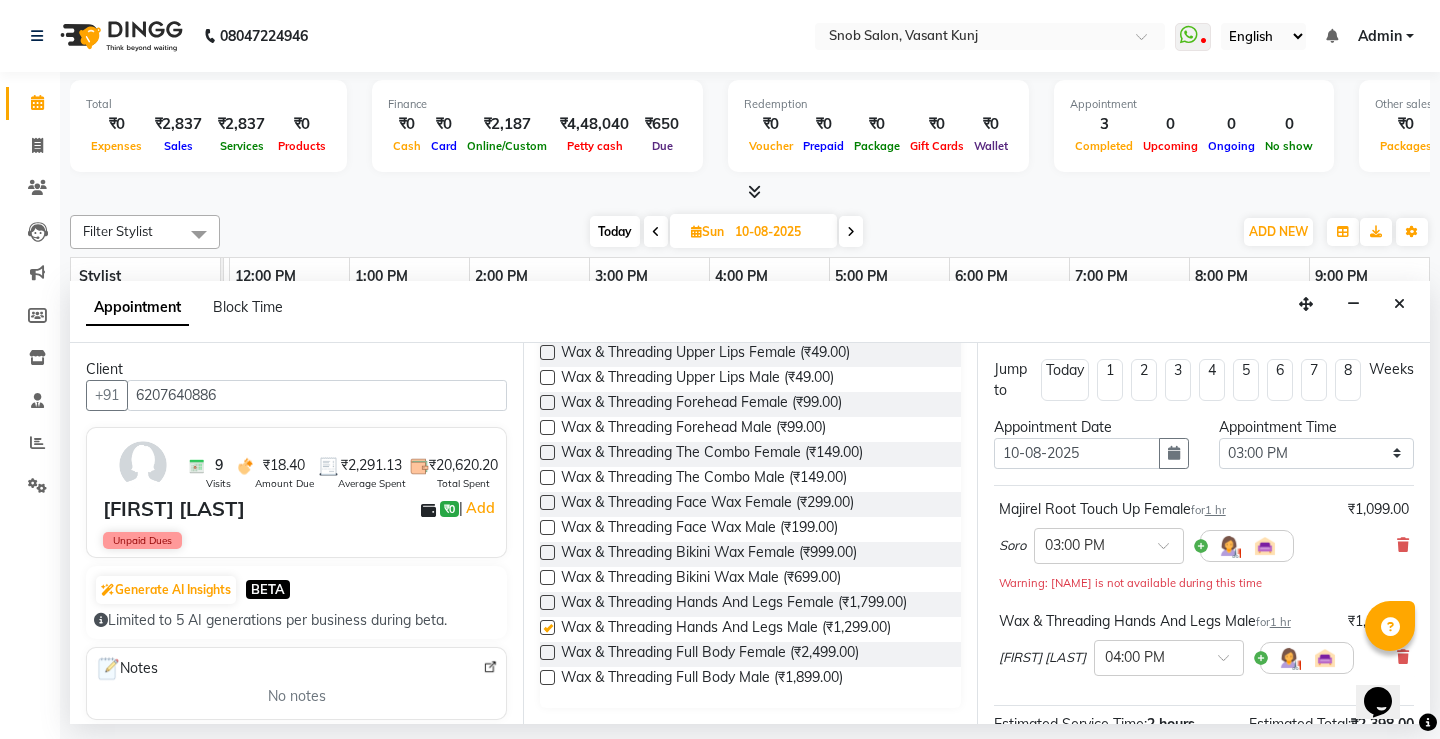 checkbox on "false" 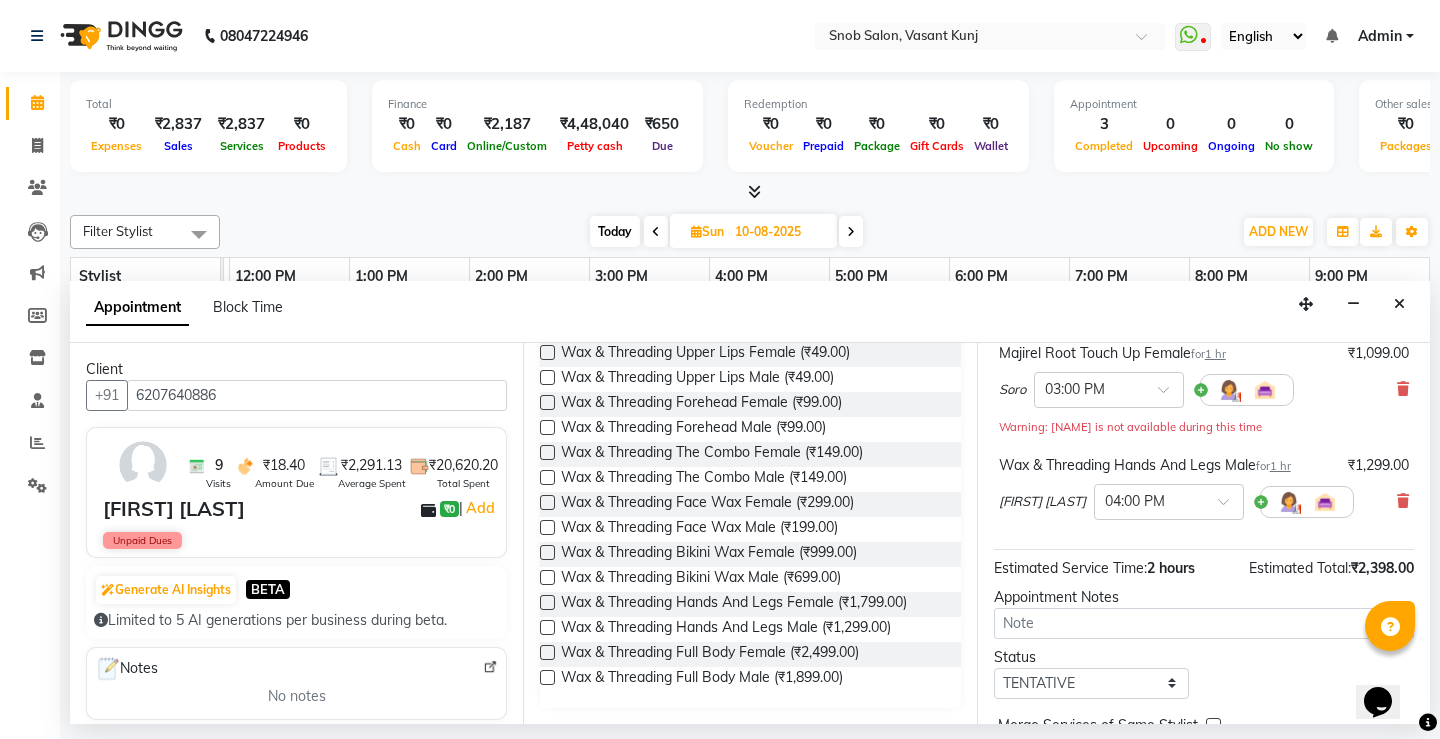 scroll, scrollTop: 257, scrollLeft: 0, axis: vertical 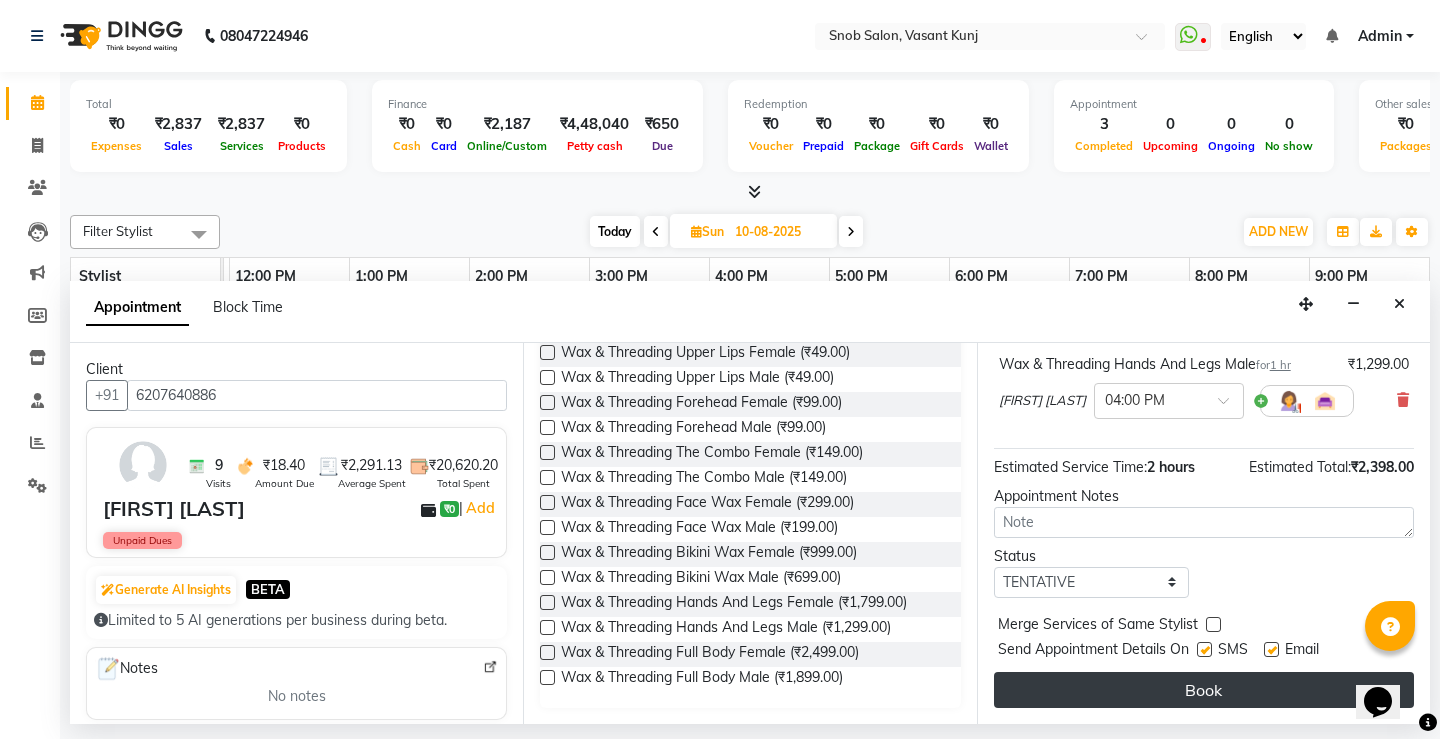 click on "Book" at bounding box center [1204, 690] 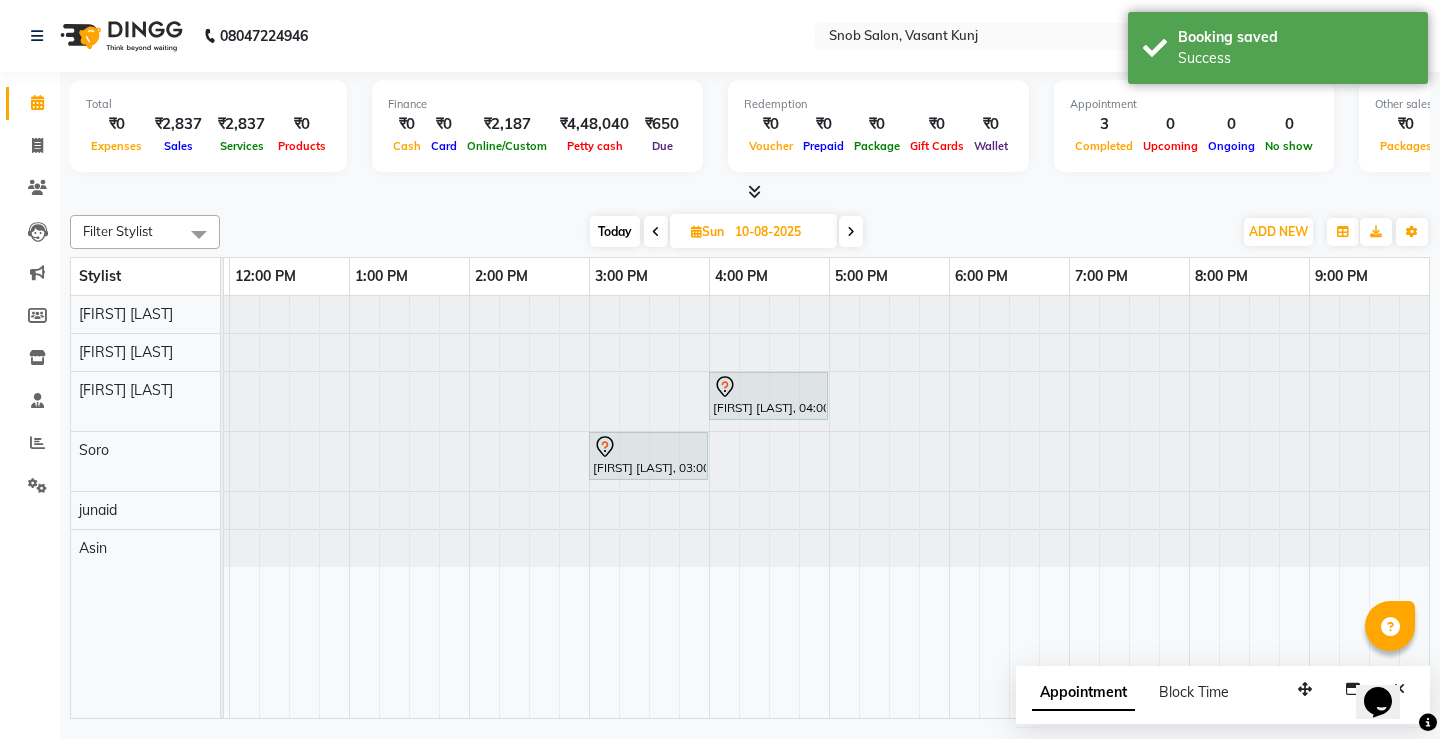 click on "Today" at bounding box center [615, 231] 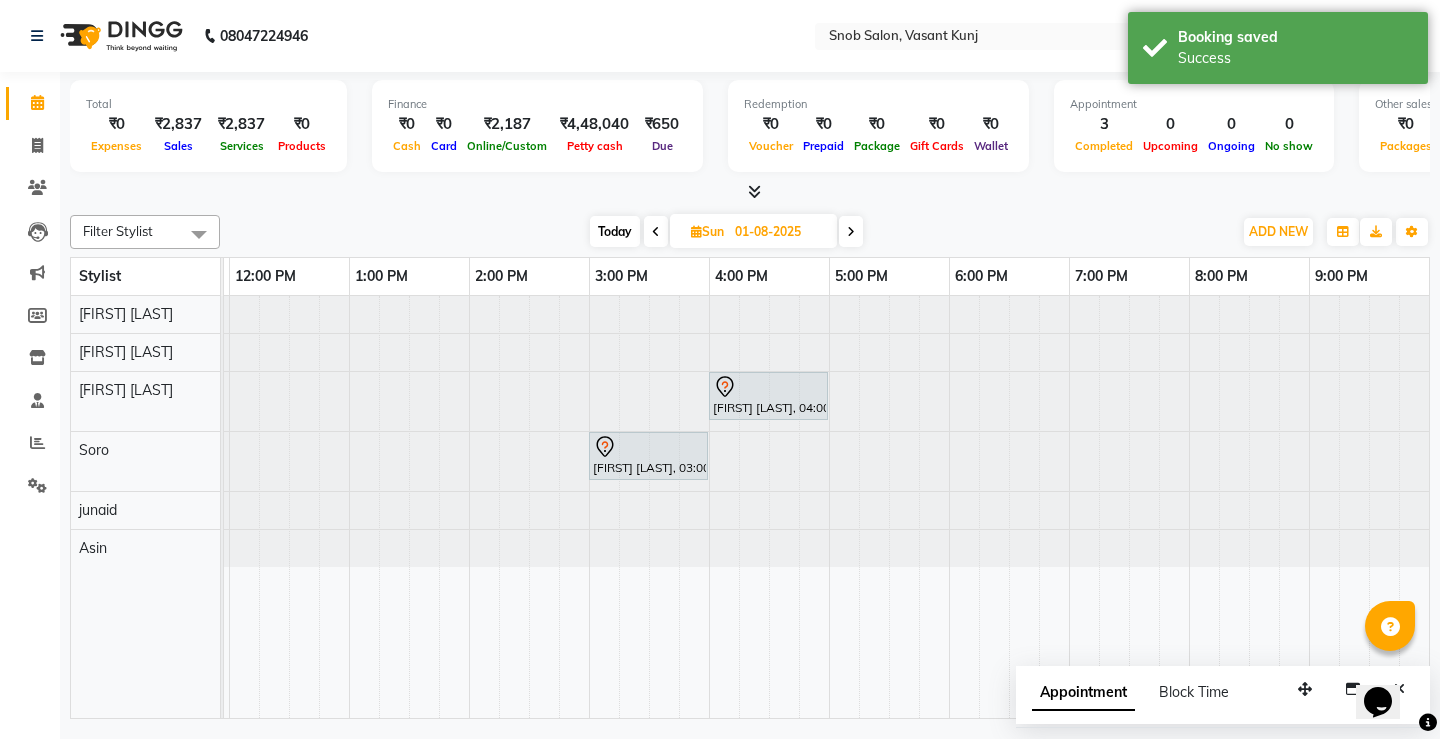 scroll, scrollTop: 0, scrollLeft: 0, axis: both 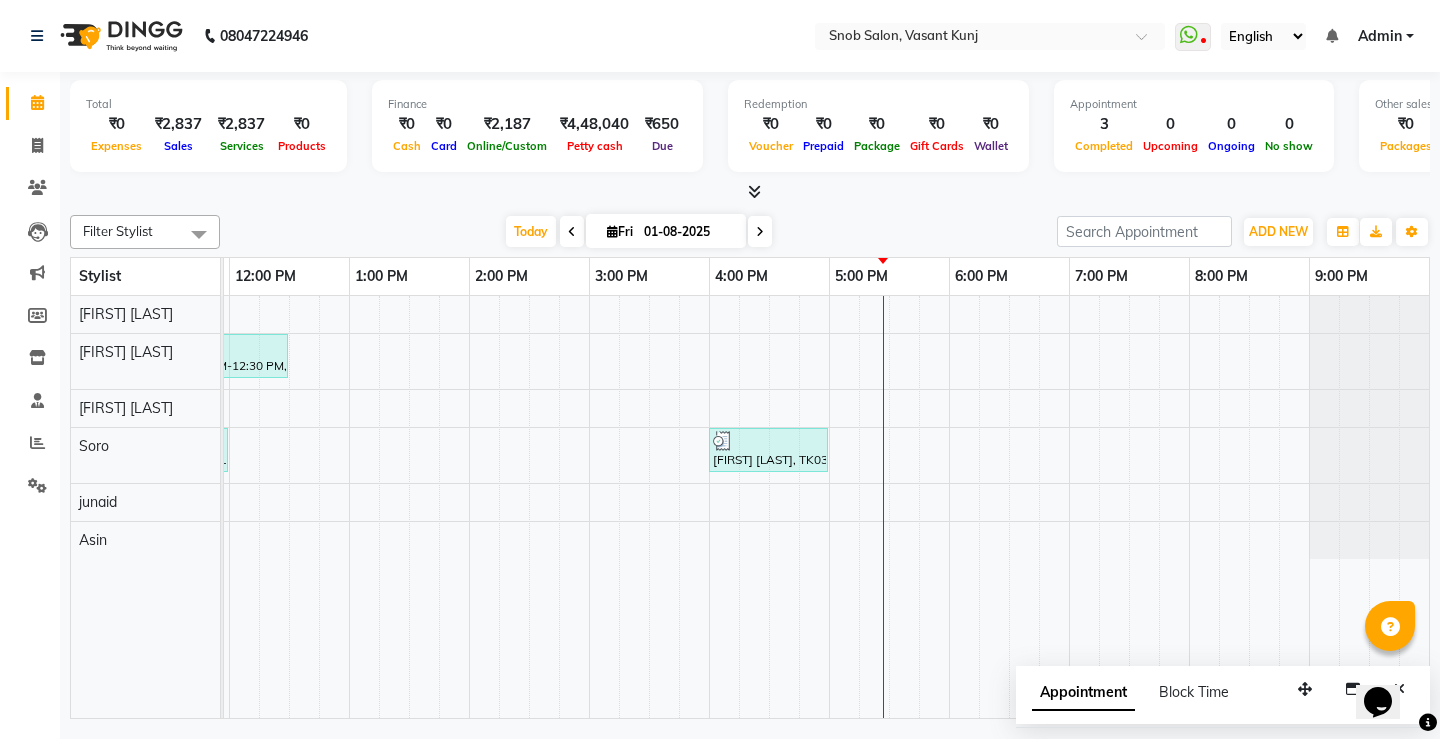 click on "[FIRST] [LAST], TK01, 10:30 AM-12:30 PM, Clean Up With Silver Skills Female,Shampoo + Blow Dryer Female     [FIRST] [LAST], TK02, 11:30 AM-12:00 PM, Hair Cut Male     [FIRST] [LAST], TK03, 04:00 PM-05:00 PM, Shampoo + Blow Dryer Female" at bounding box center [649, 507] 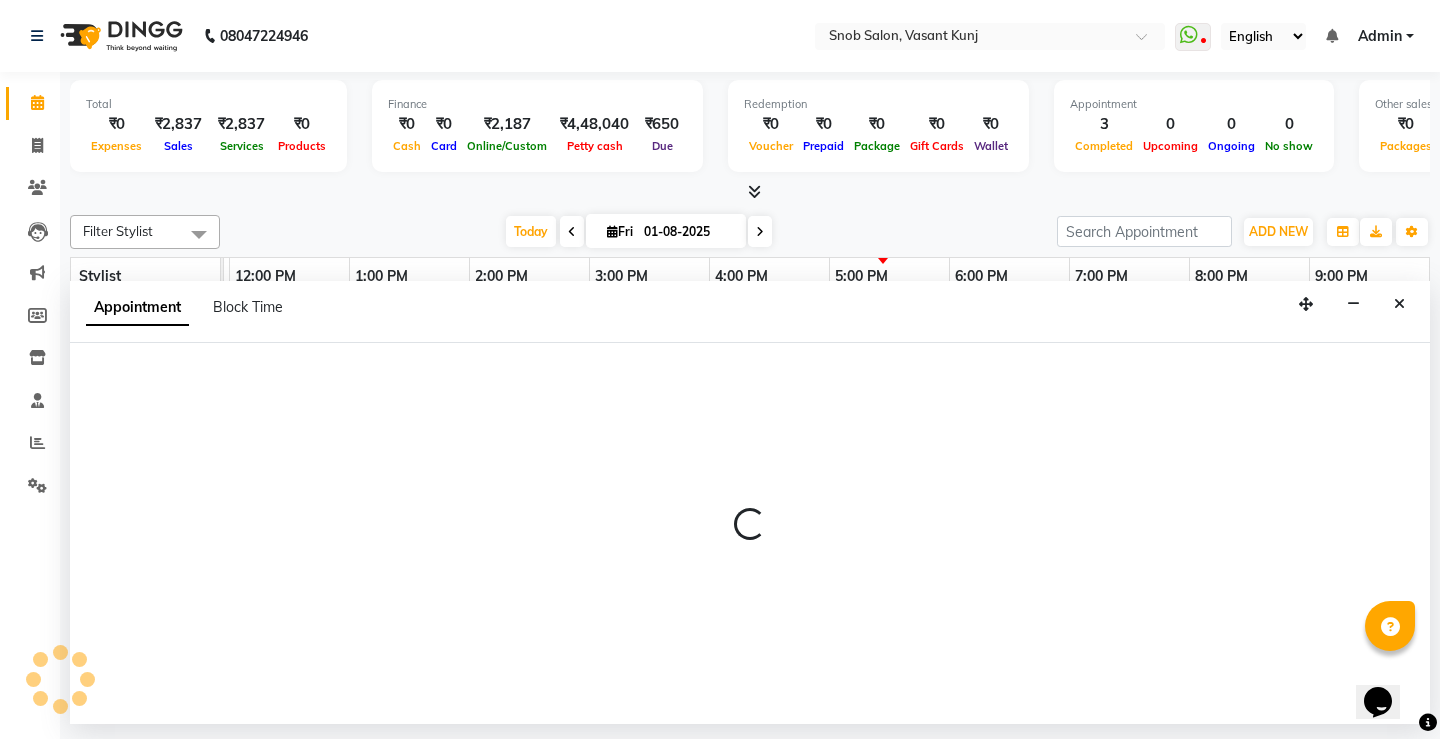 select on "78277" 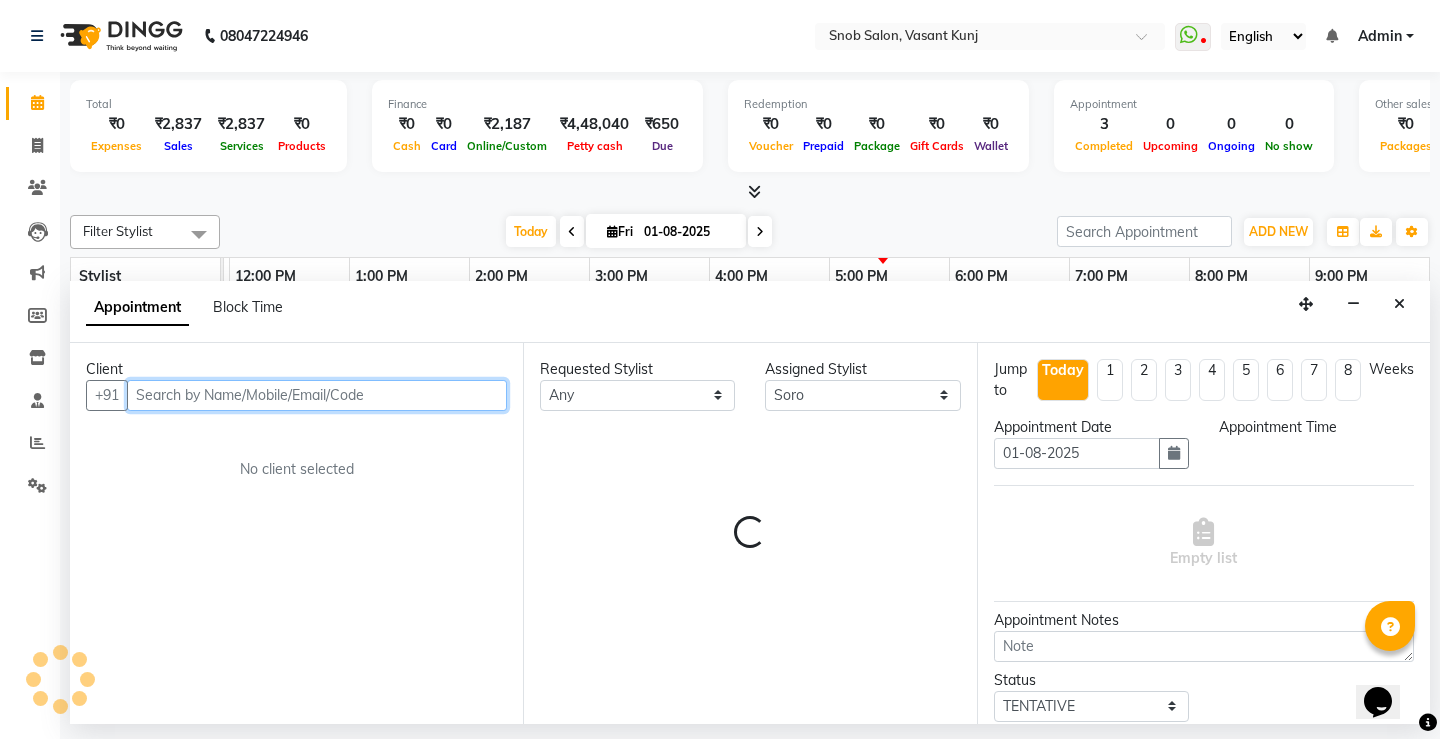 select on "1035" 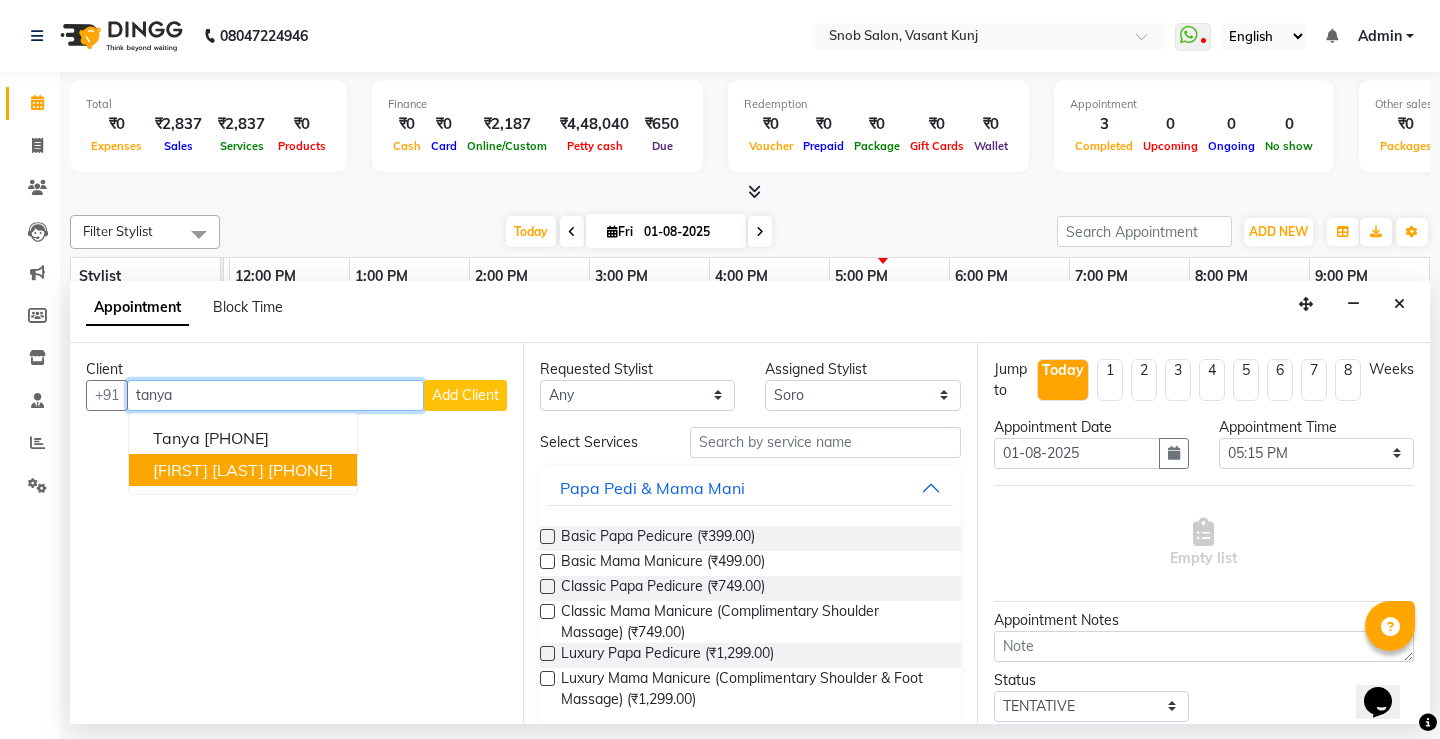 click on "[PHONE]" at bounding box center (300, 470) 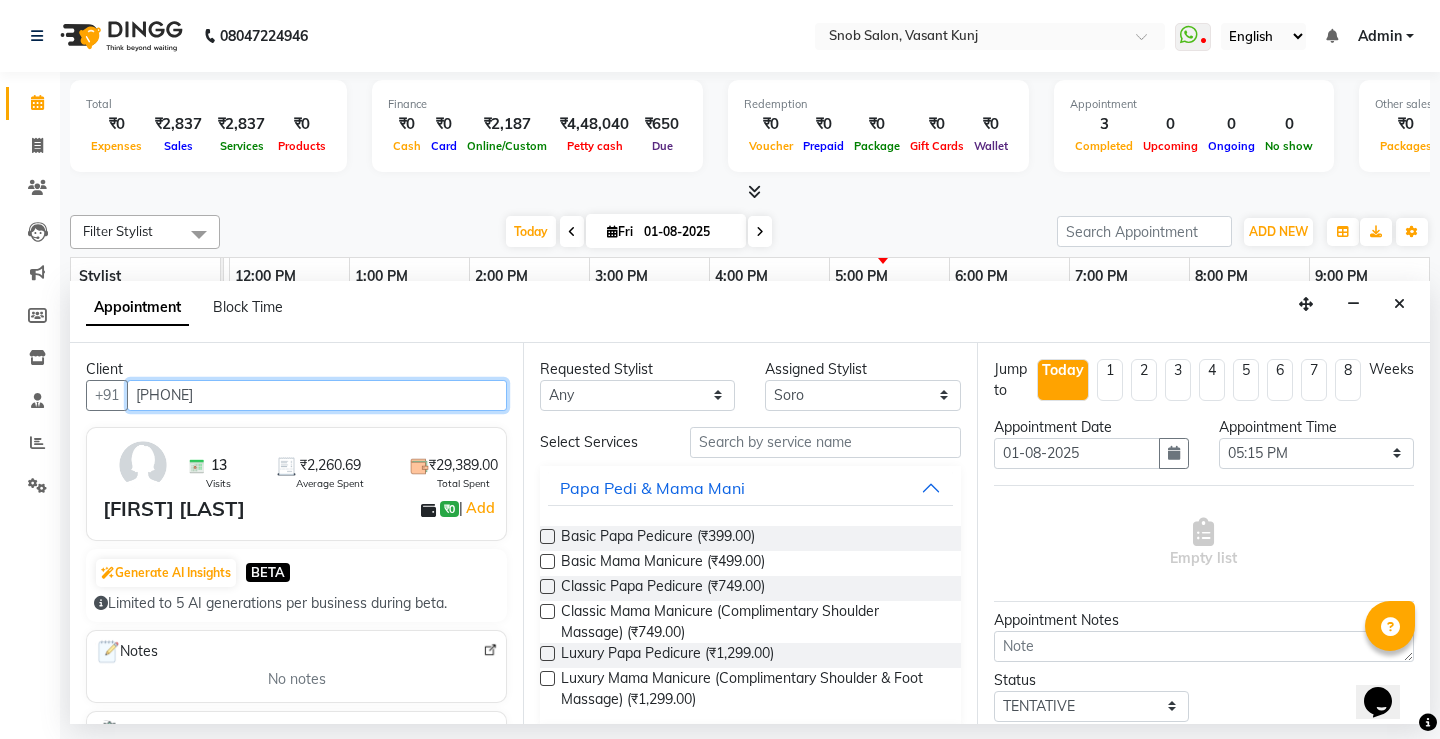 type on "[PHONE]" 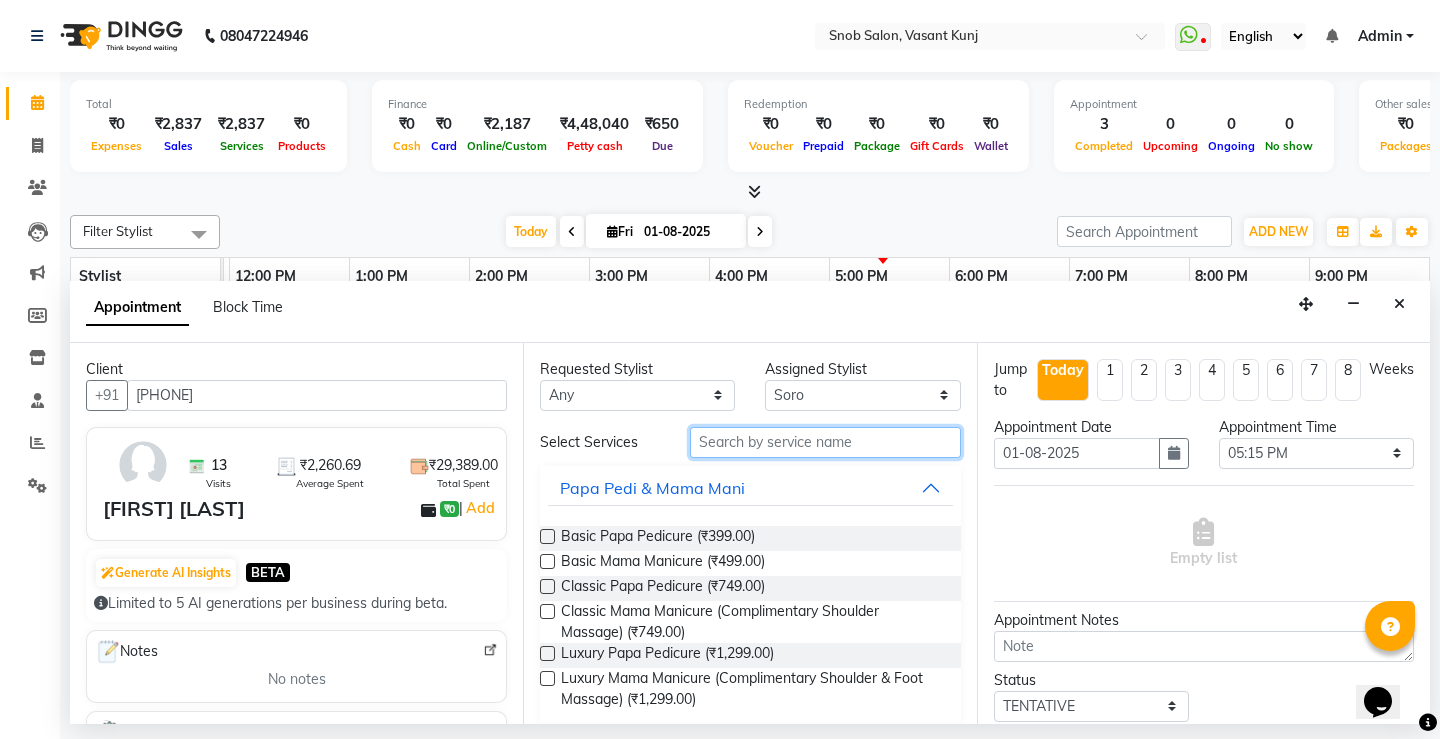 click at bounding box center [825, 442] 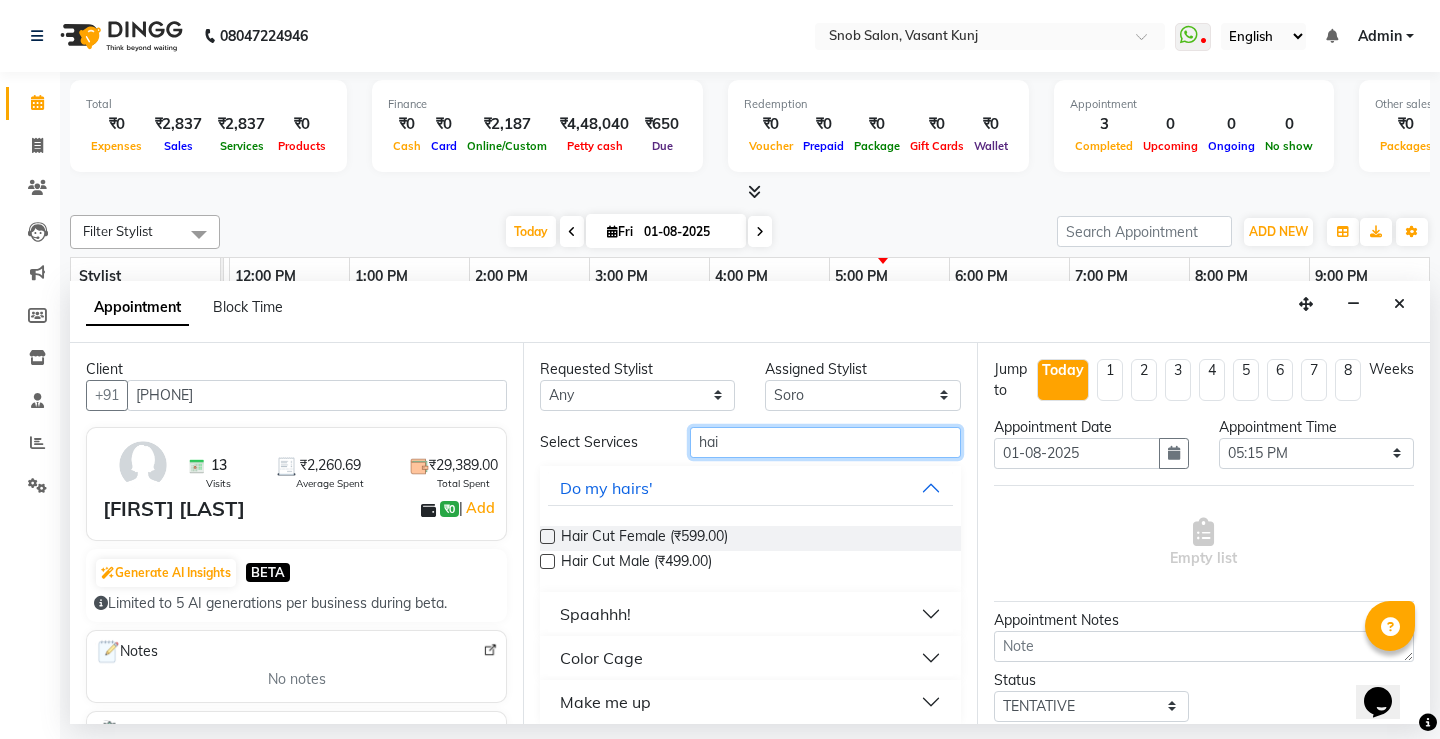 type on "hai" 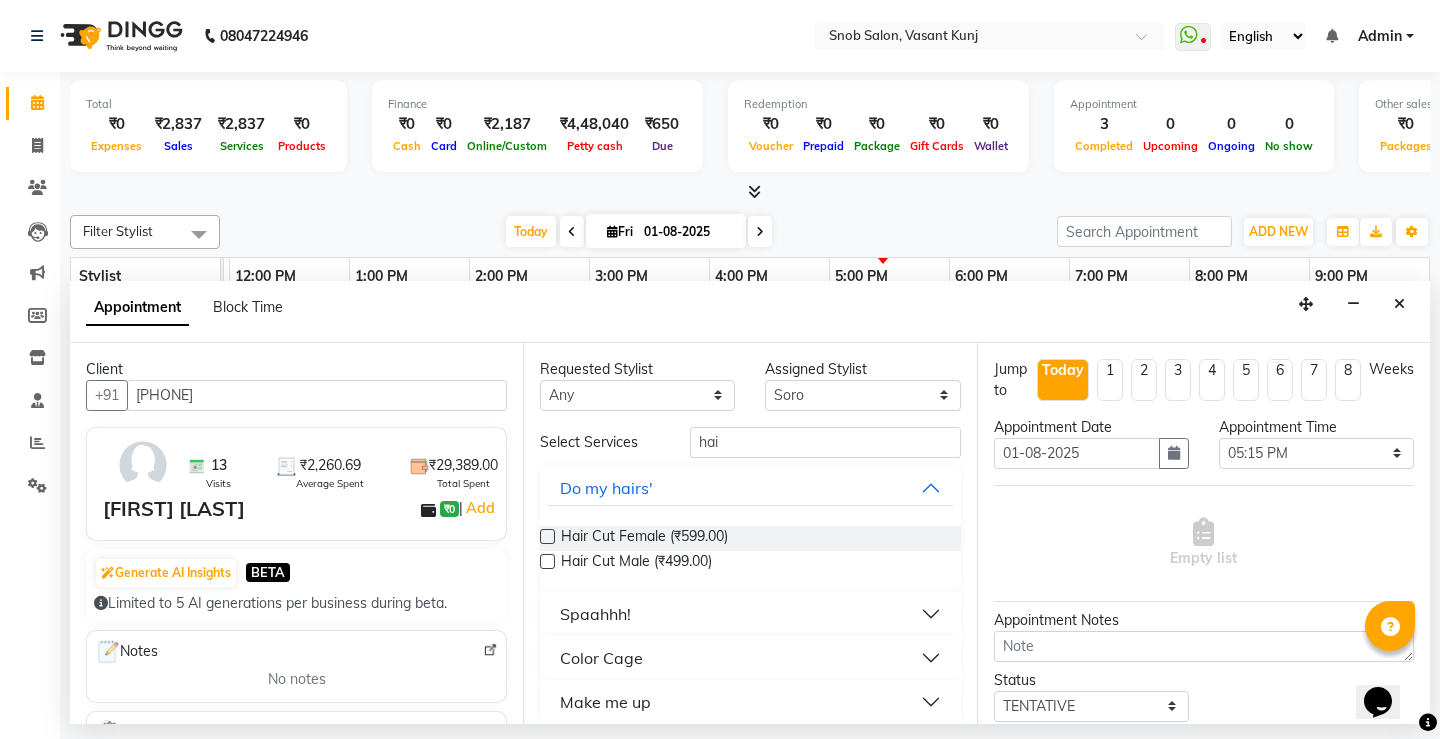 click at bounding box center [547, 536] 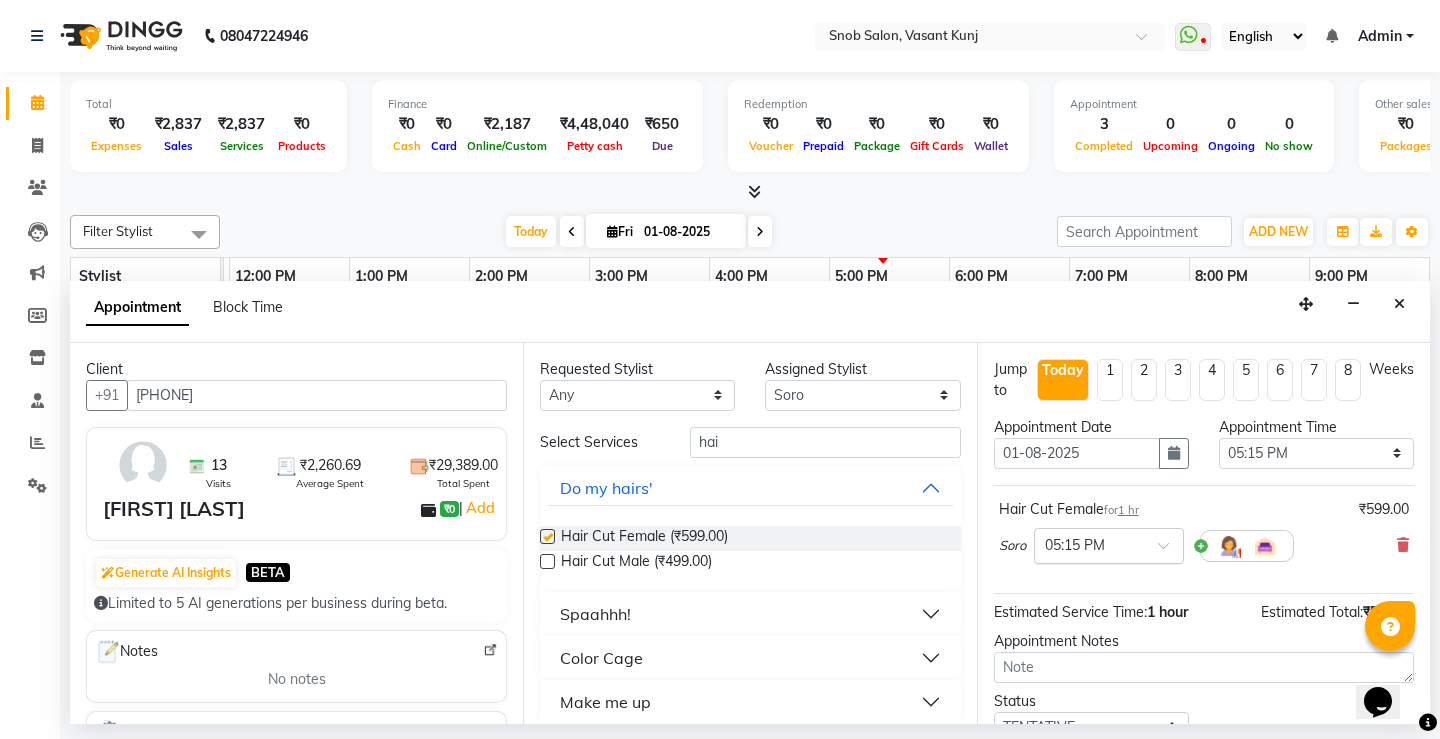 checkbox on "false" 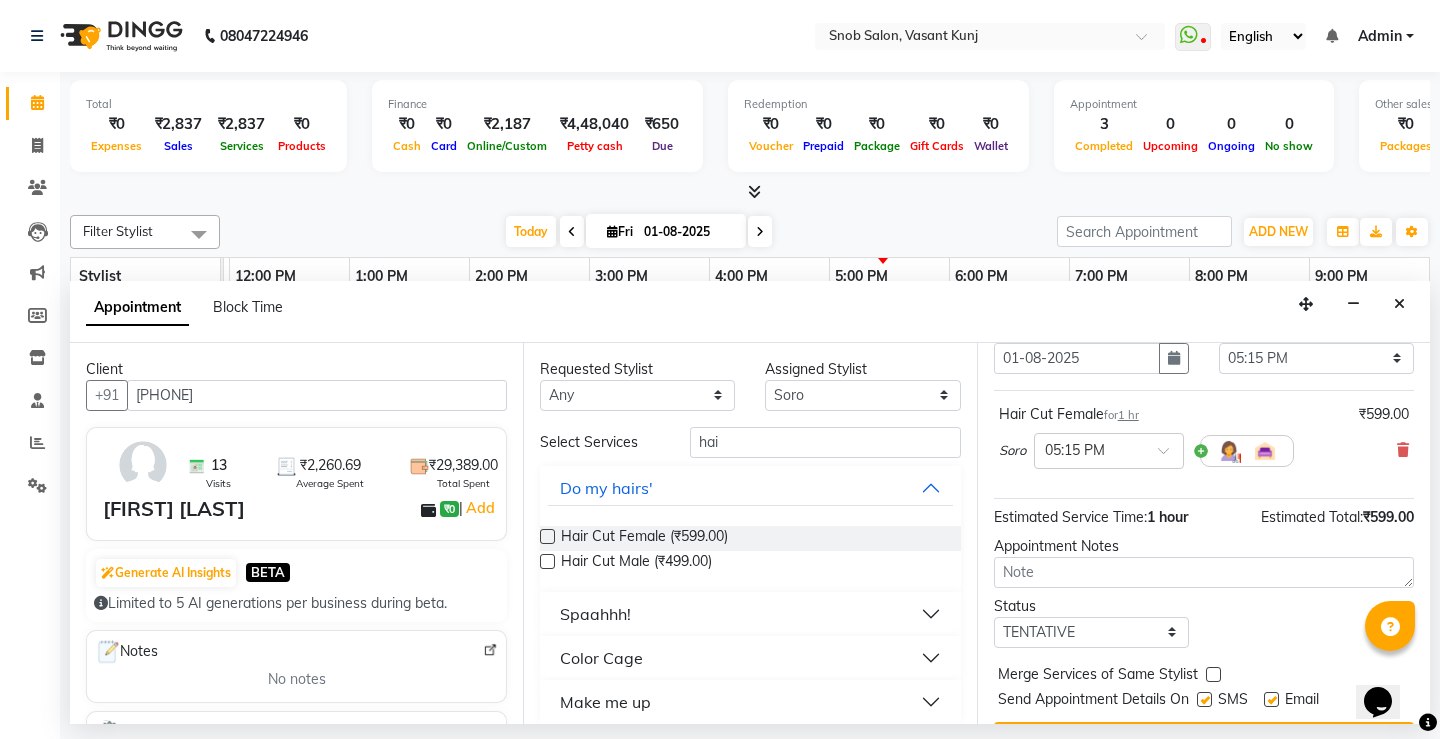 scroll, scrollTop: 145, scrollLeft: 0, axis: vertical 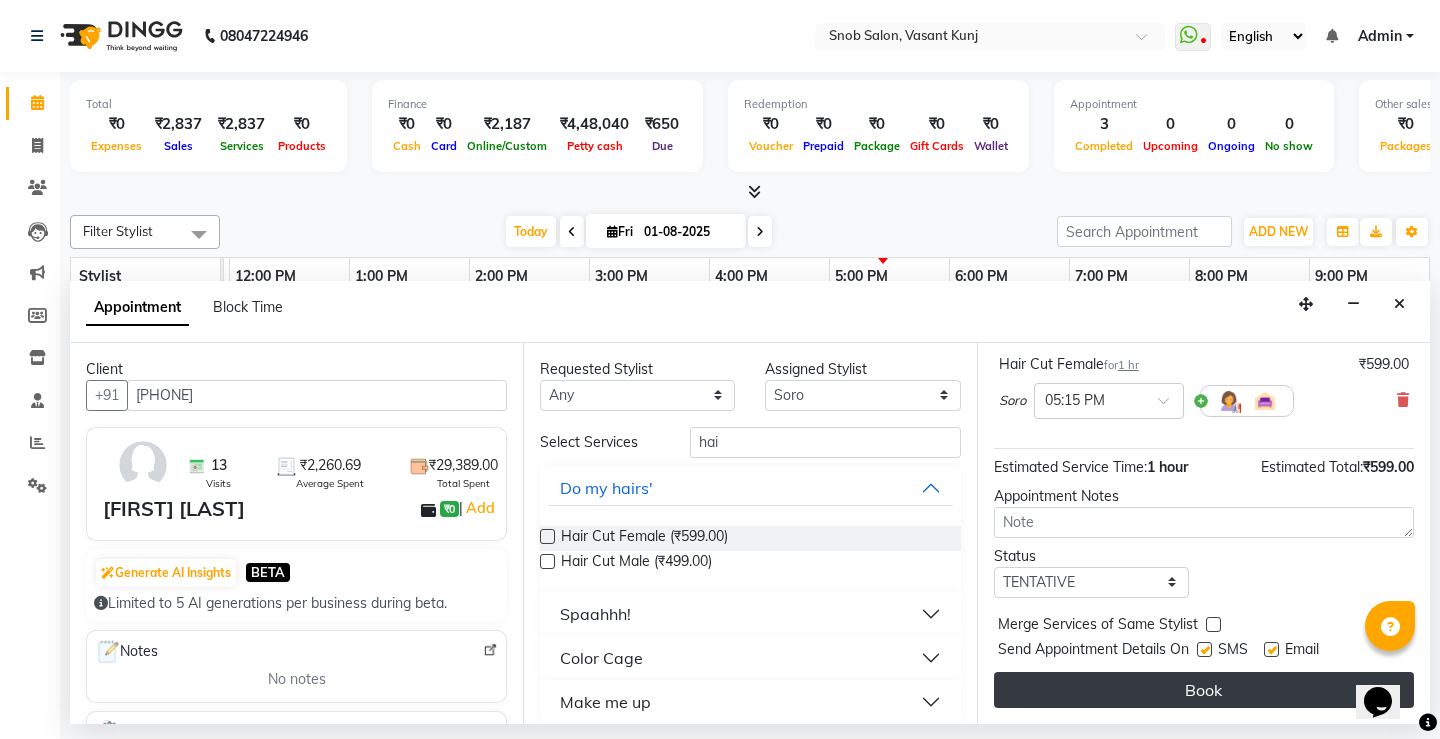 click on "Book" at bounding box center (1204, 690) 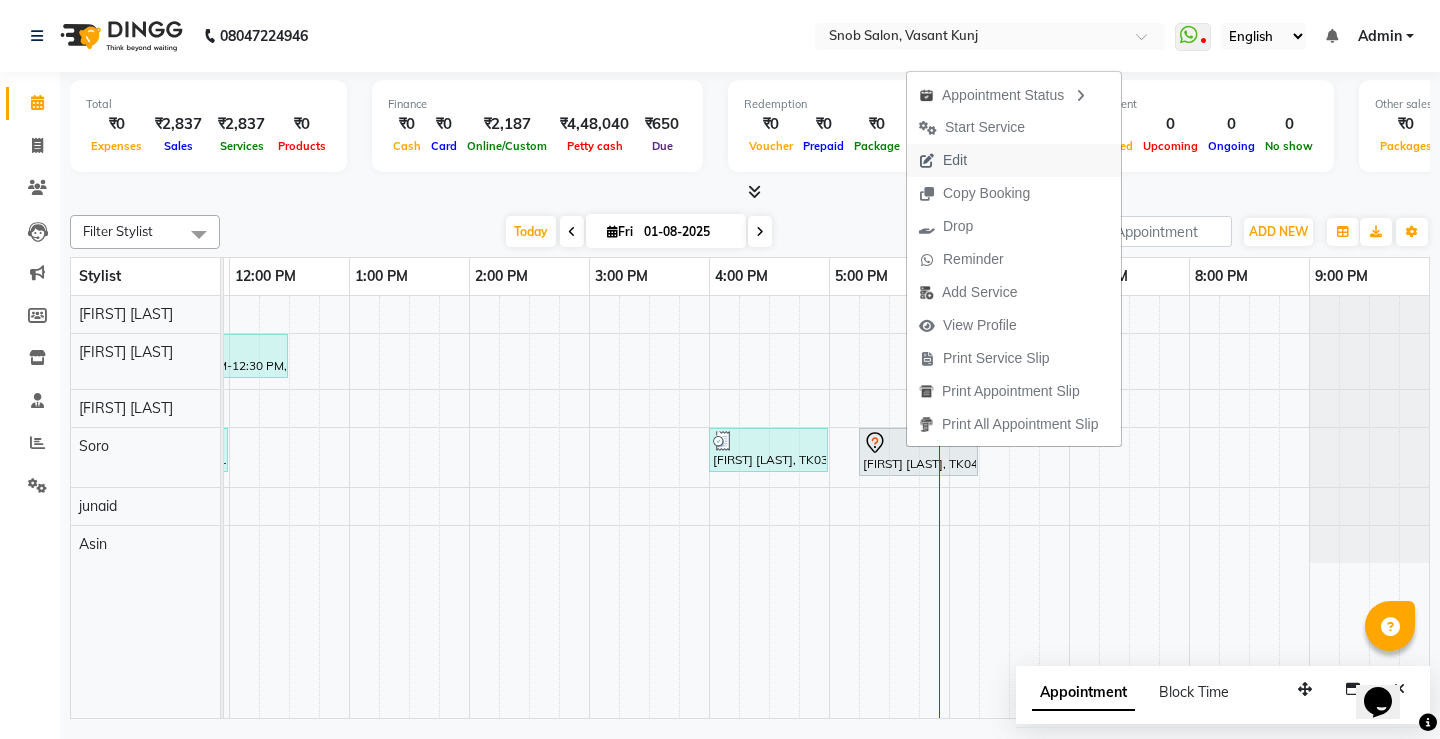 click on "Edit" at bounding box center (955, 160) 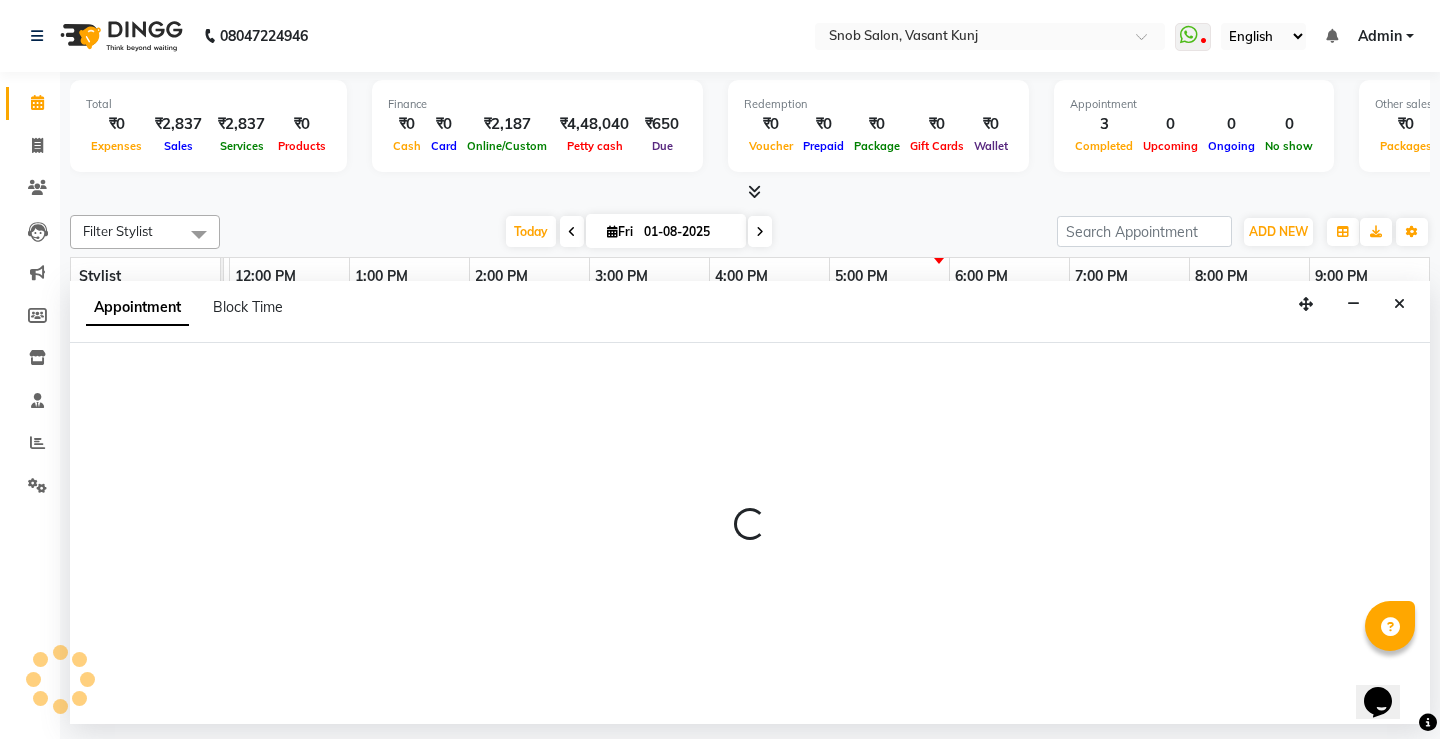 select on "tentative" 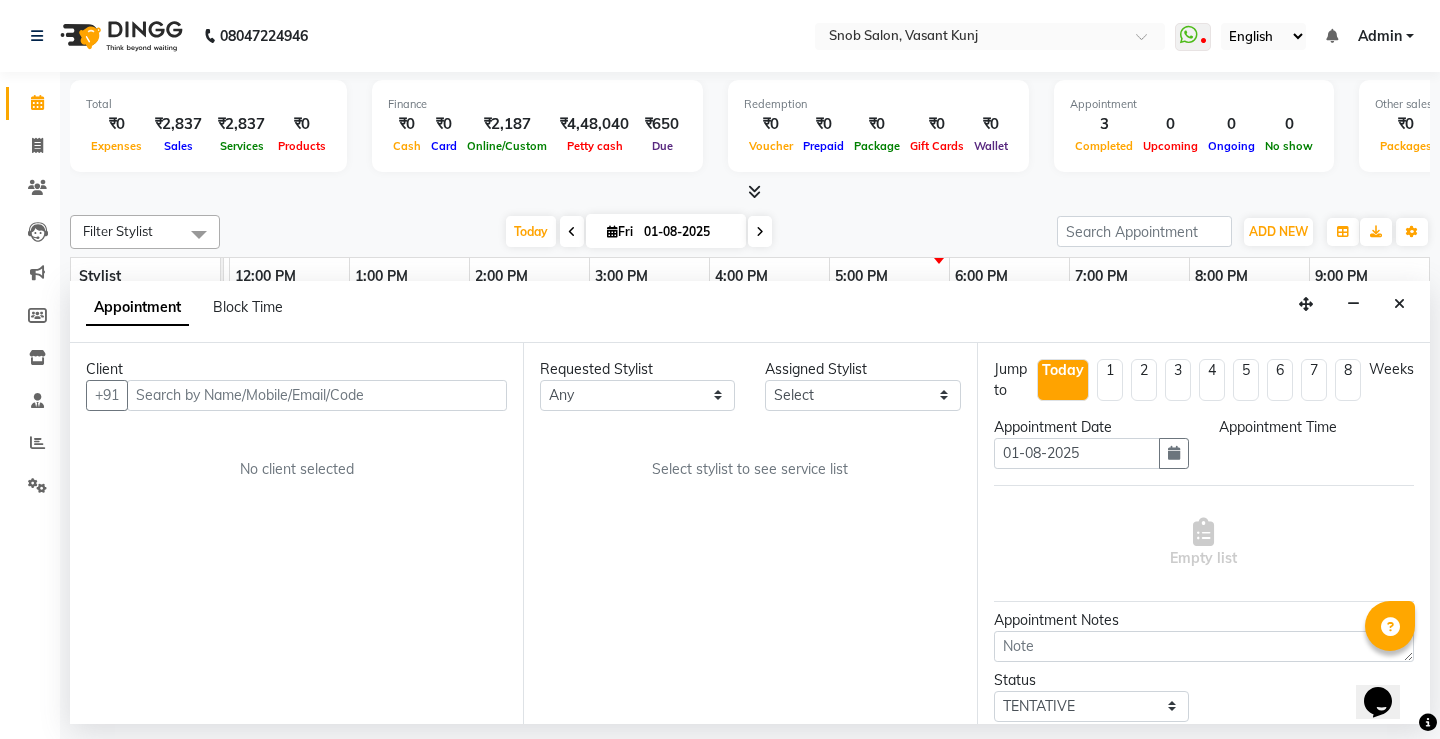 select on "78277" 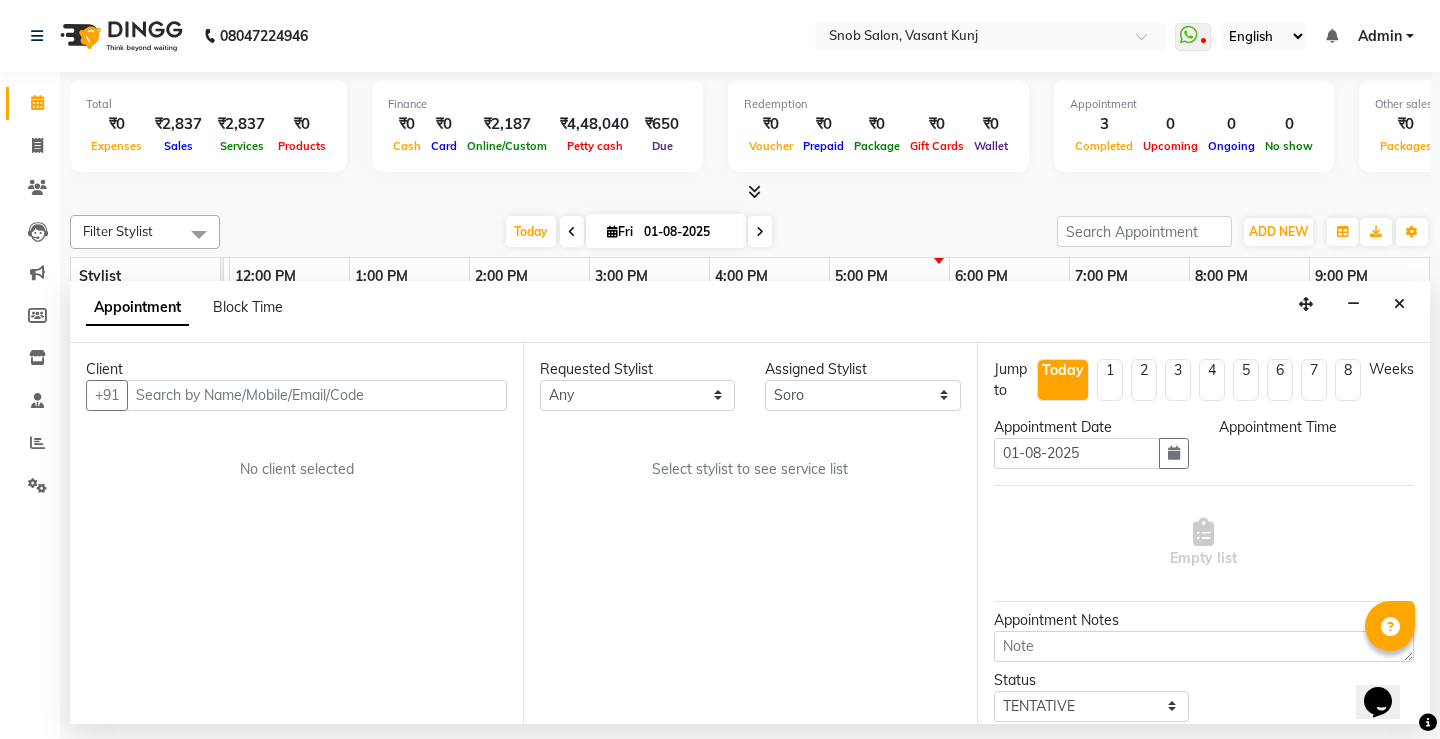 scroll, scrollTop: 0, scrollLeft: 355, axis: horizontal 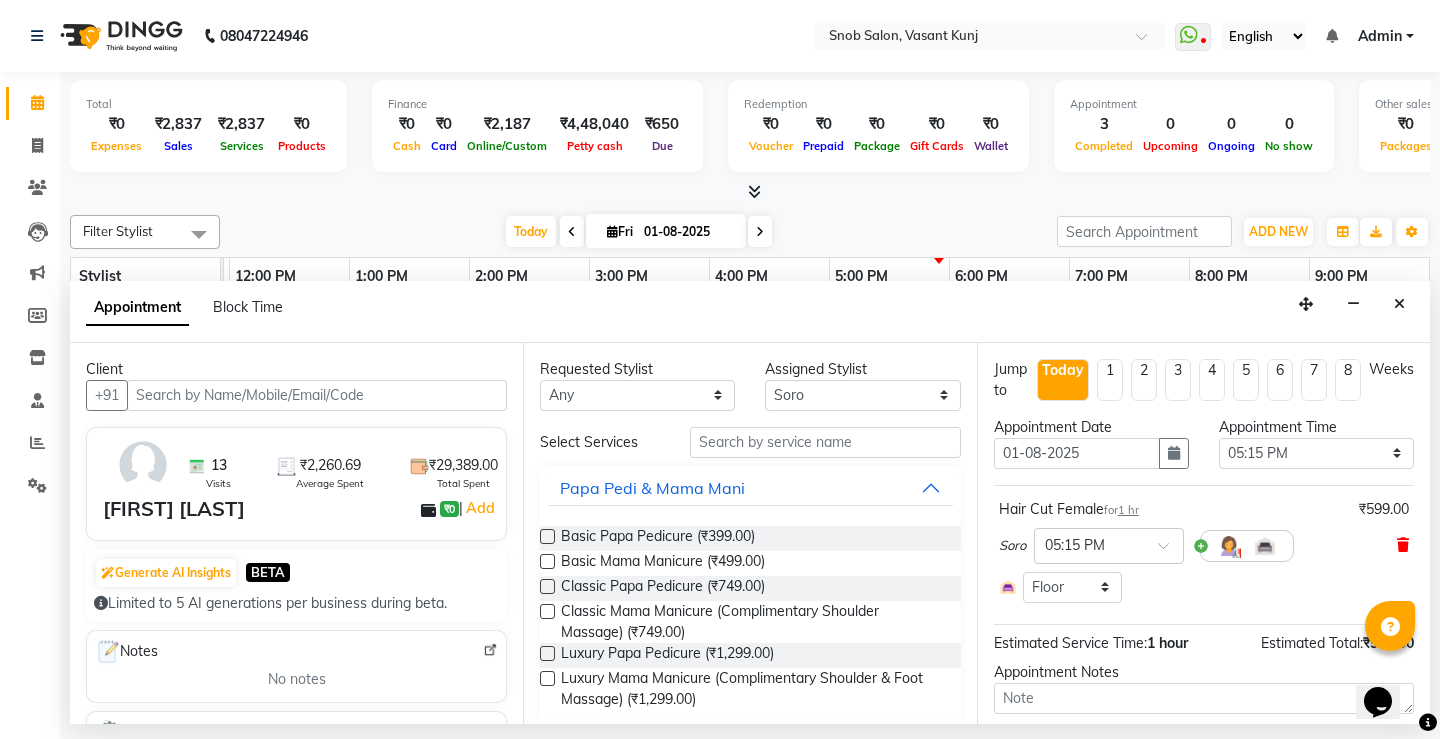 click at bounding box center [1403, 545] 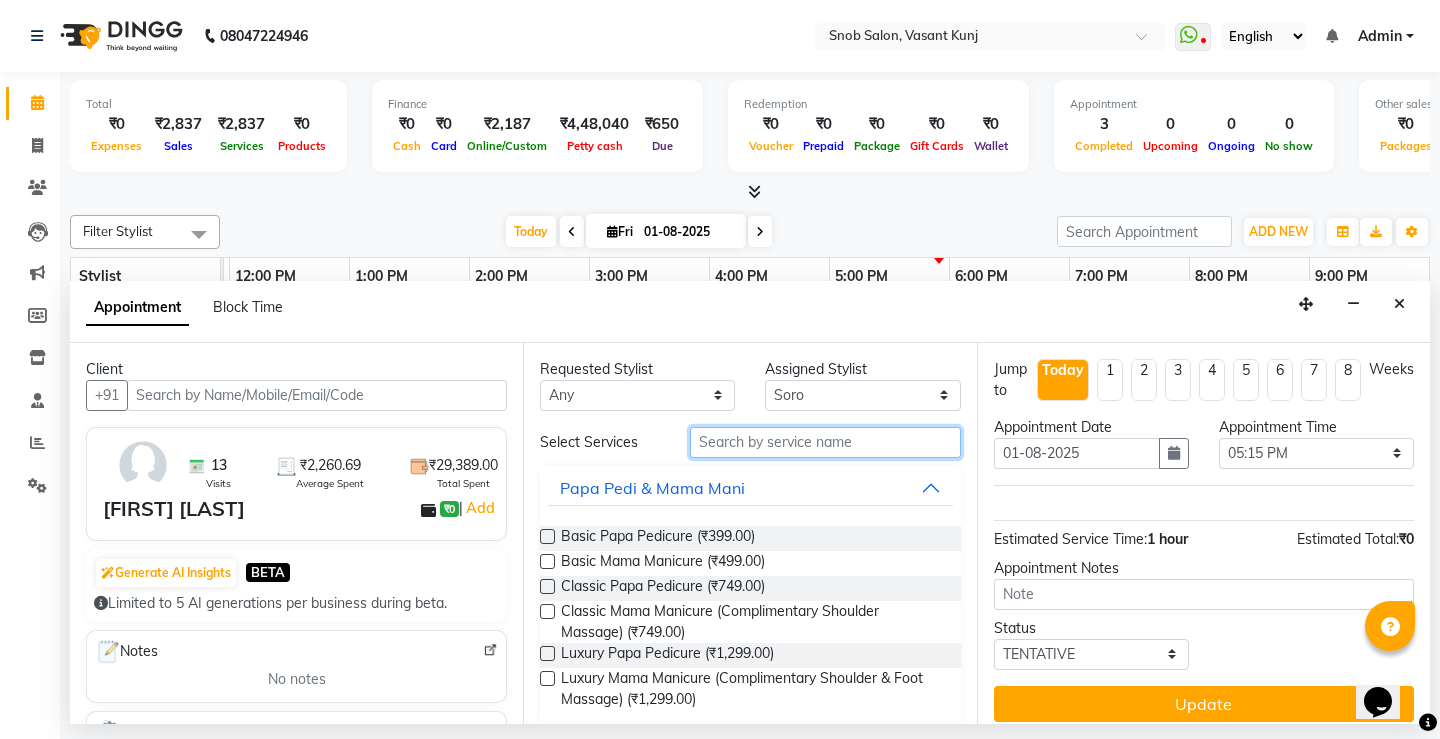click at bounding box center (825, 442) 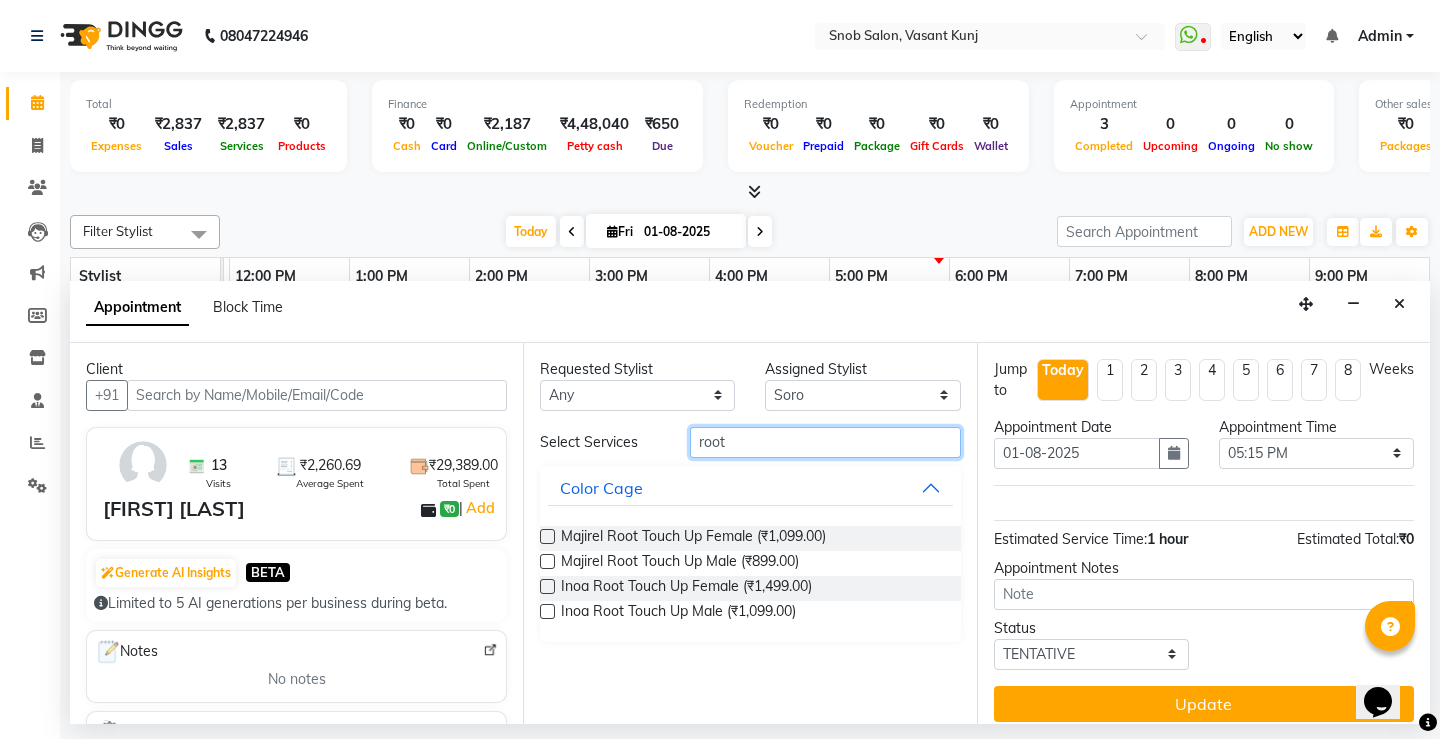 type on "root" 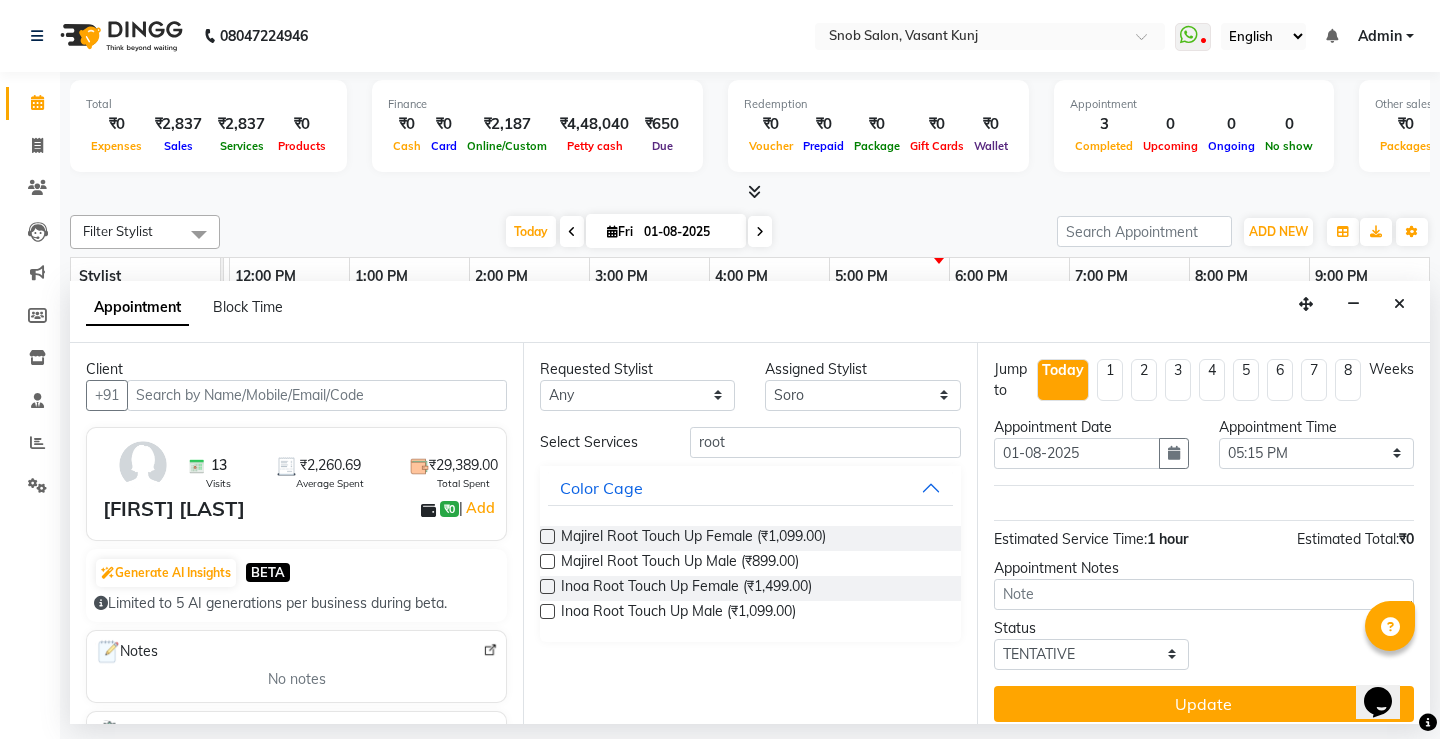 click at bounding box center [547, 536] 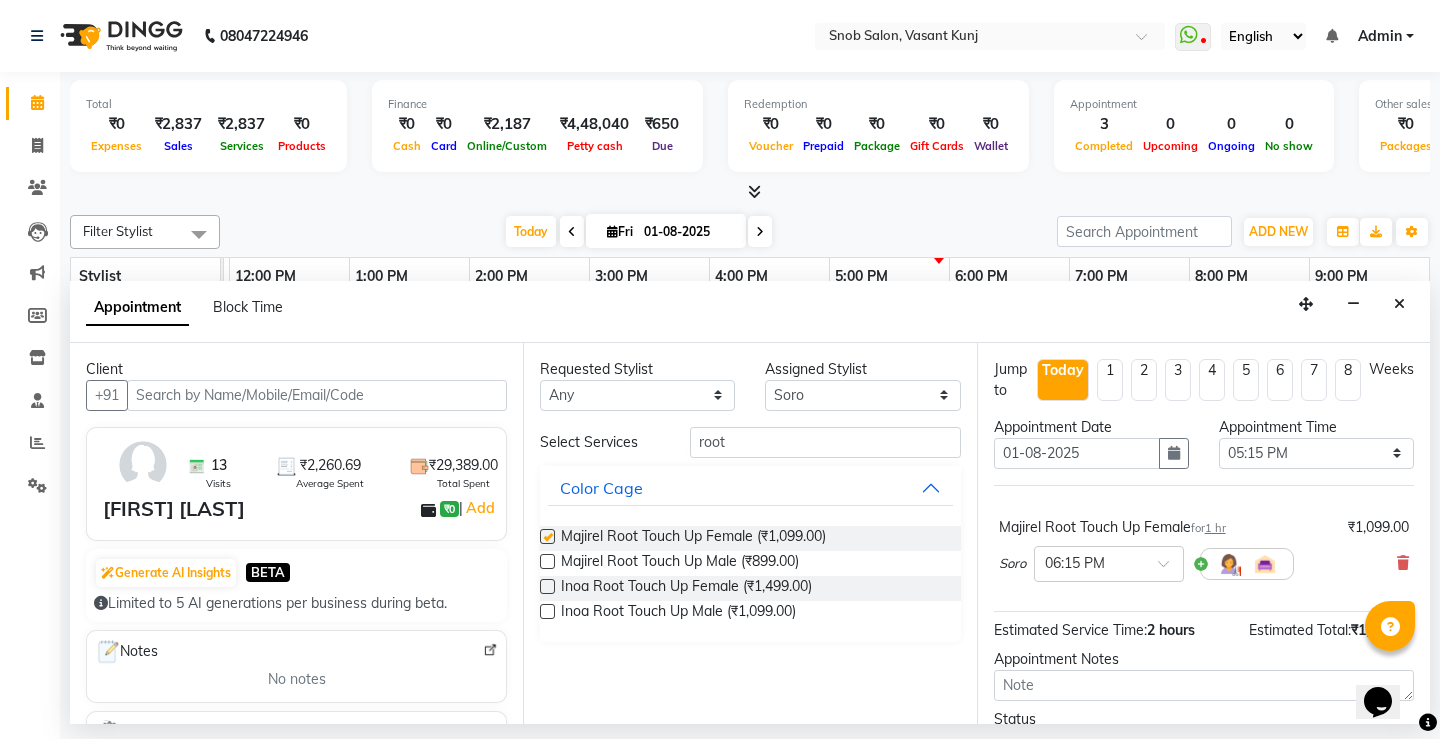 checkbox on "false" 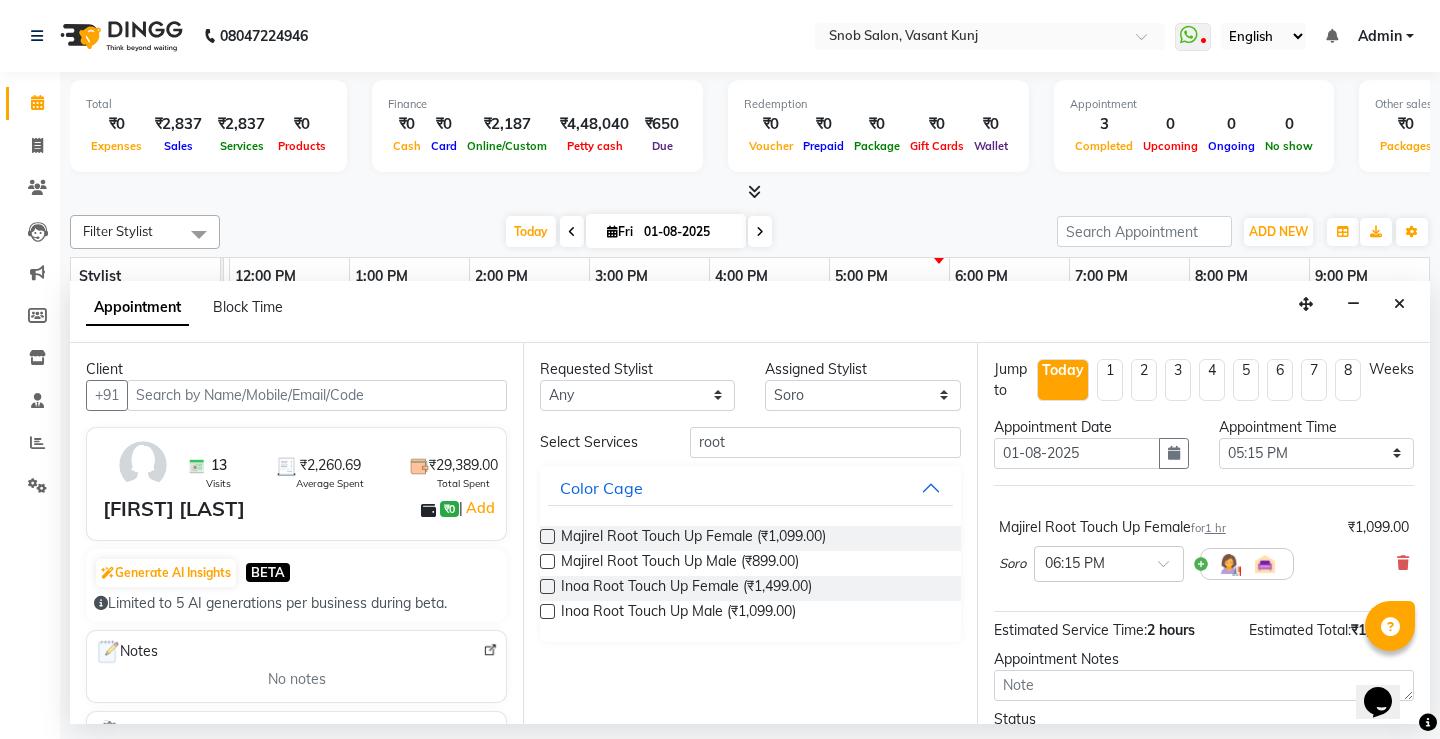 scroll, scrollTop: 105, scrollLeft: 0, axis: vertical 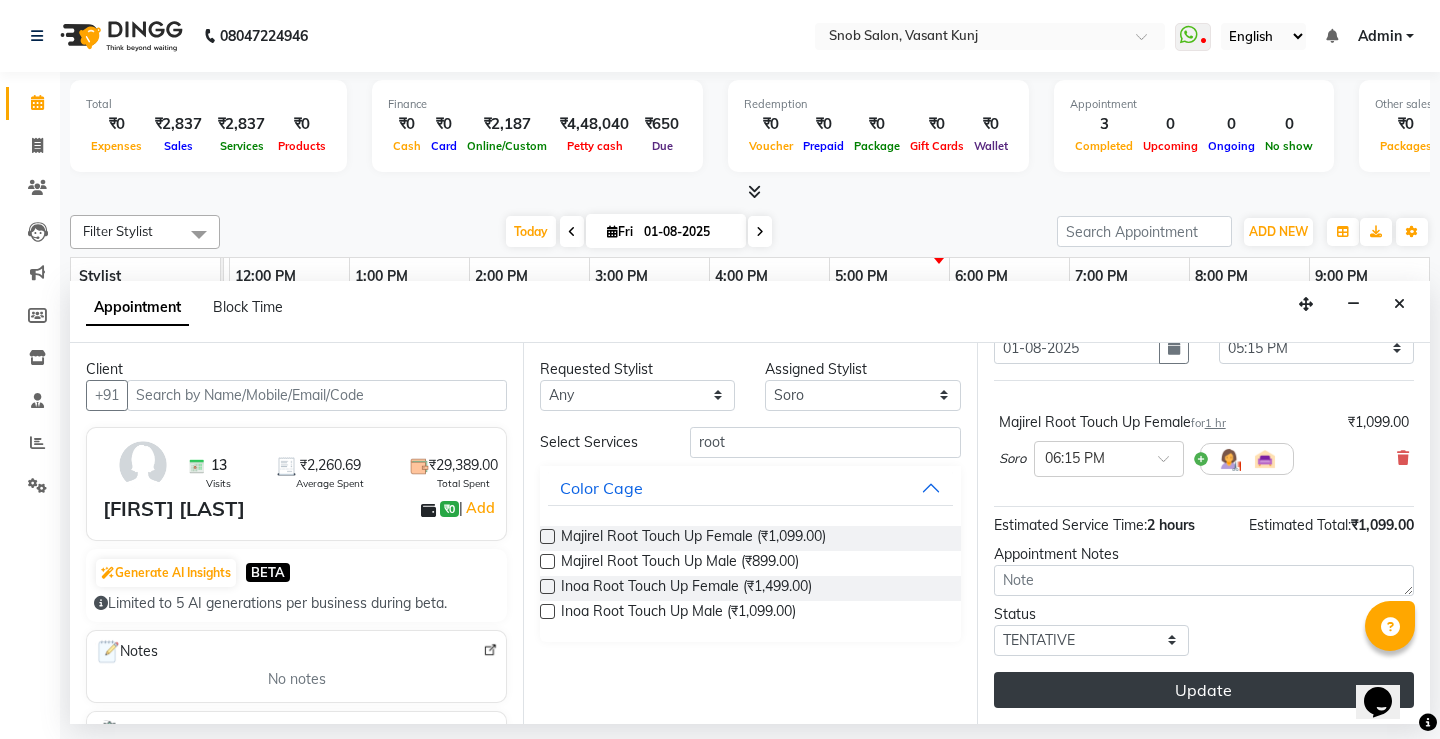 click on "Update" at bounding box center [1204, 690] 